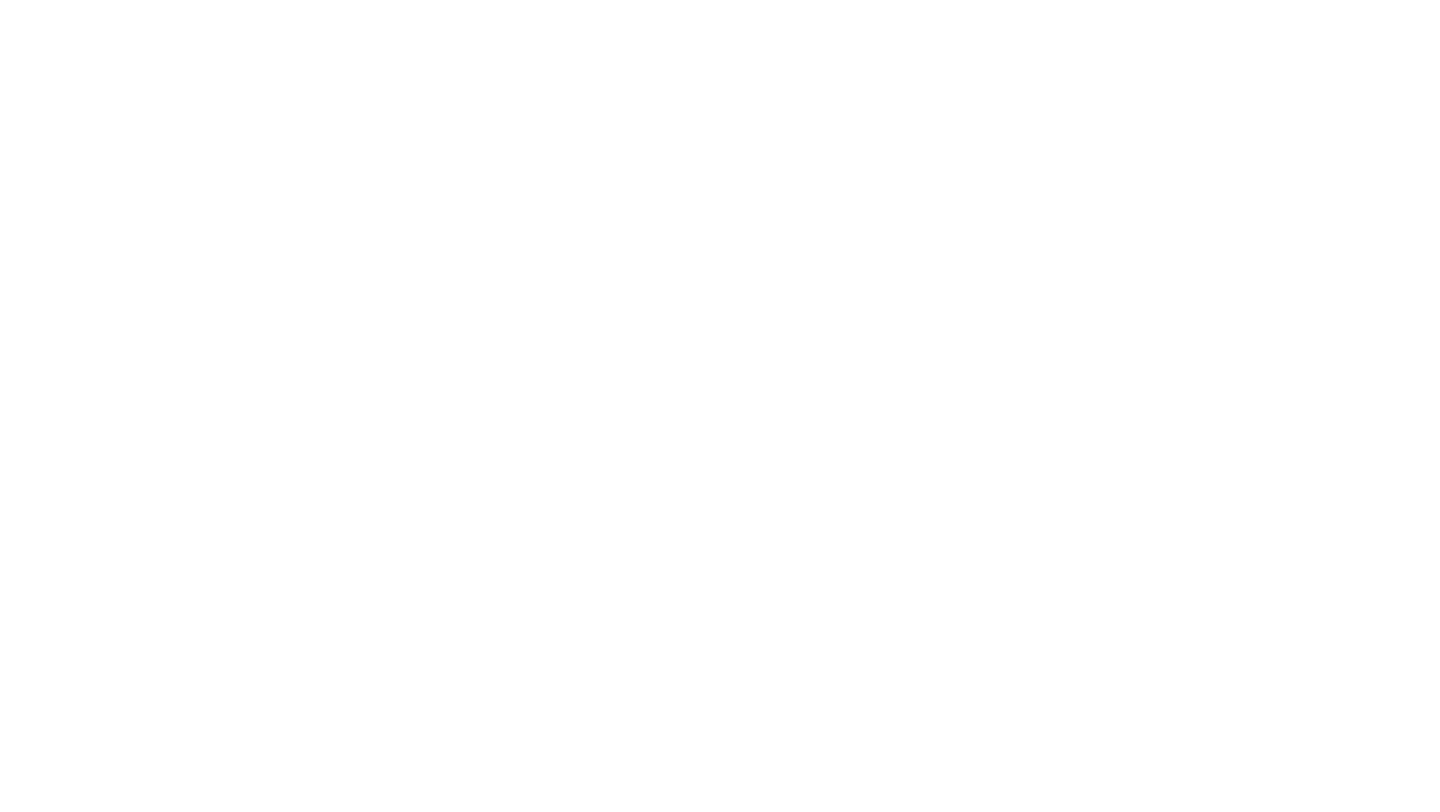 scroll, scrollTop: 0, scrollLeft: 0, axis: both 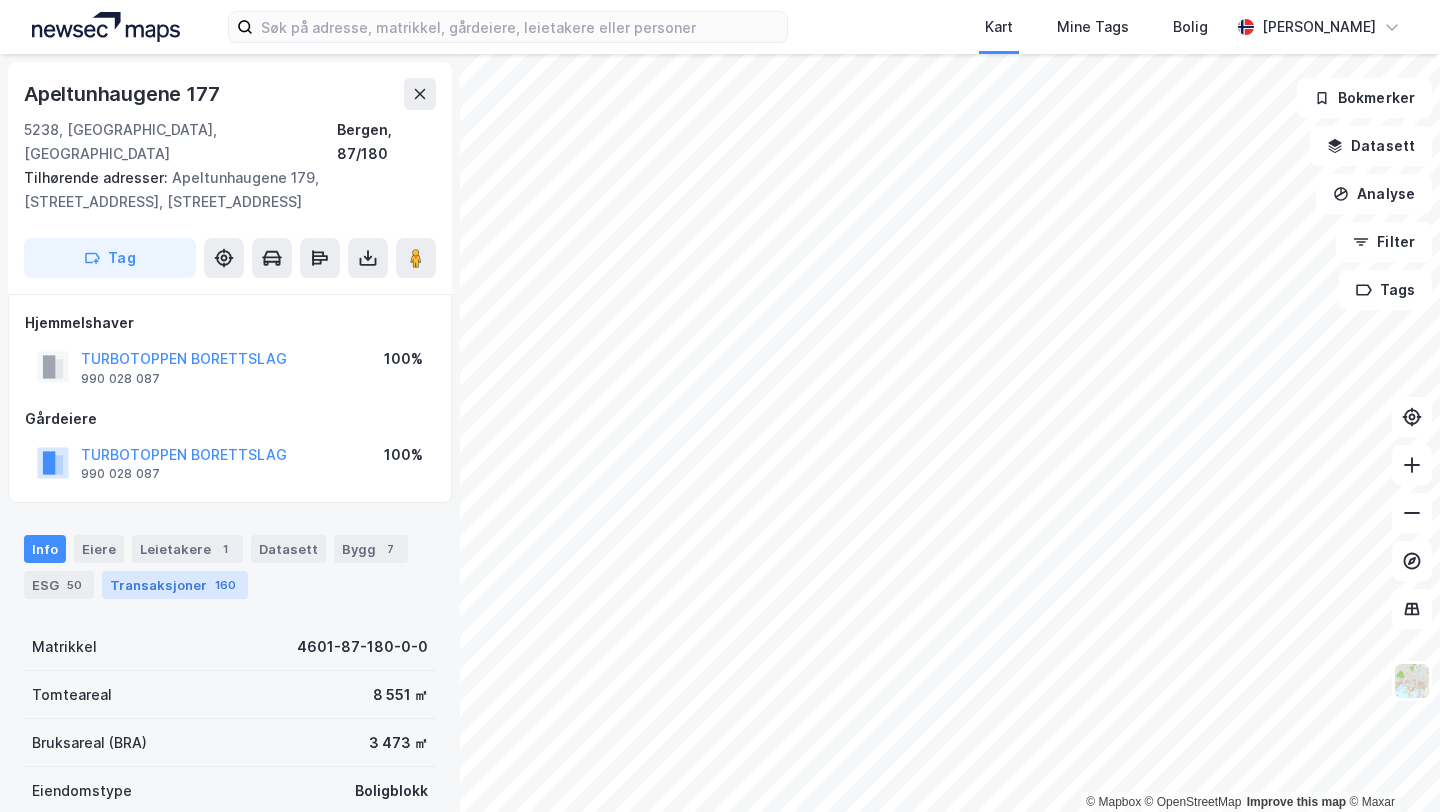 click on "Transaksjoner 160" at bounding box center [175, 585] 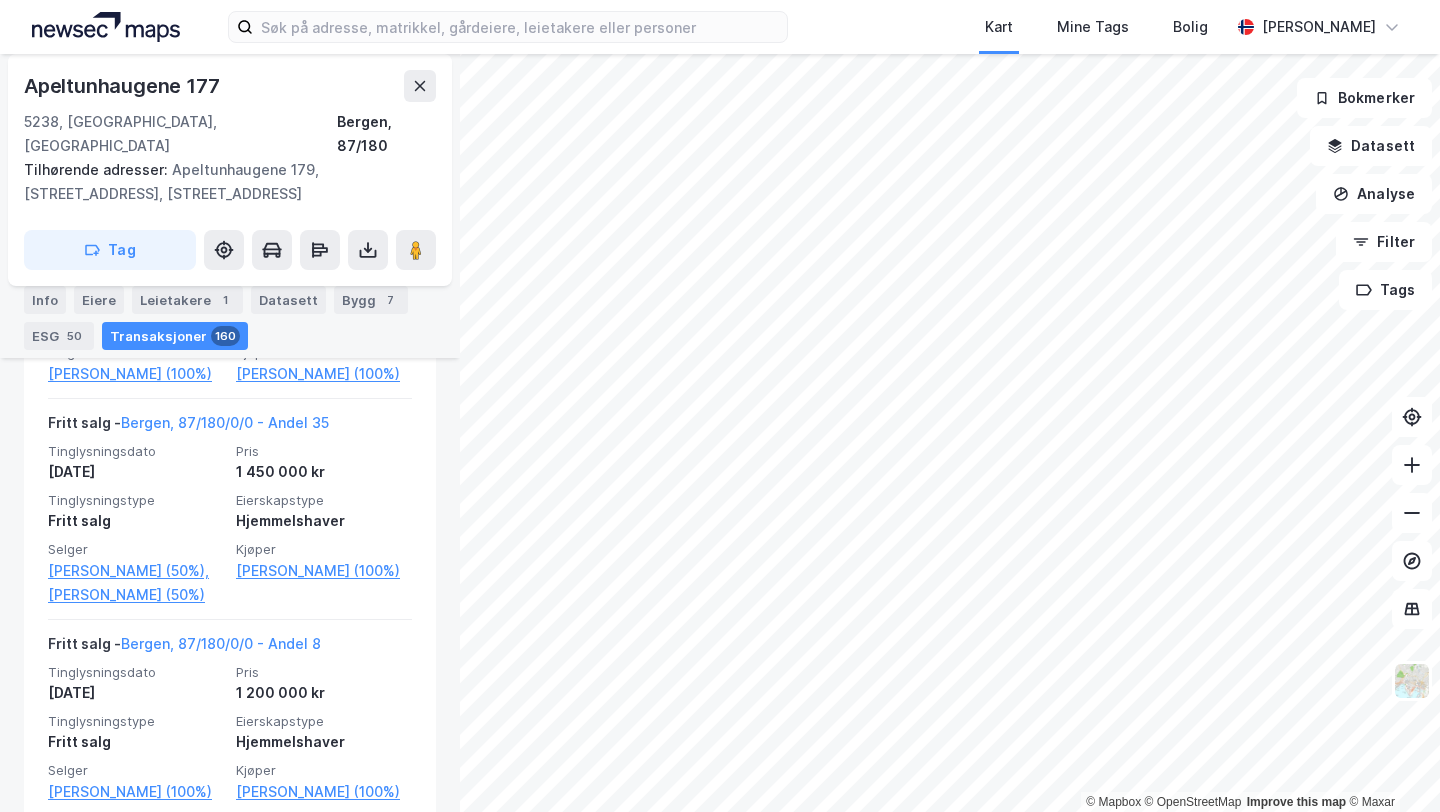 scroll, scrollTop: 9910, scrollLeft: 0, axis: vertical 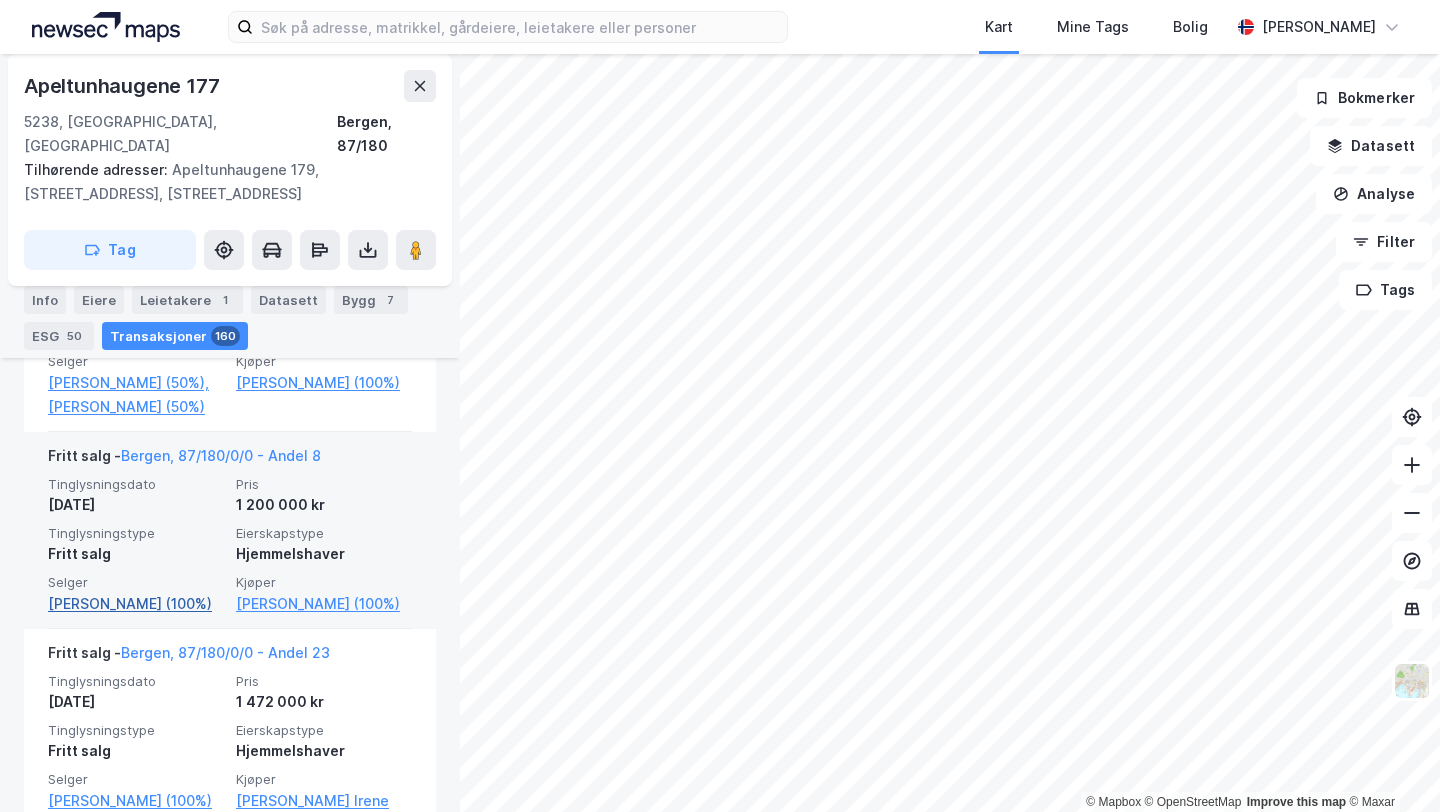 click on "[PERSON_NAME] (100%)" at bounding box center (136, 604) 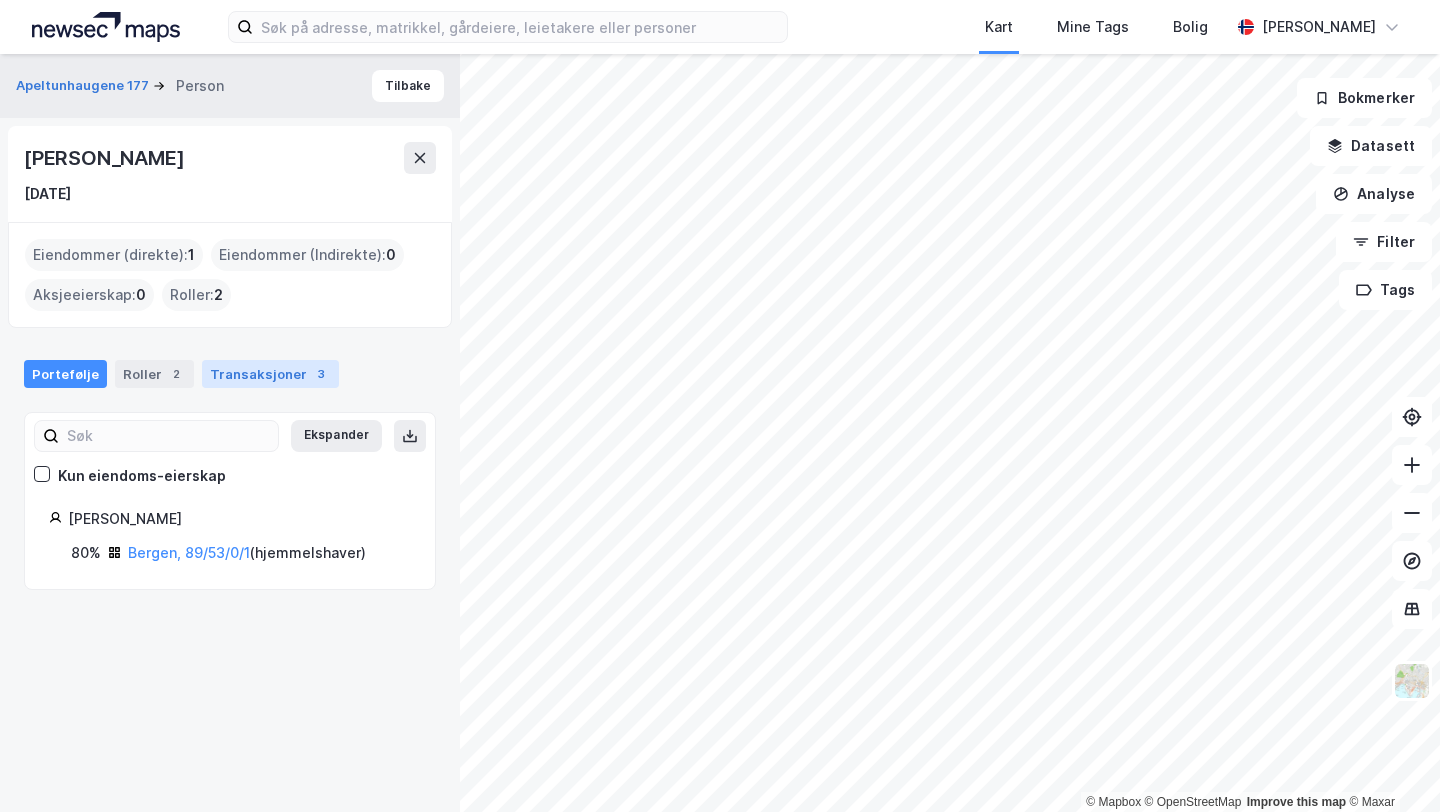 click on "Transaksjoner 3" at bounding box center (270, 374) 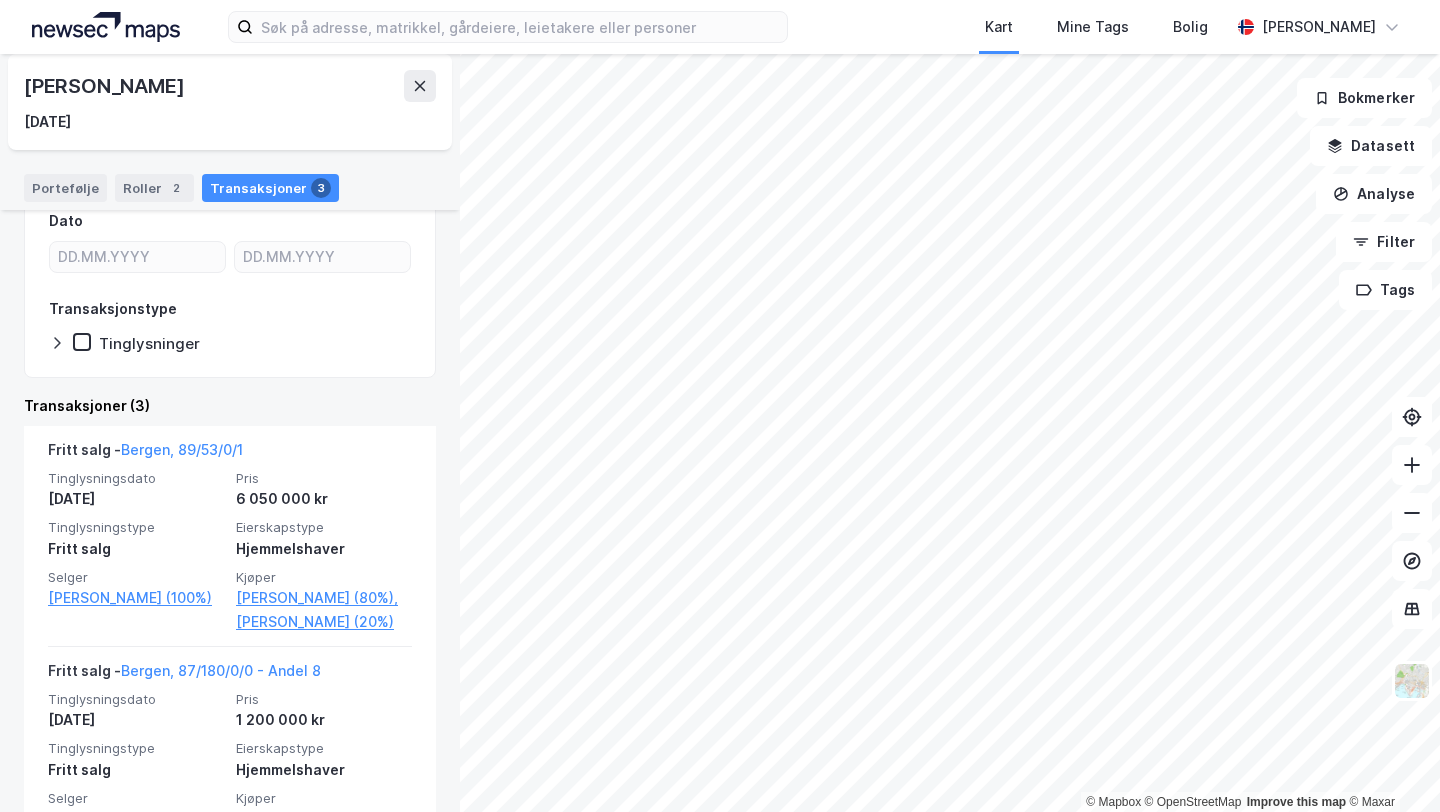 scroll, scrollTop: 214, scrollLeft: 0, axis: vertical 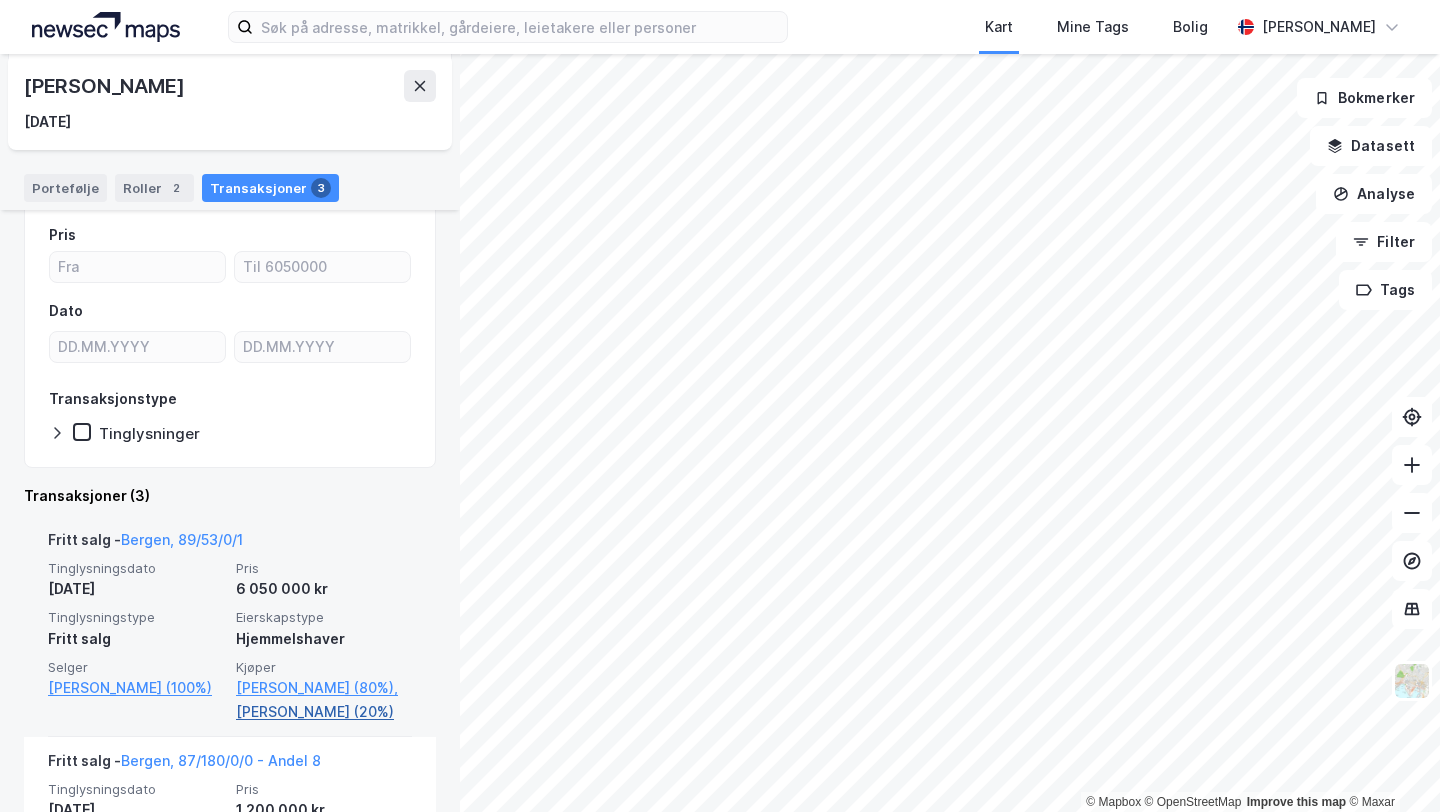 click on "[PERSON_NAME] (20%)" at bounding box center (324, 712) 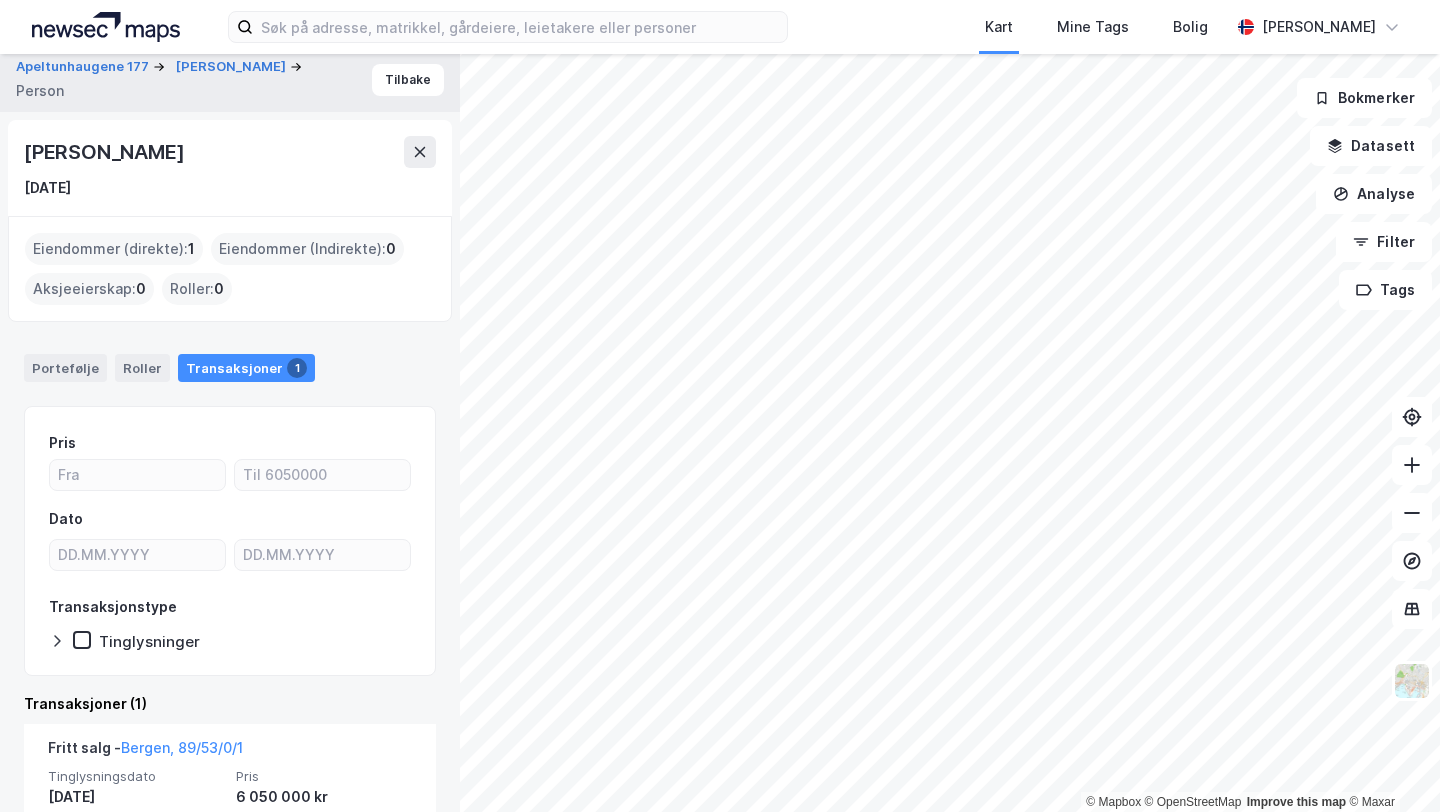 scroll, scrollTop: 0, scrollLeft: 0, axis: both 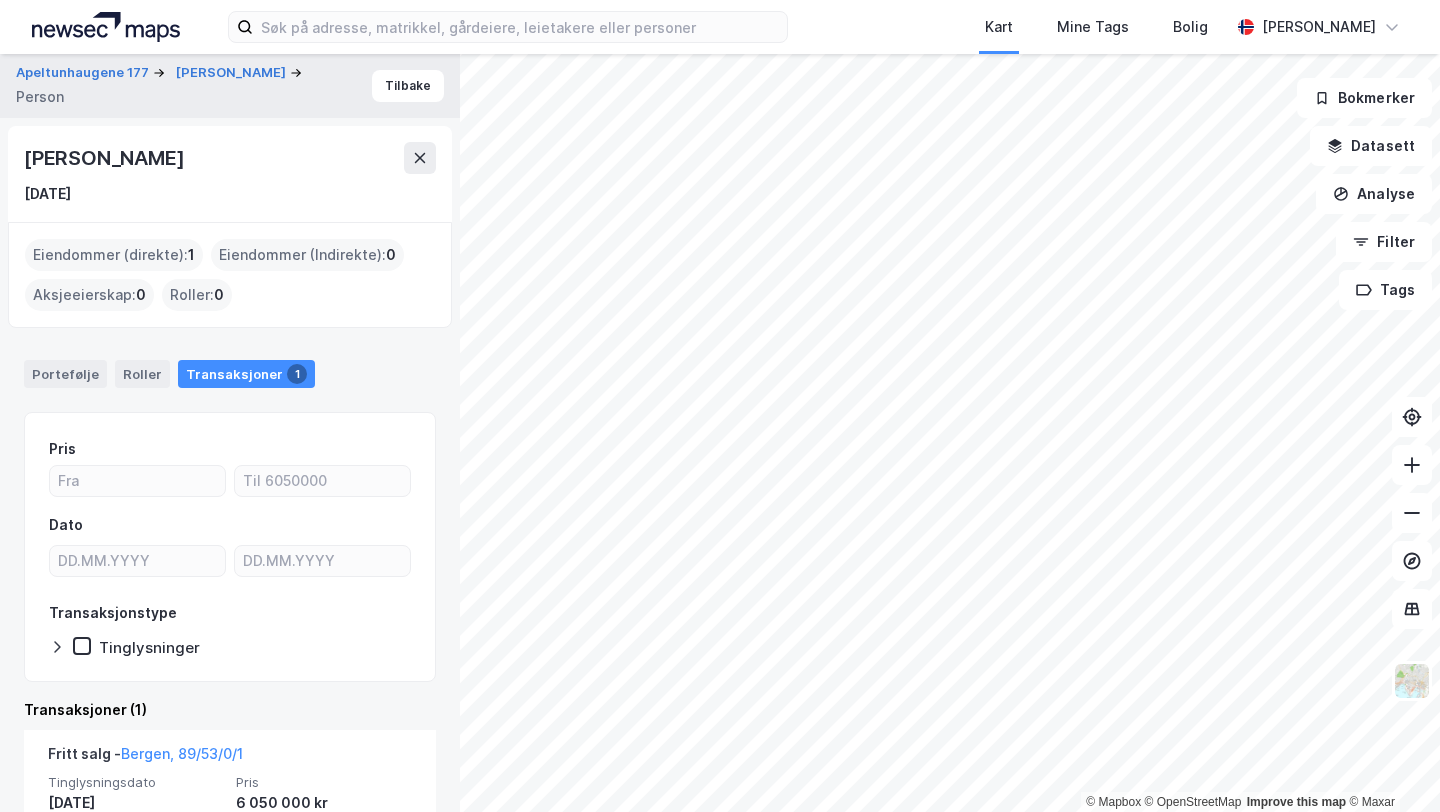 click on "[PERSON_NAME]" at bounding box center (106, 158) 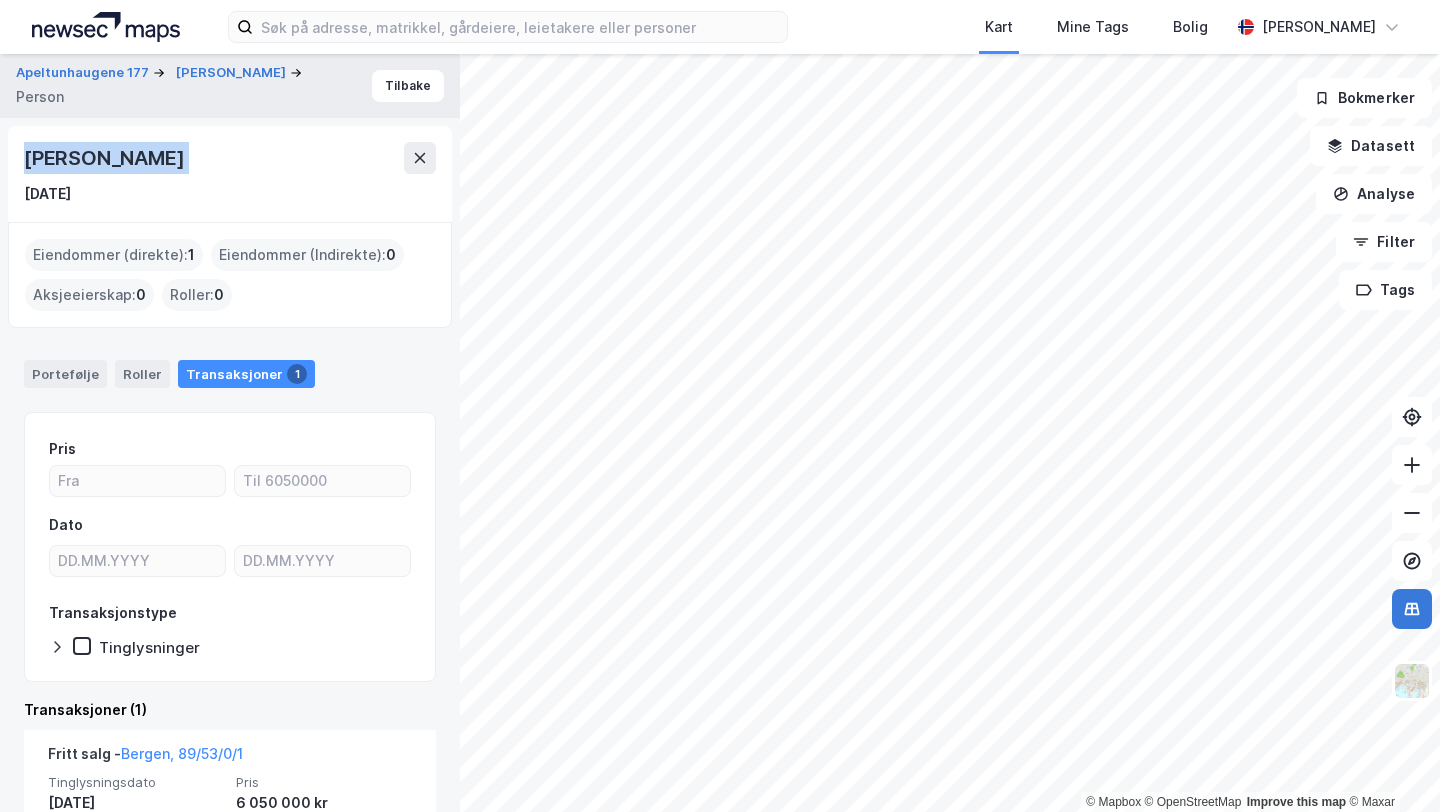 click 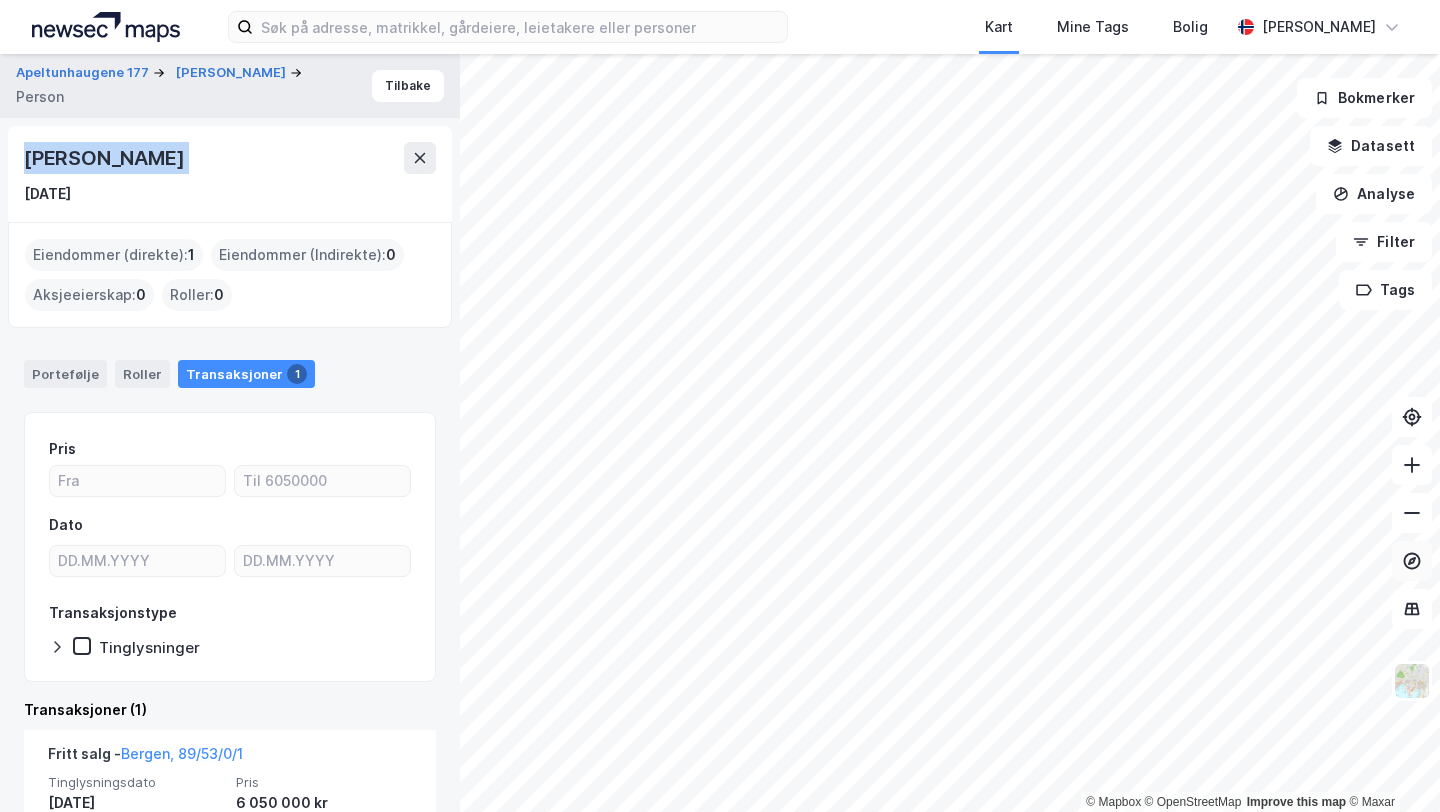 click 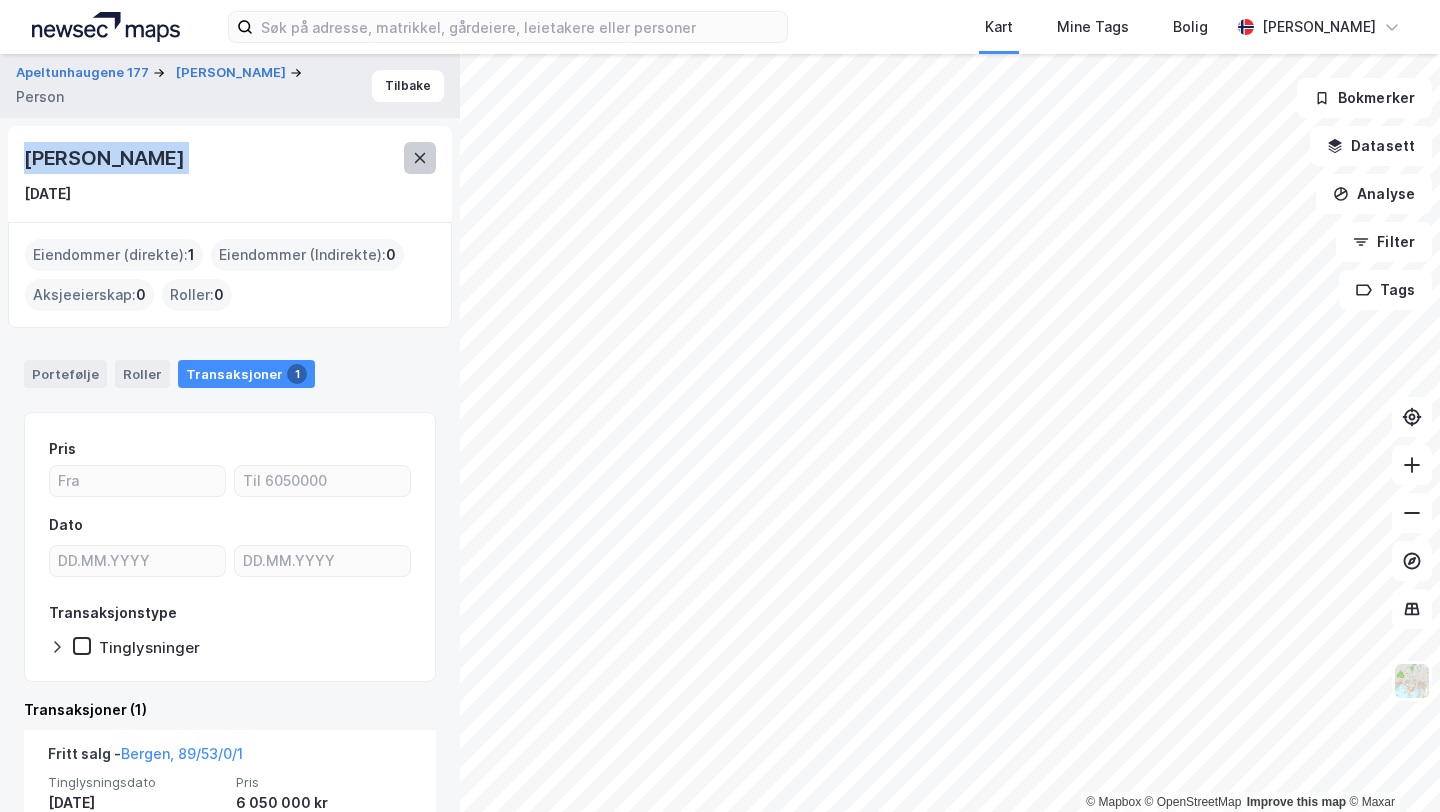 click 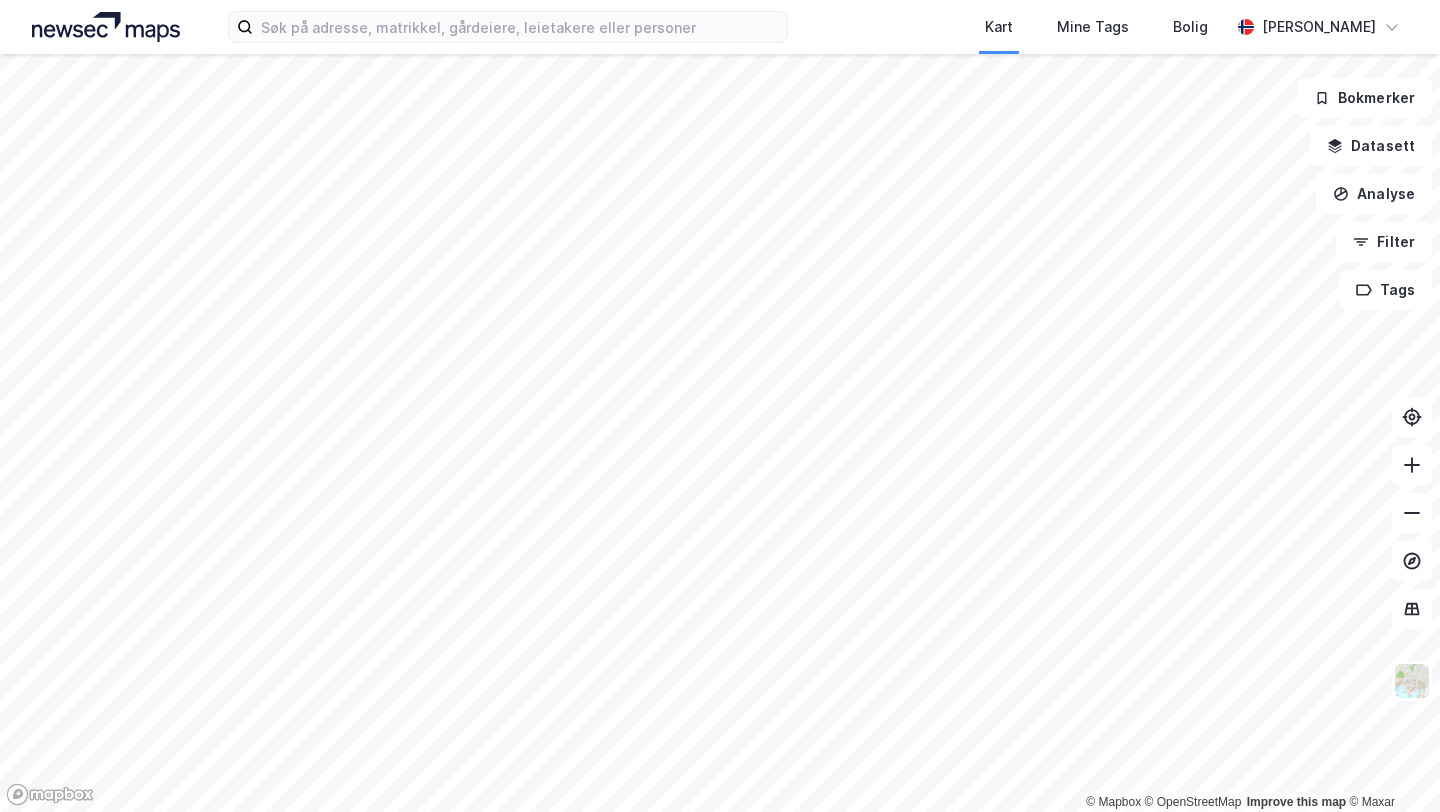click on "Kart Mine Tags Bolig [PERSON_NAME] © Mapbox   © OpenStreetMap   Improve this map   © Maxar Bokmerker Datasett Analyse Filter Tags" at bounding box center (720, 406) 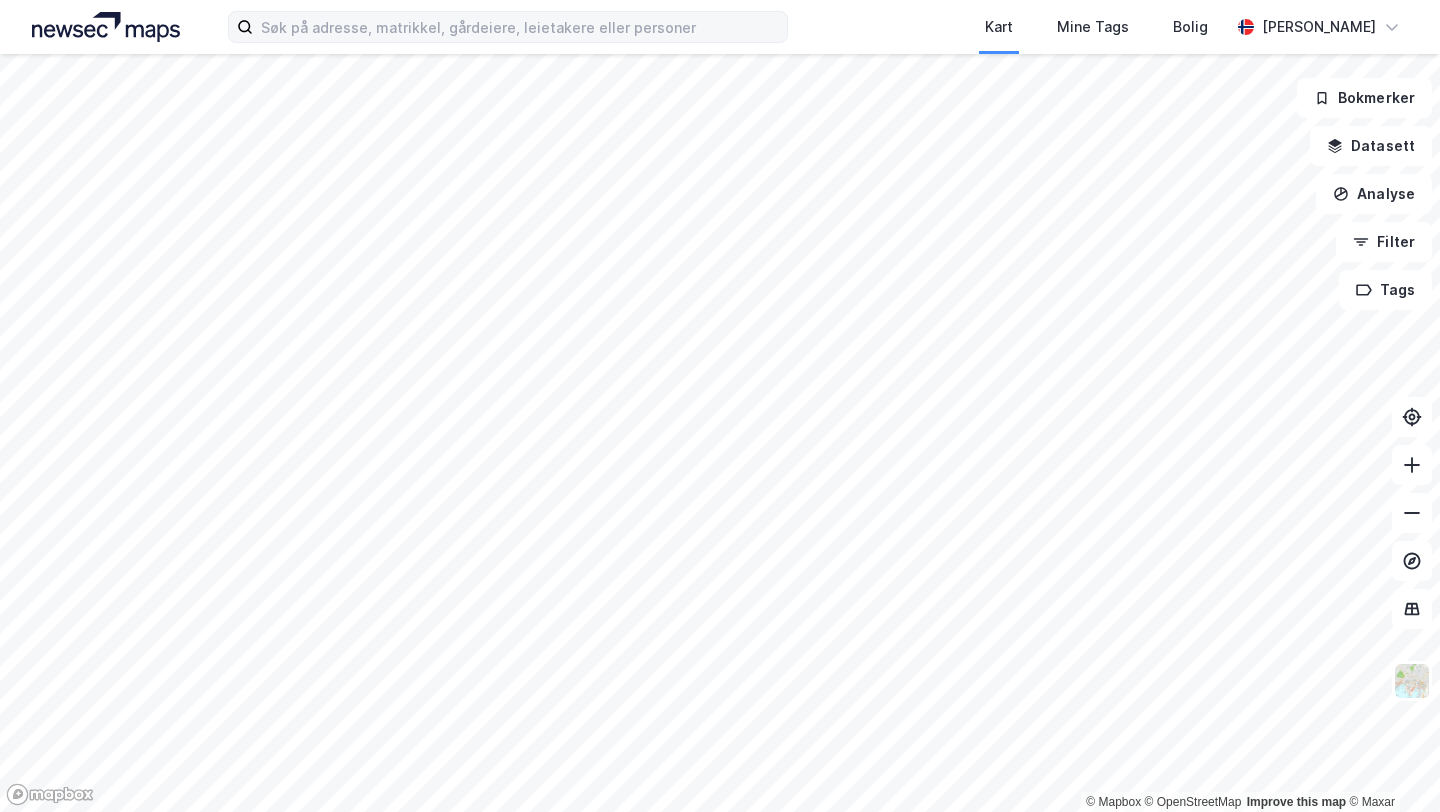 click on "Kart Mine Tags Bolig [PERSON_NAME] © Mapbox   © OpenStreetMap   Improve this map   © Maxar Bokmerker Datasett Analyse Filter Tags" at bounding box center (720, 406) 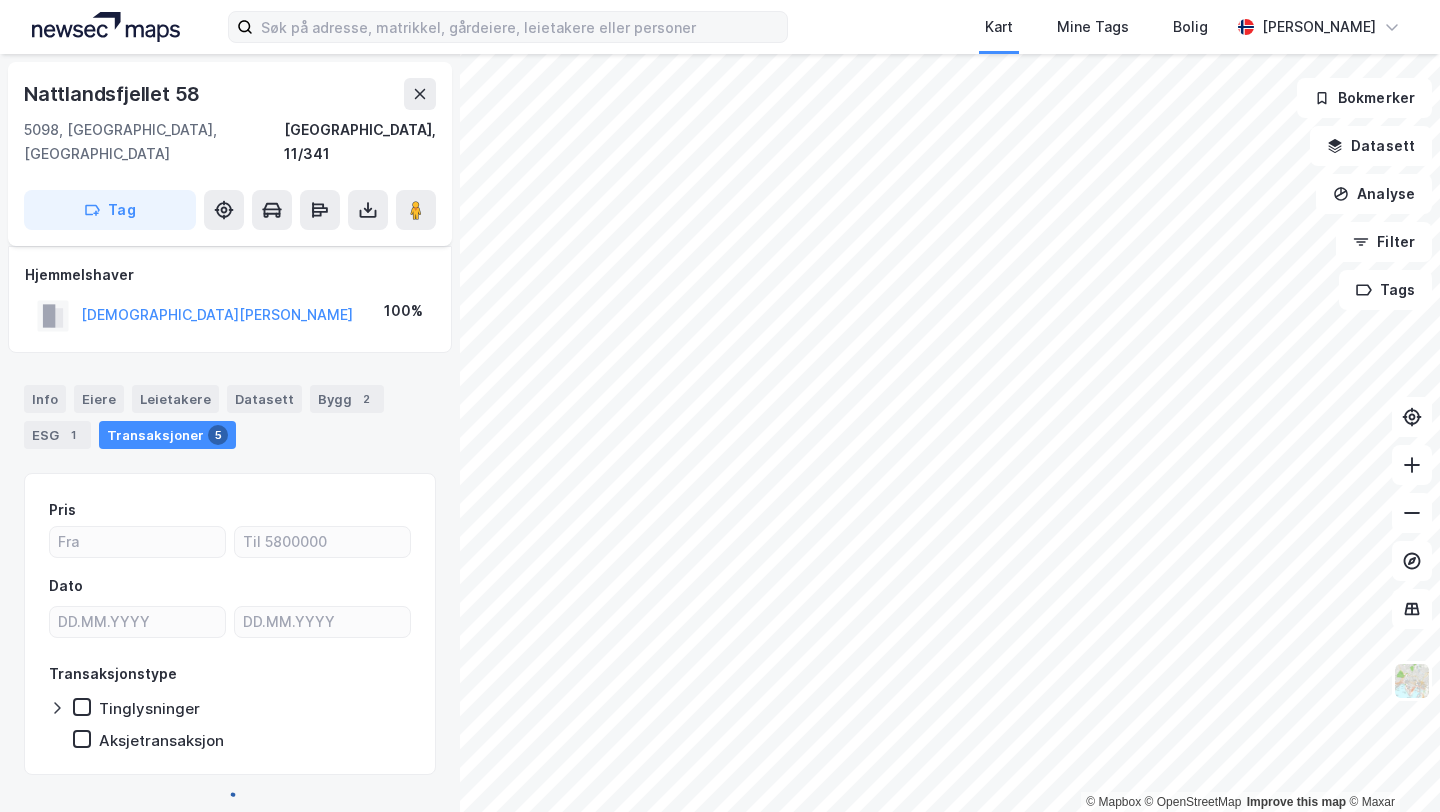 scroll, scrollTop: 11, scrollLeft: 0, axis: vertical 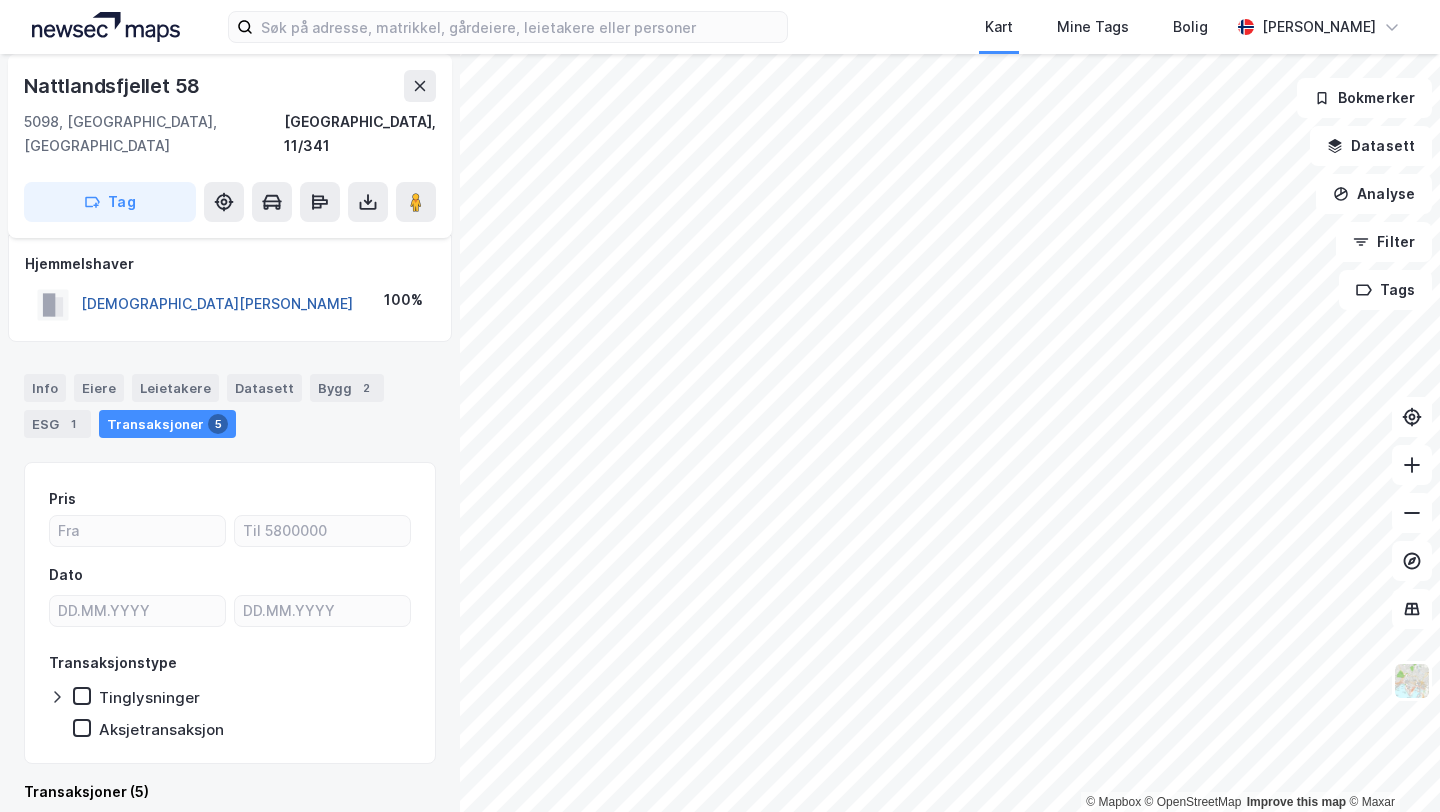 click on "[DEMOGRAPHIC_DATA][PERSON_NAME]" at bounding box center (0, 0) 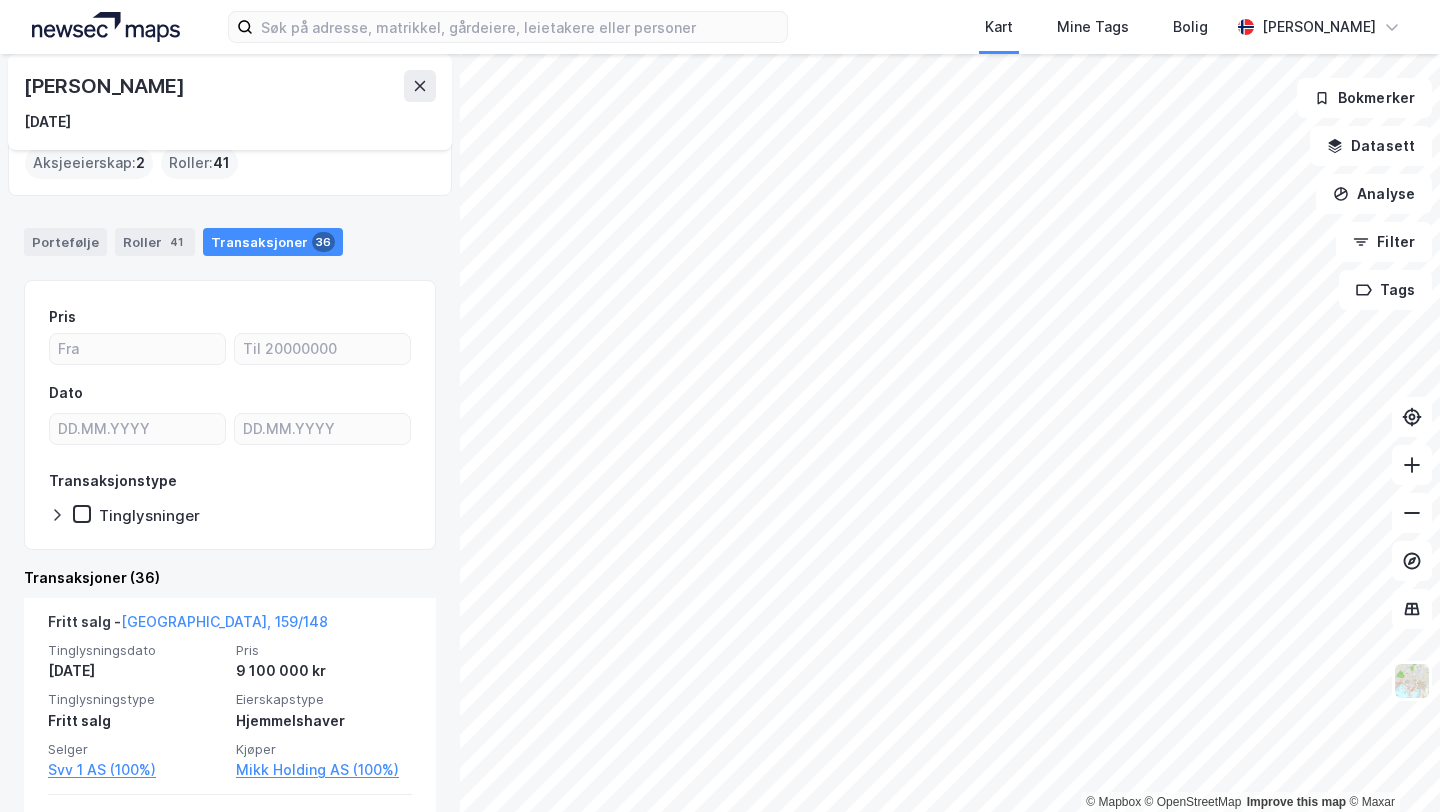 scroll, scrollTop: 152, scrollLeft: 0, axis: vertical 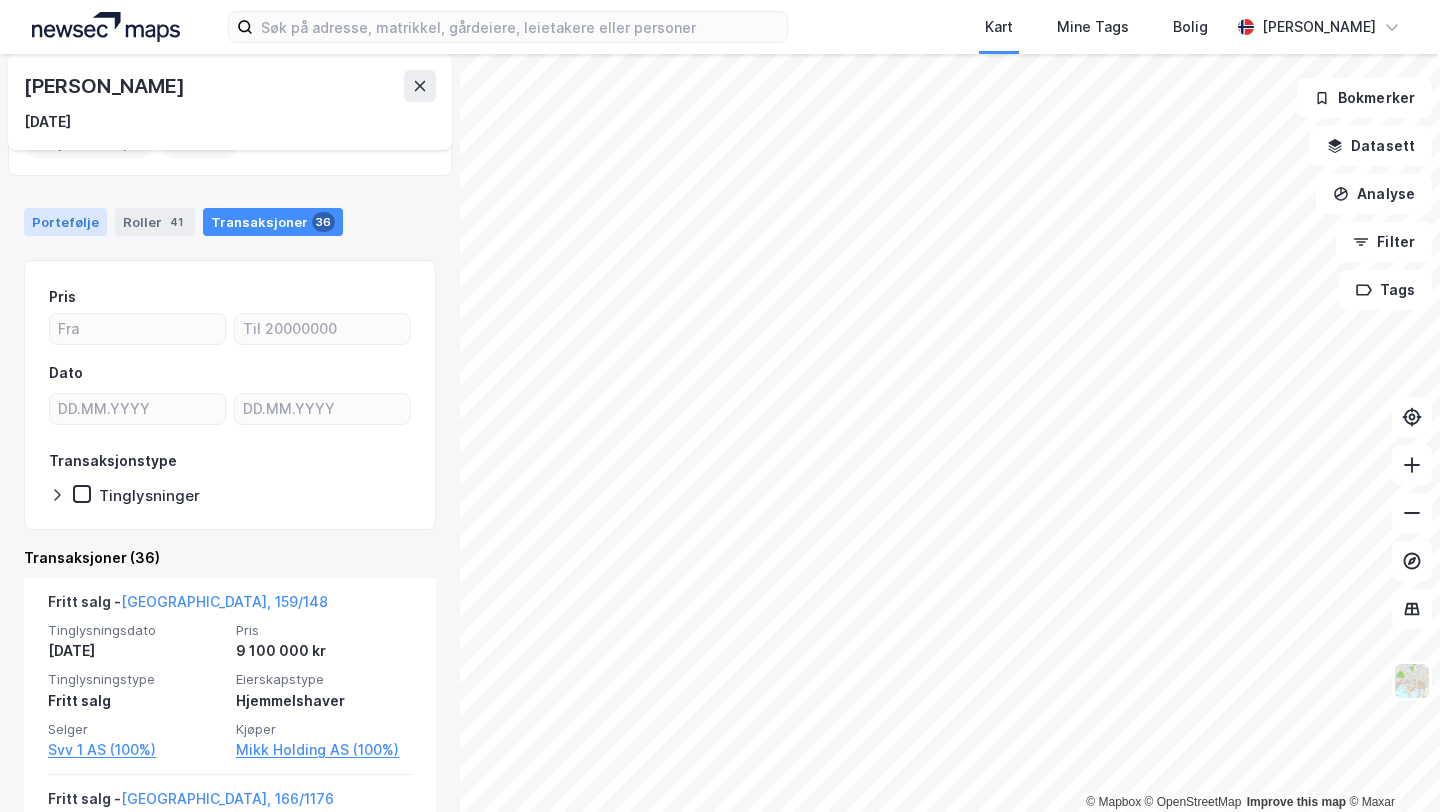 click on "Portefølje" at bounding box center (65, 222) 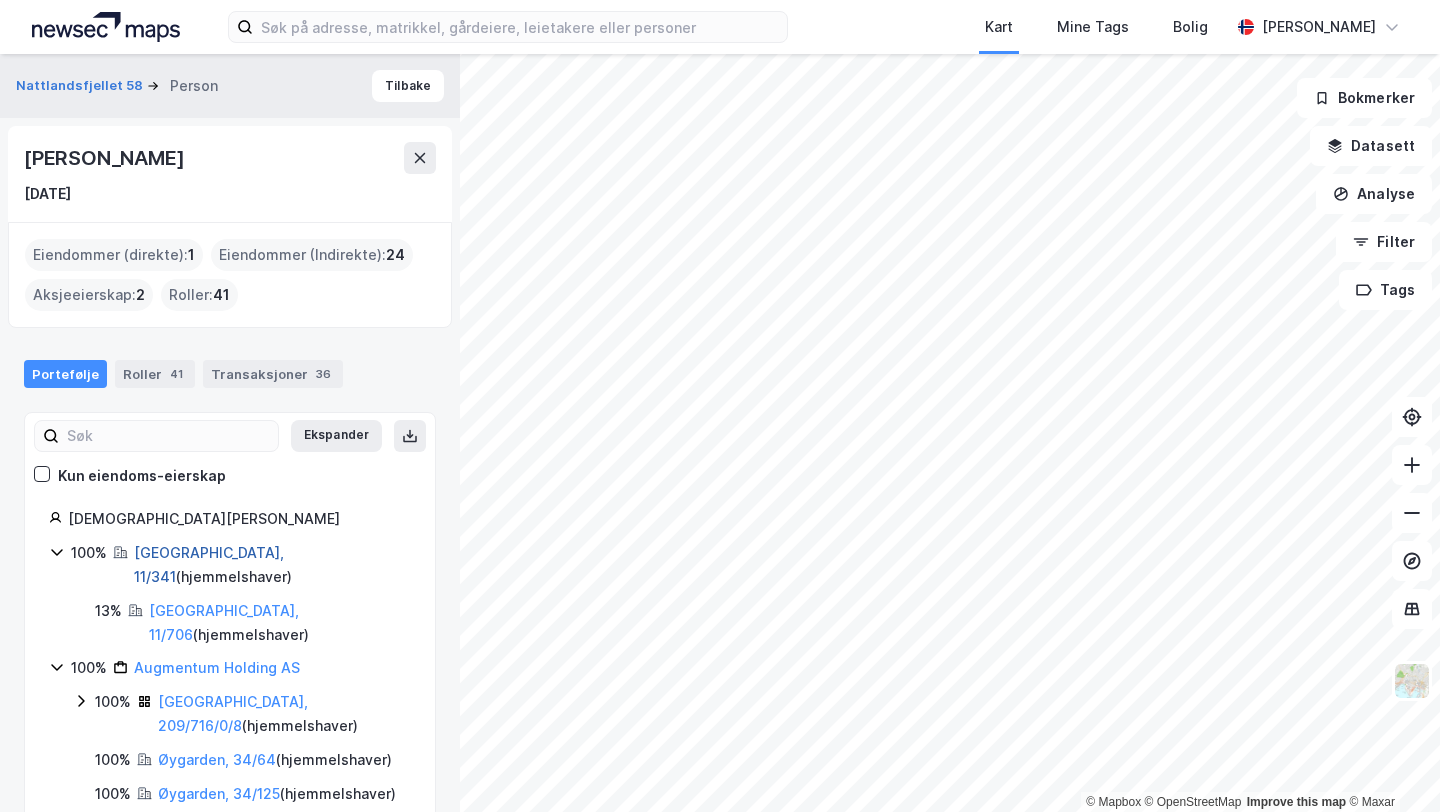 click on "[GEOGRAPHIC_DATA], 11/341" at bounding box center (209, 564) 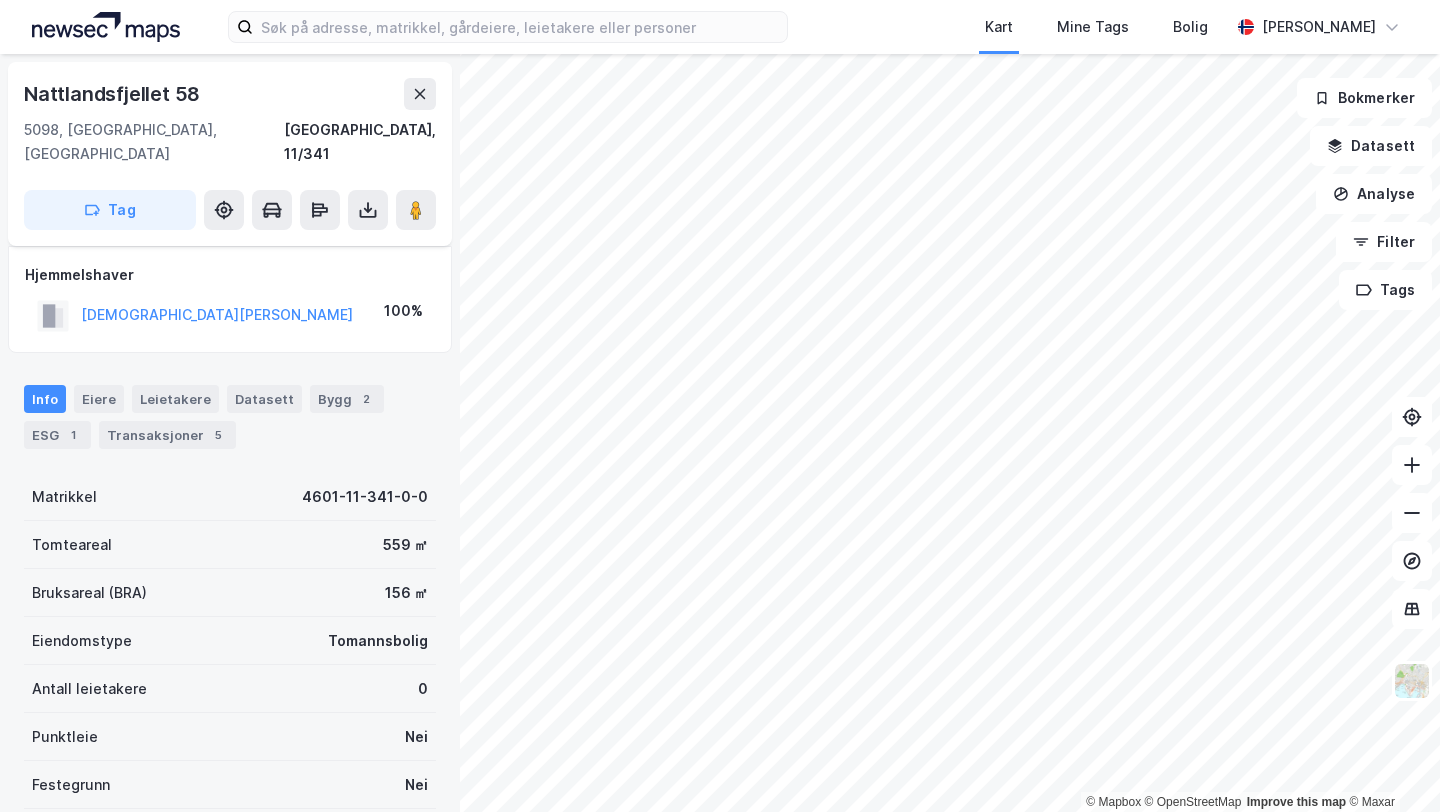 scroll, scrollTop: 11, scrollLeft: 0, axis: vertical 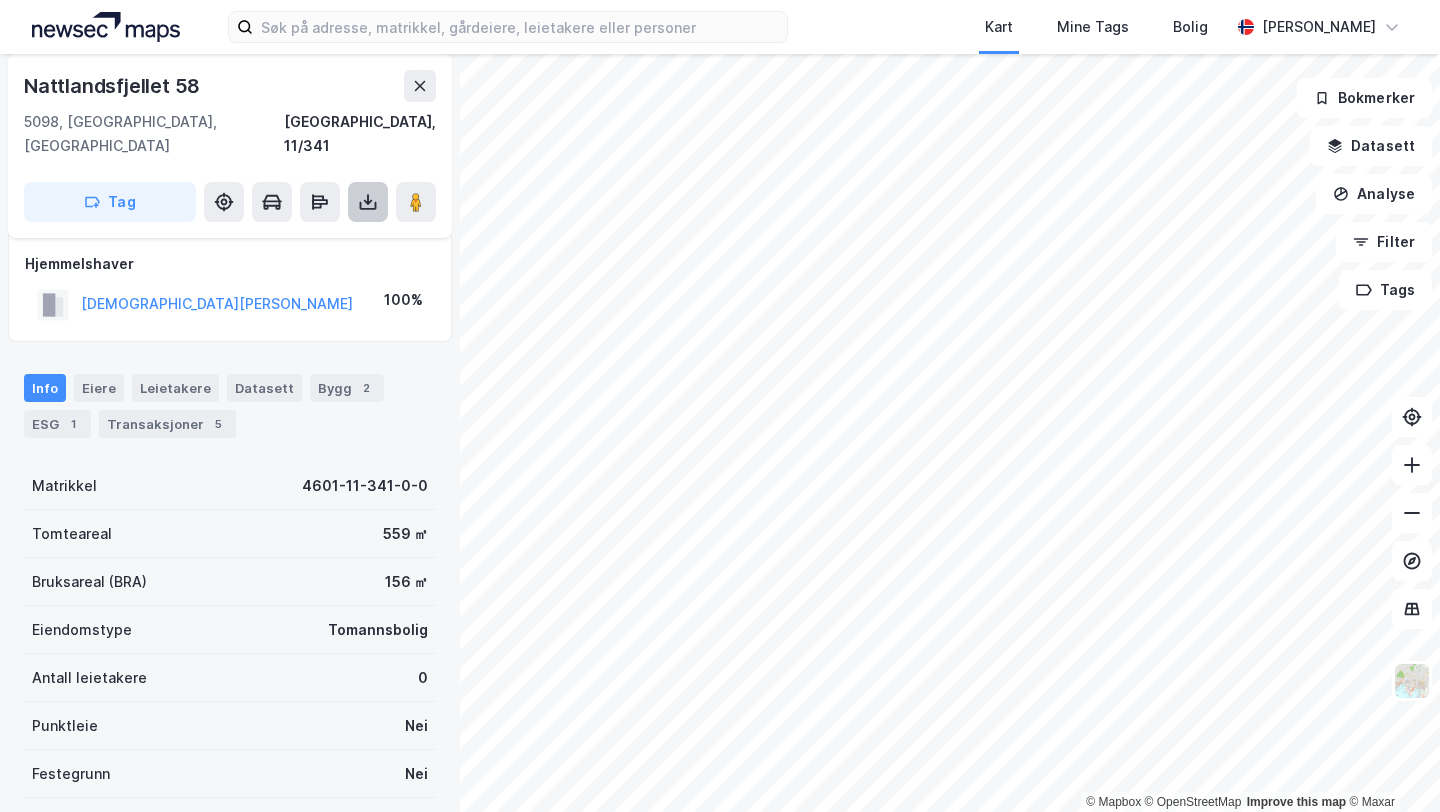 click at bounding box center [368, 202] 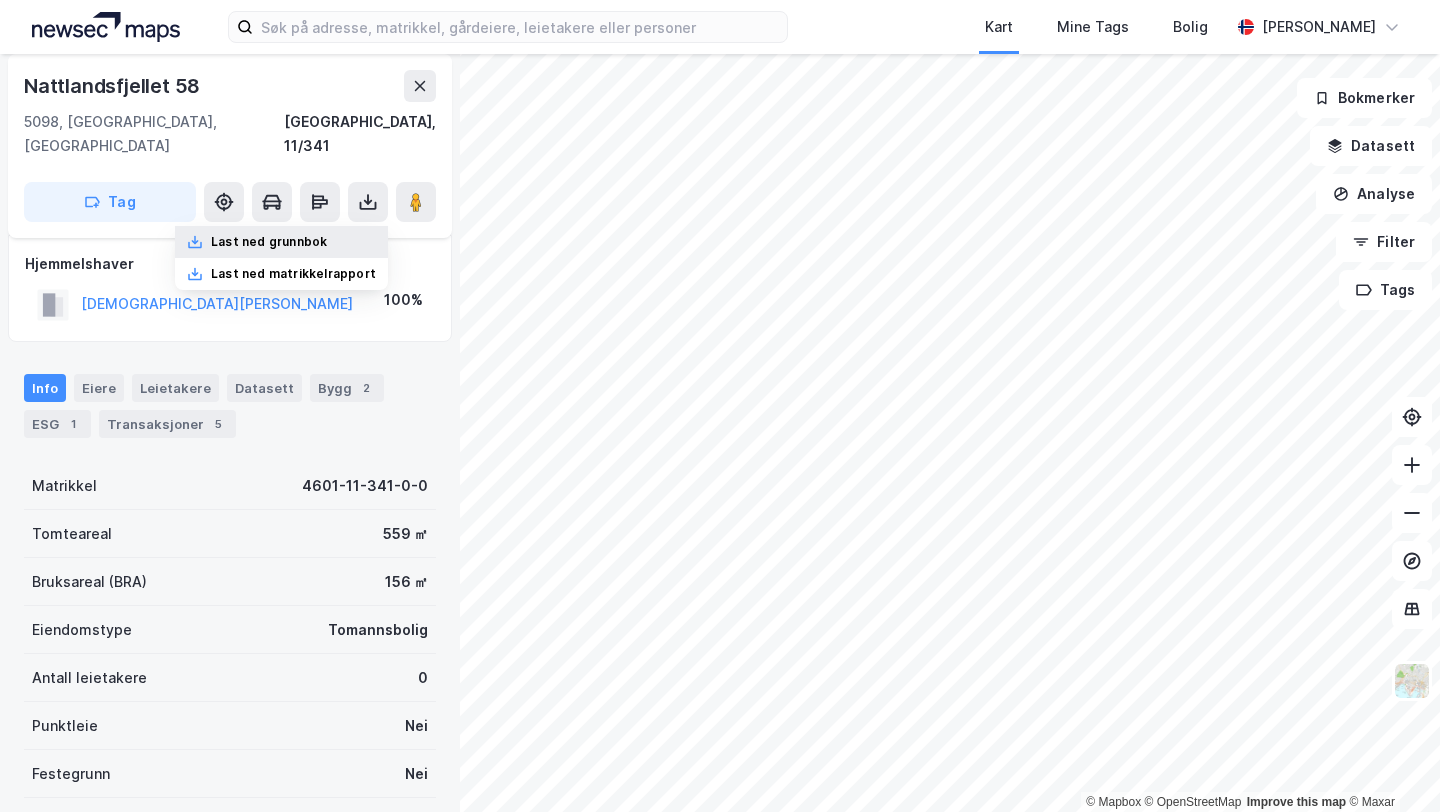 click on "Last ned grunnbok" at bounding box center (281, 242) 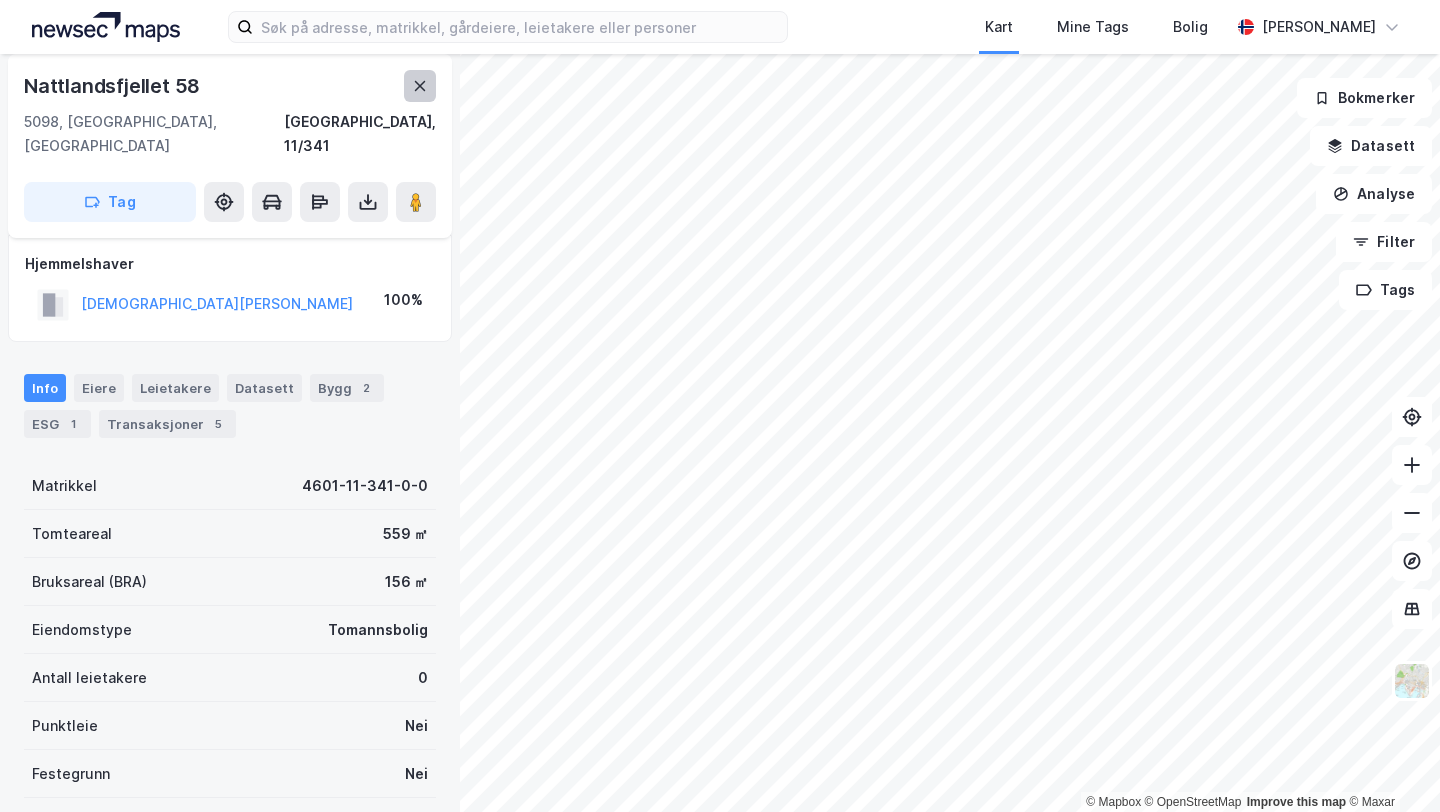 click 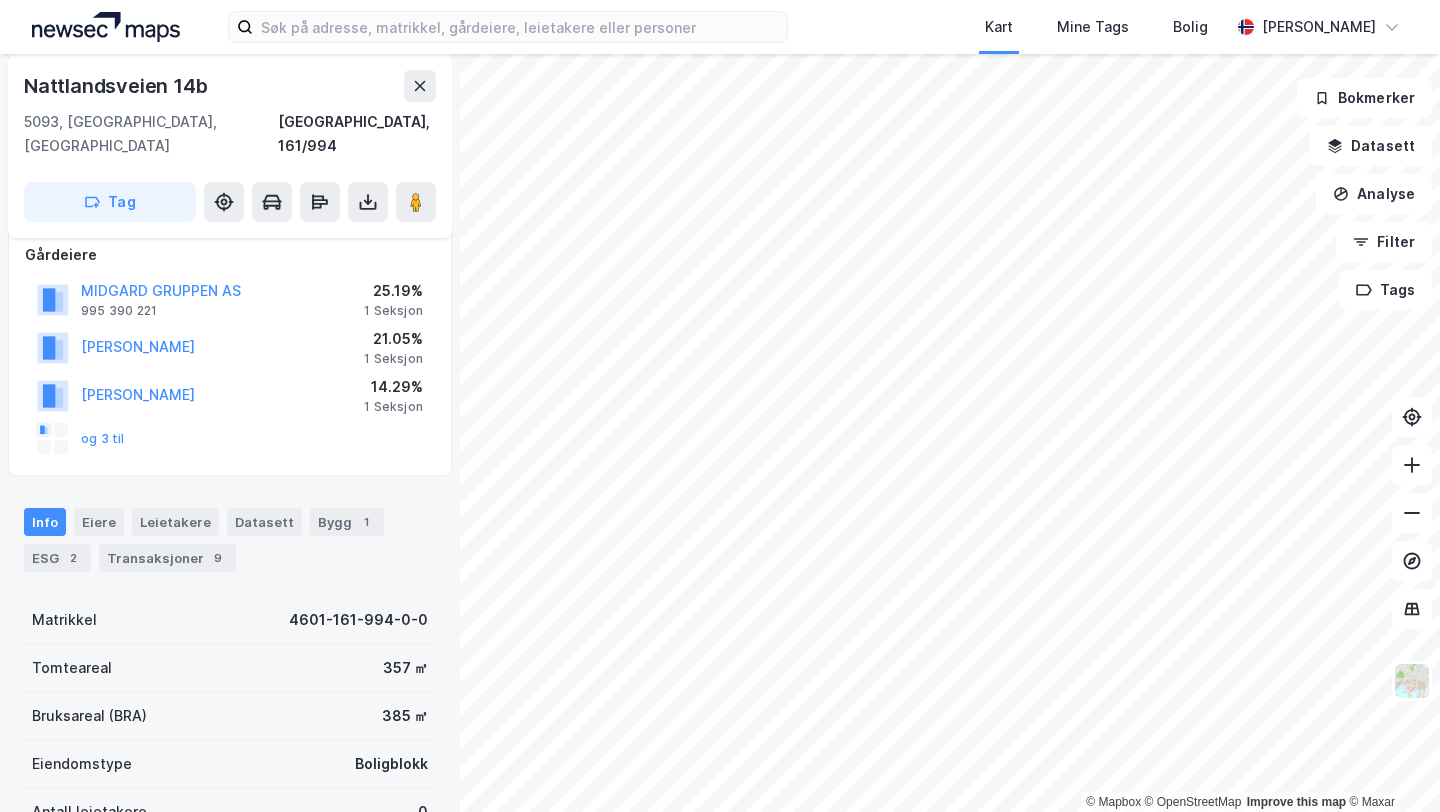 scroll, scrollTop: 252, scrollLeft: 0, axis: vertical 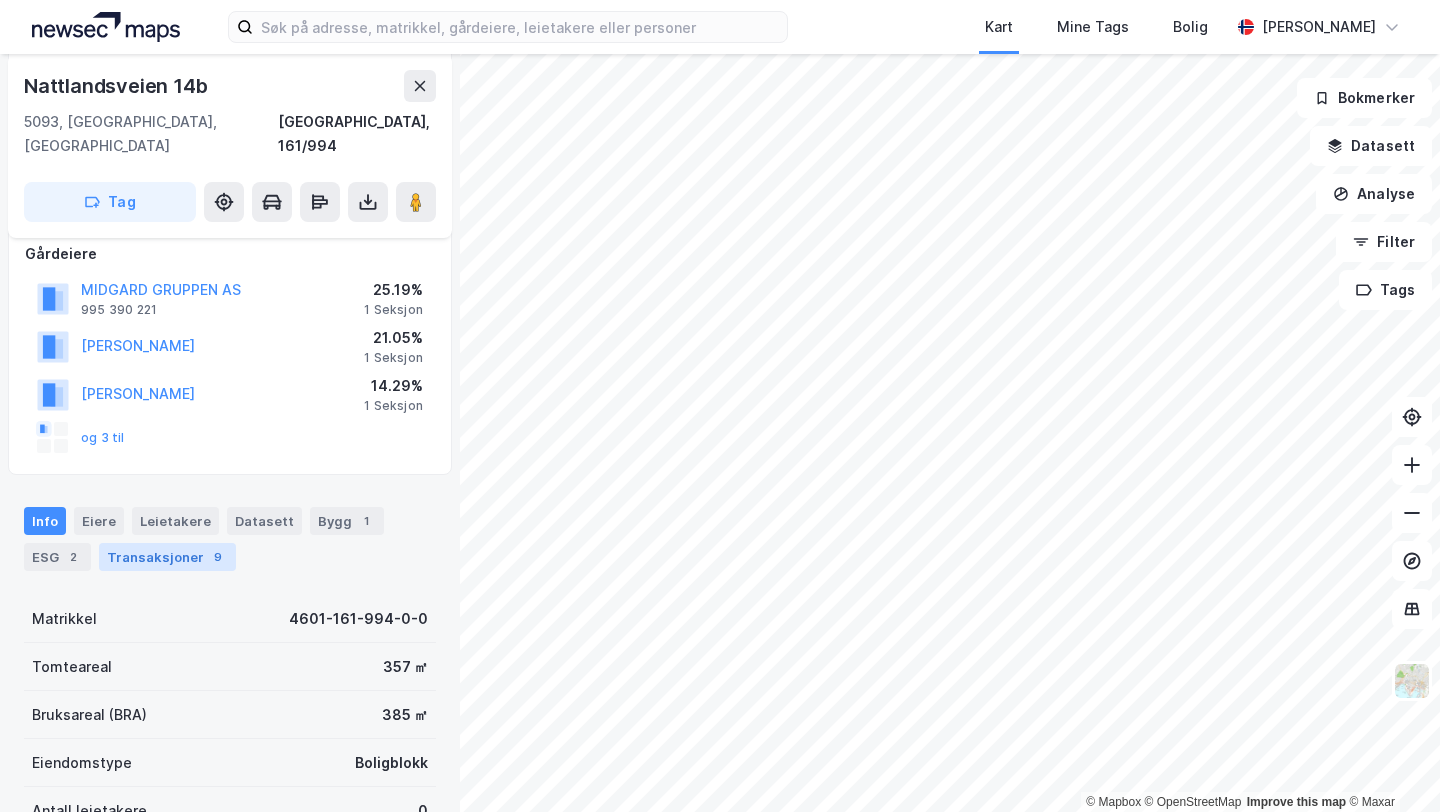 click on "Transaksjoner 9" at bounding box center (167, 557) 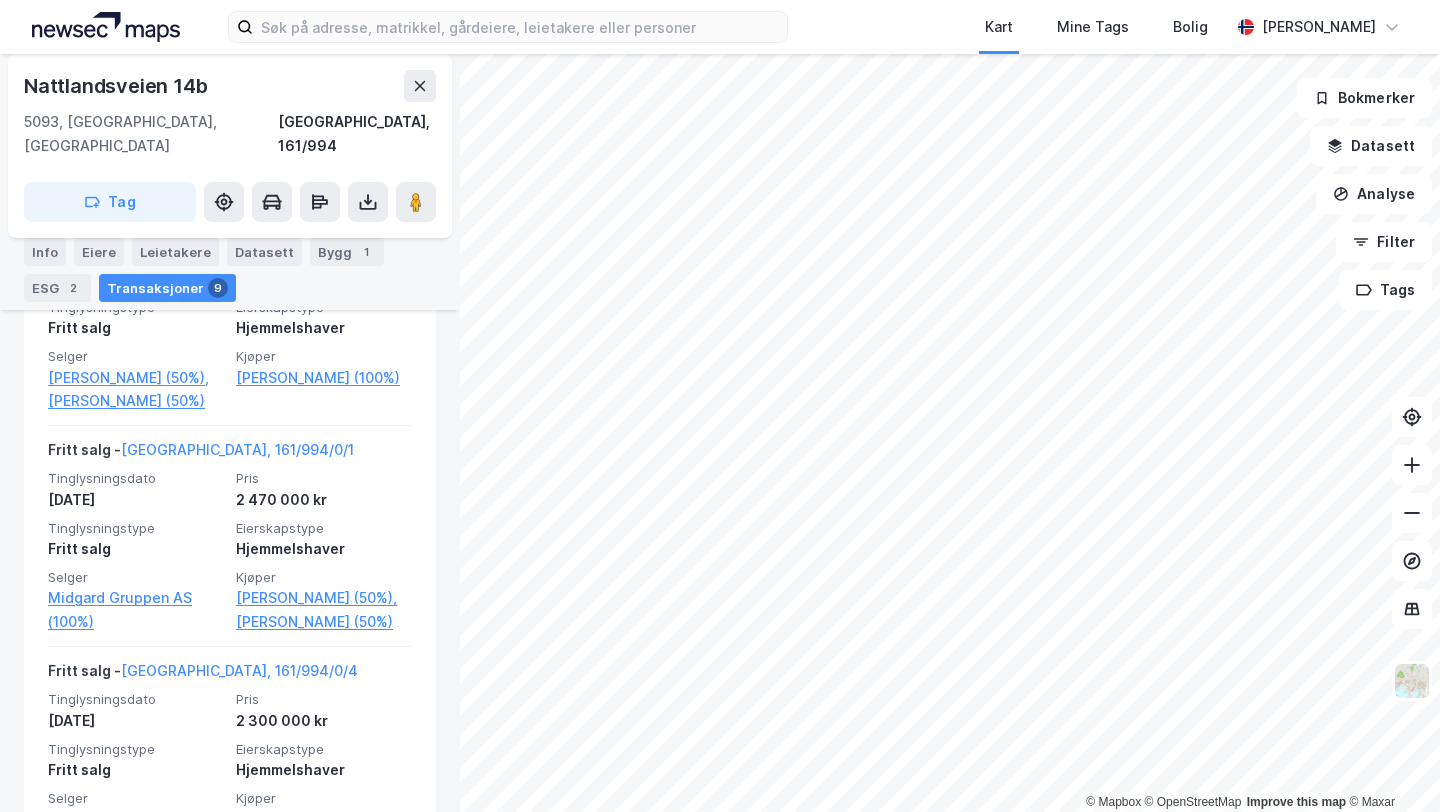 scroll, scrollTop: 987, scrollLeft: 0, axis: vertical 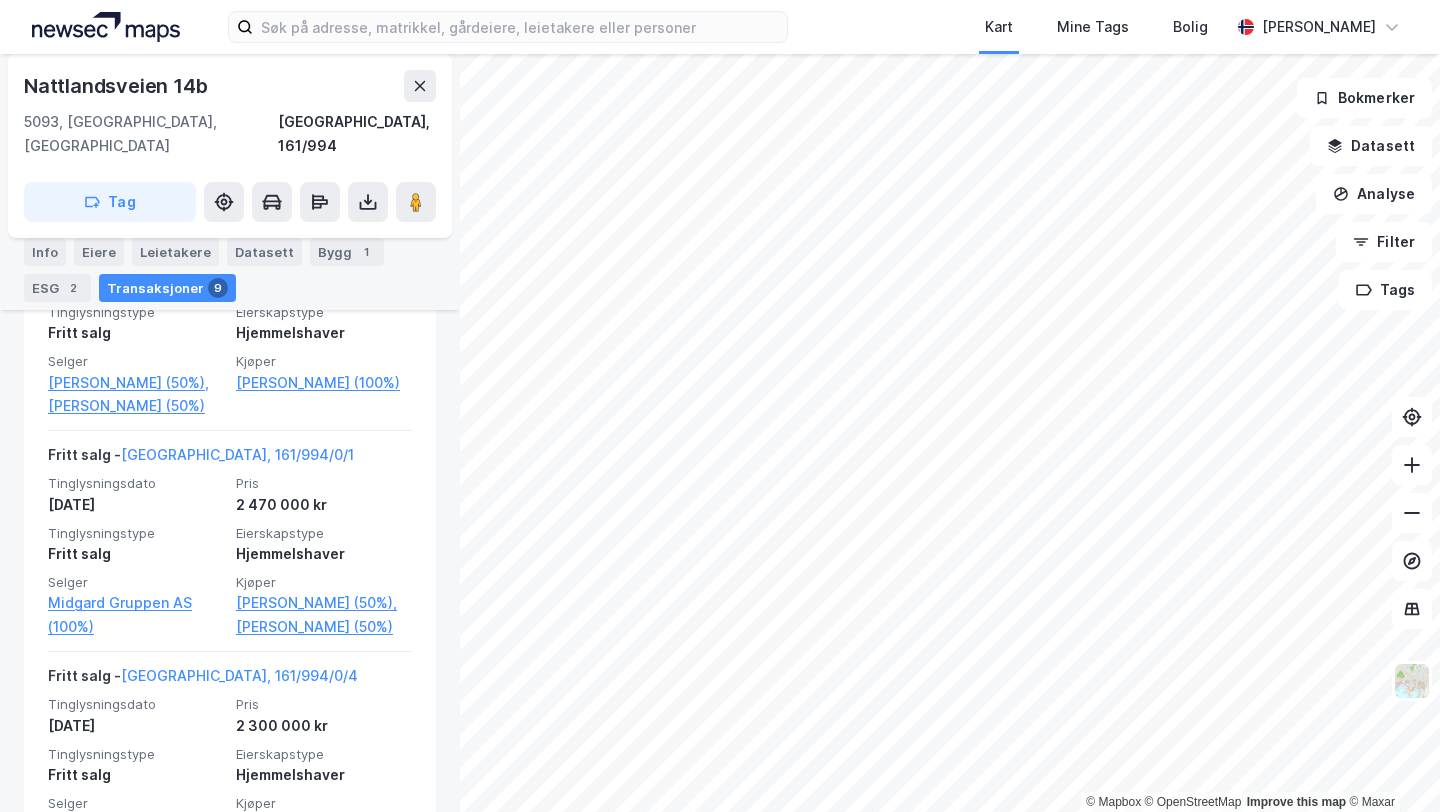 click on "Nattlandsveien 14b" at bounding box center [117, 86] 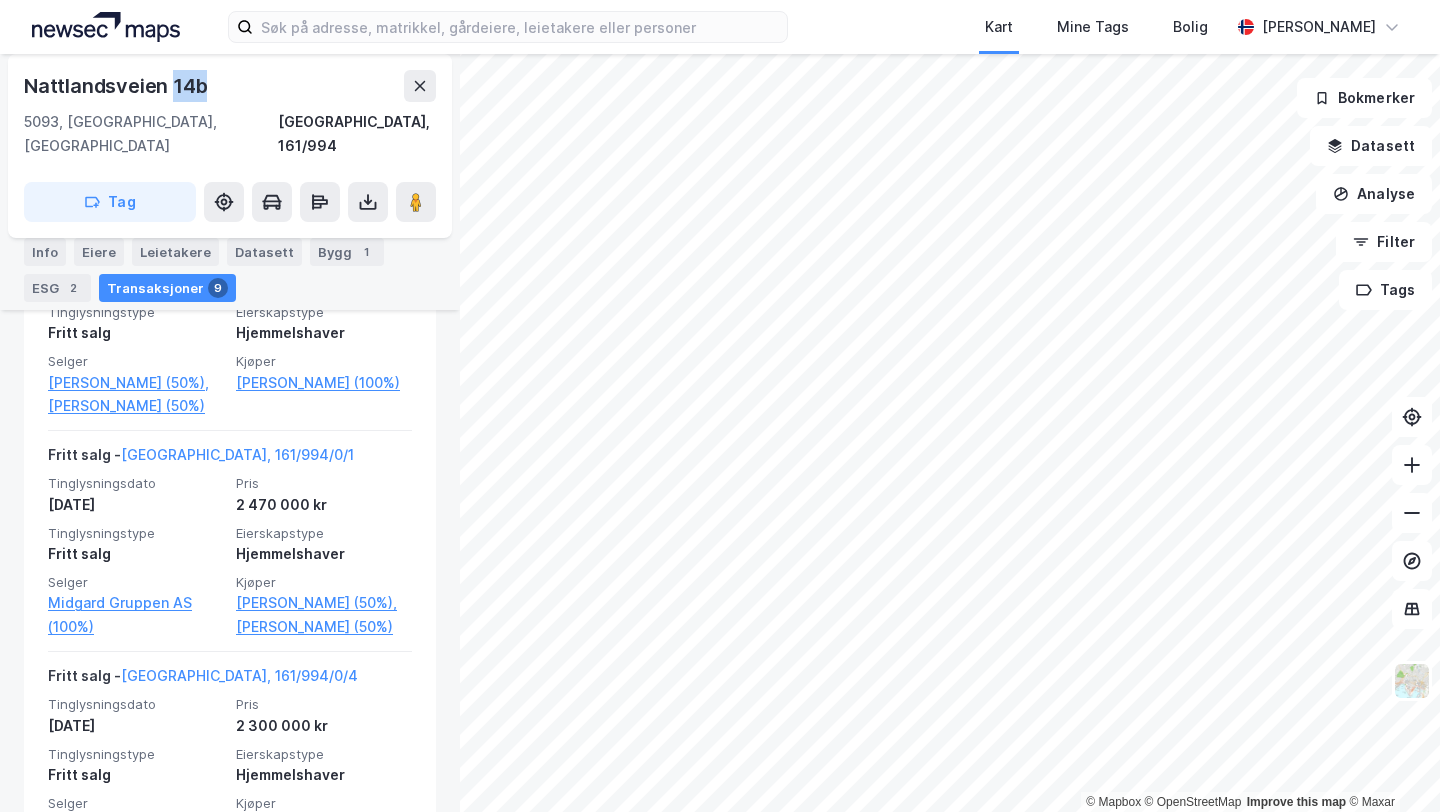 click on "Nattlandsveien 14b" at bounding box center (117, 86) 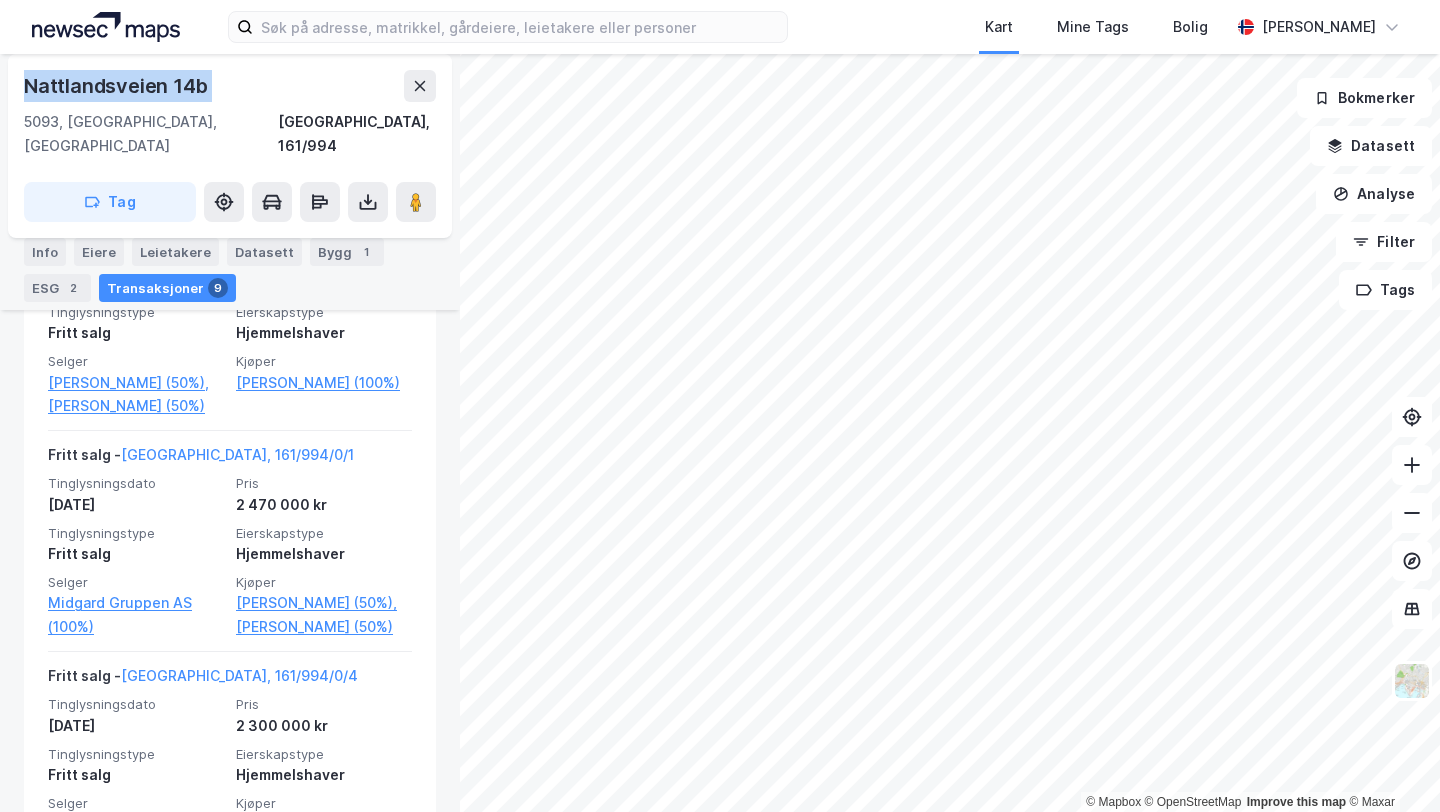 copy on "Nattlandsveien 14b" 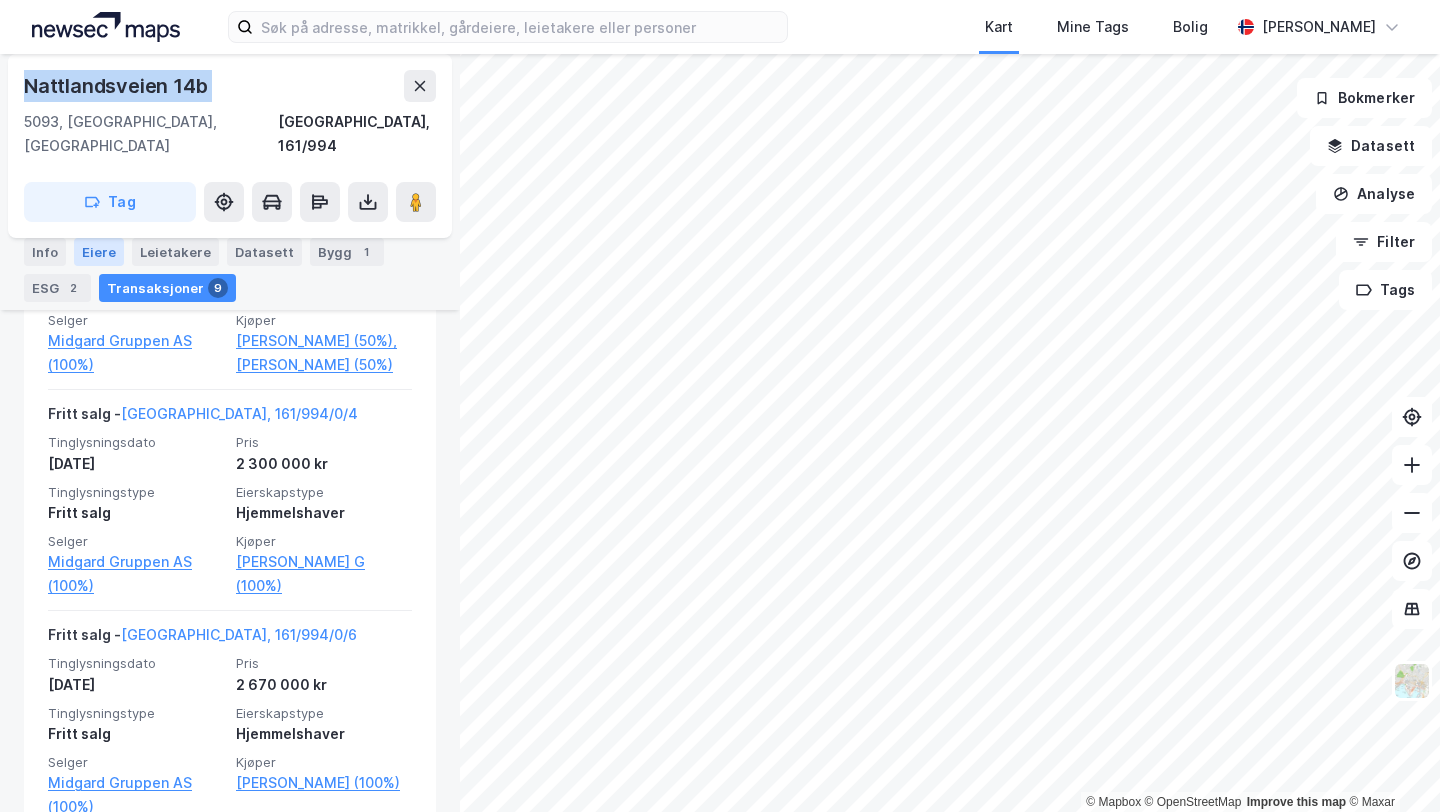 click on "Eiere" at bounding box center [99, 252] 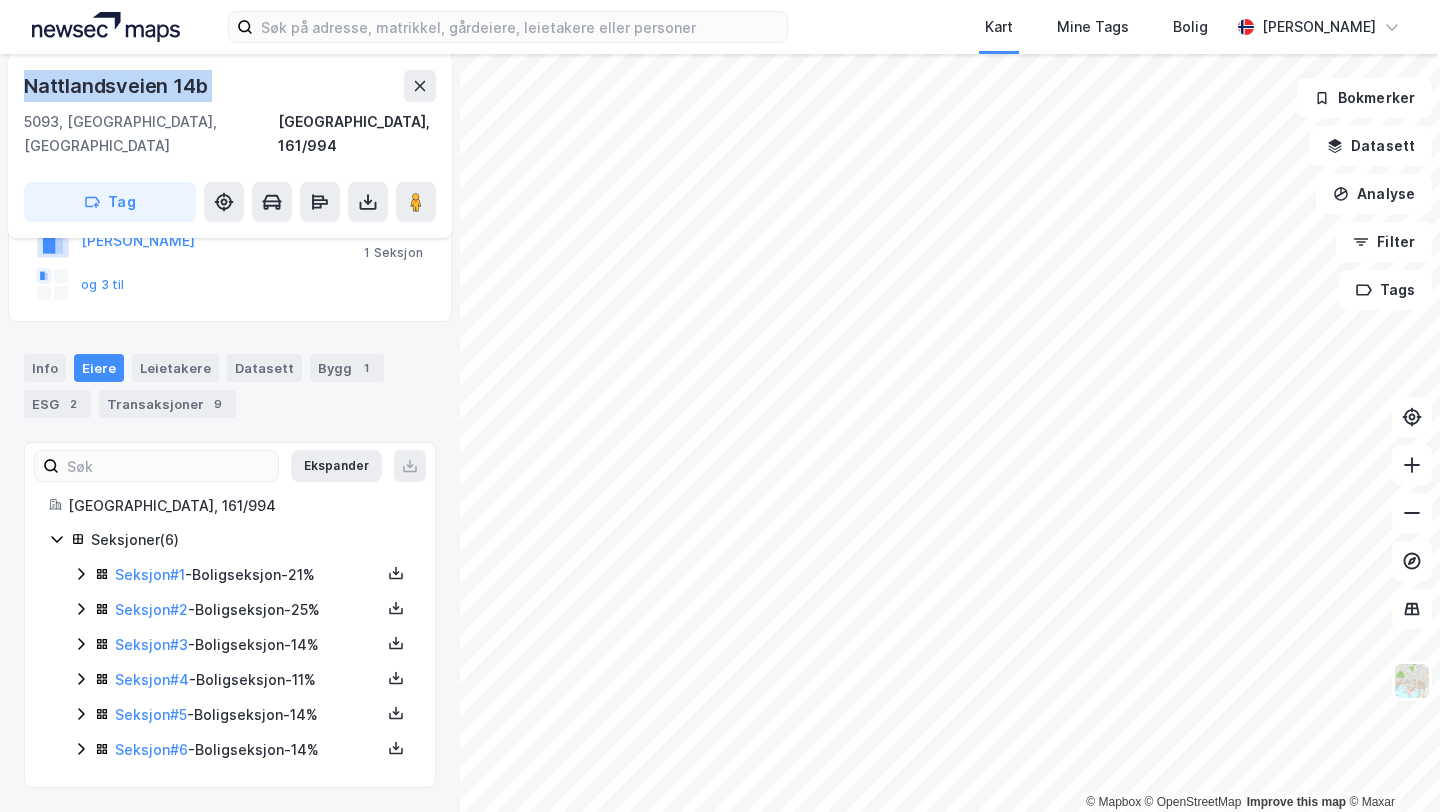 scroll, scrollTop: 381, scrollLeft: 0, axis: vertical 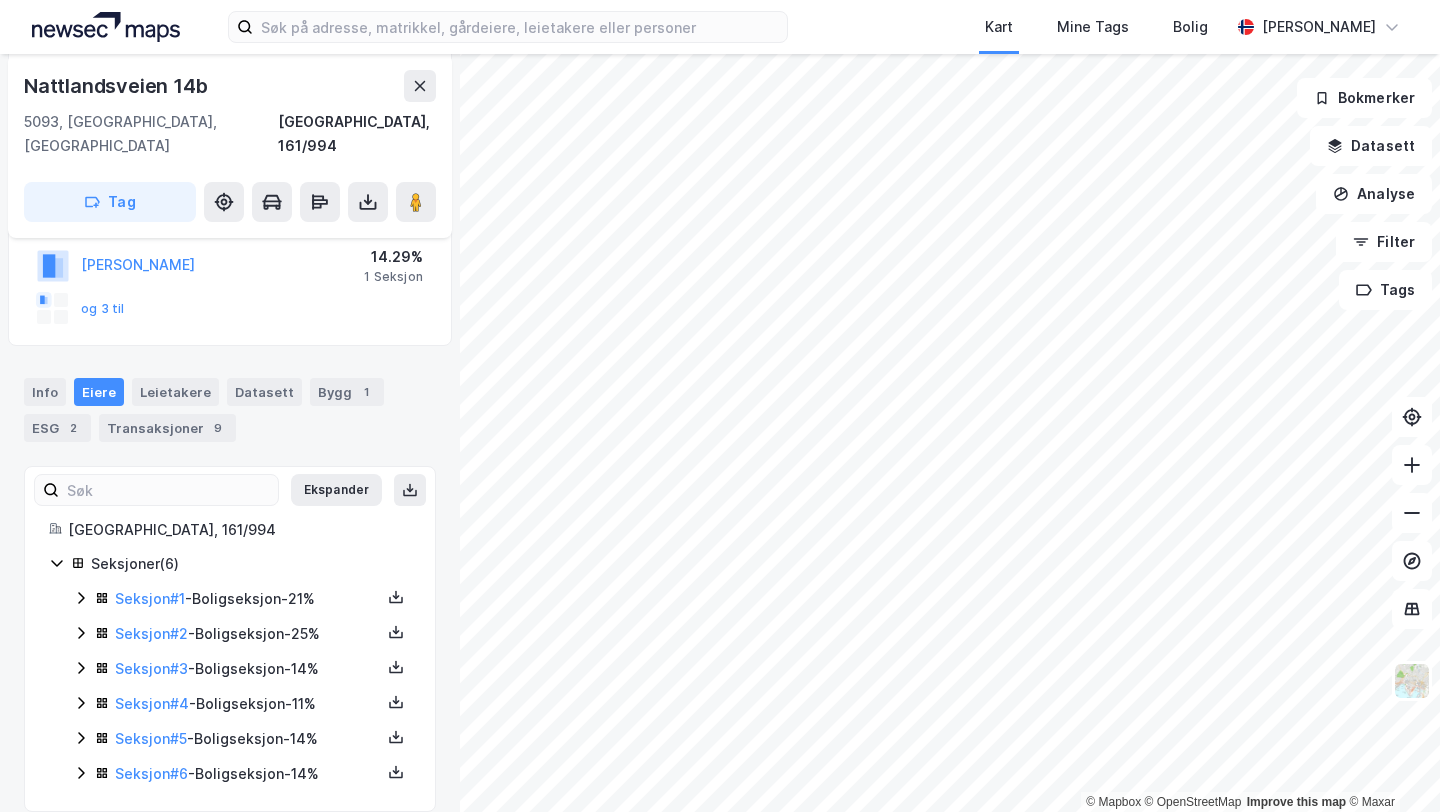 click 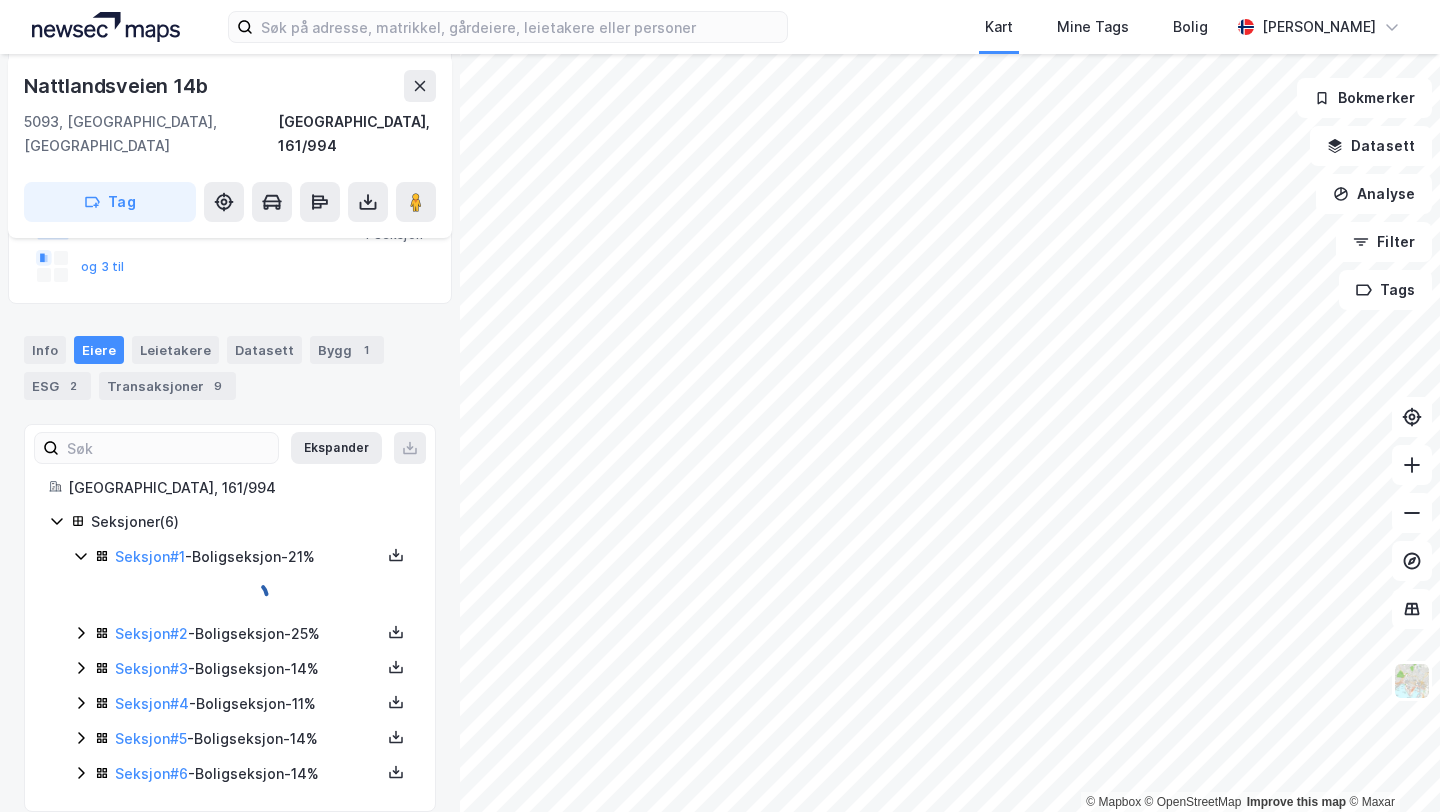 scroll, scrollTop: 449, scrollLeft: 0, axis: vertical 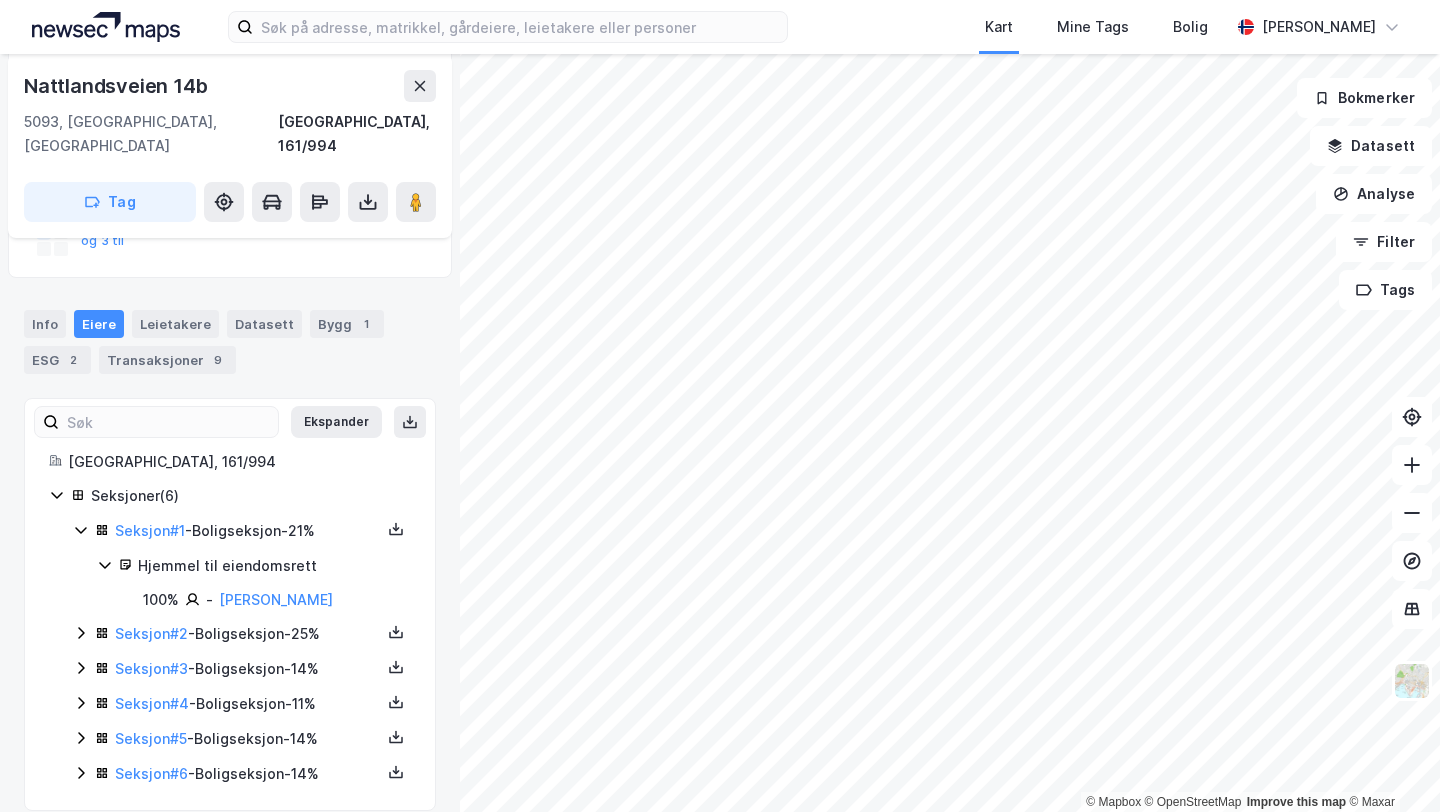 click 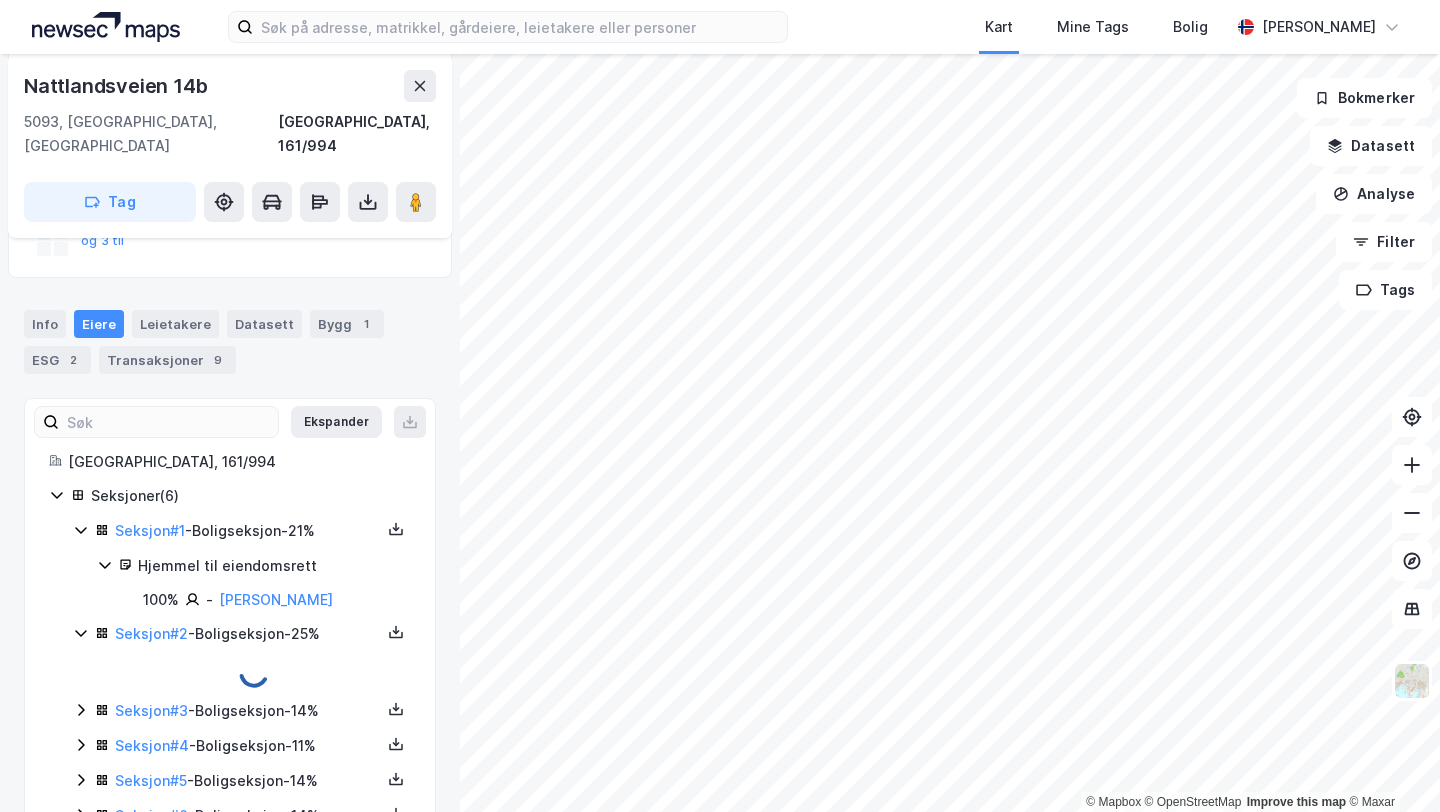 scroll, scrollTop: 584, scrollLeft: 0, axis: vertical 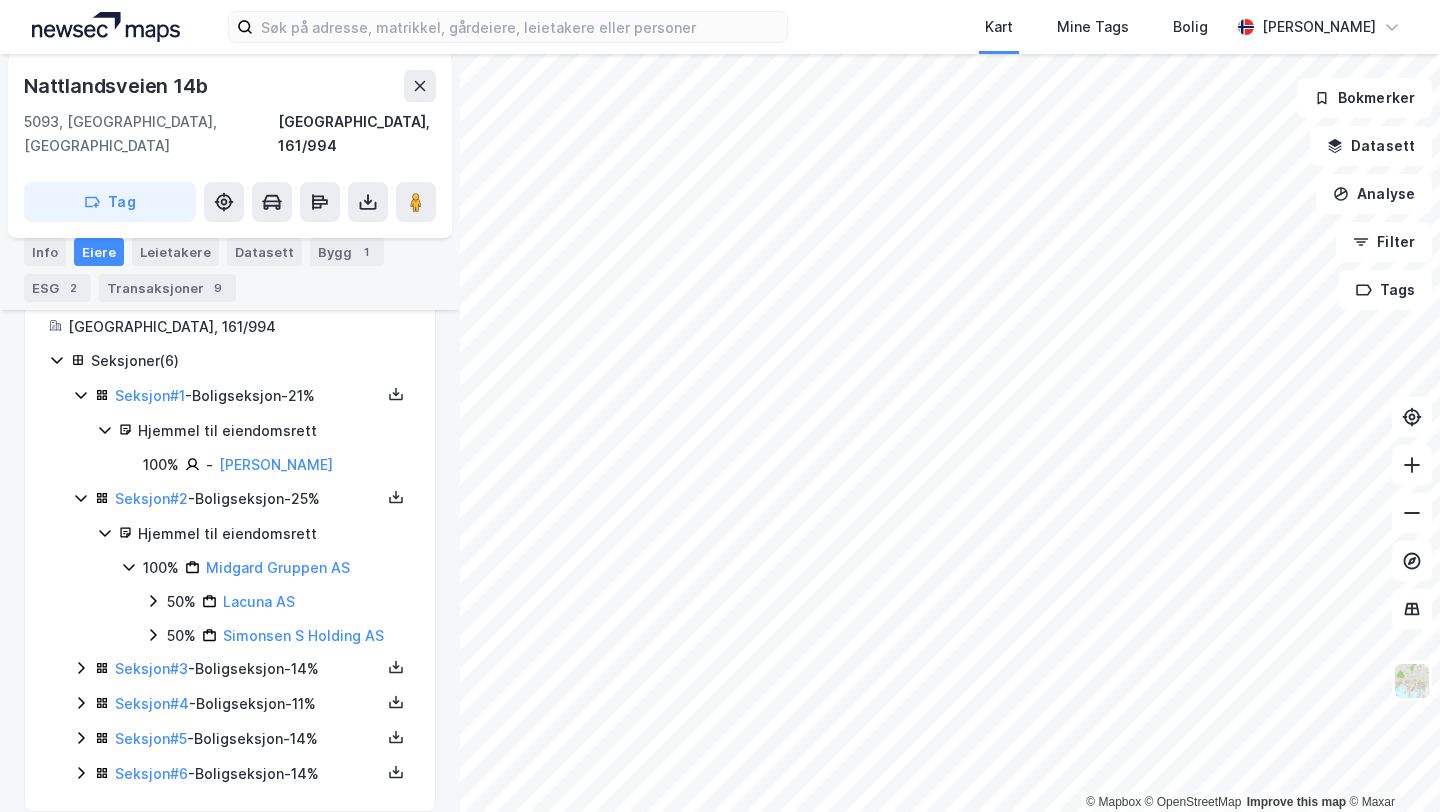 click 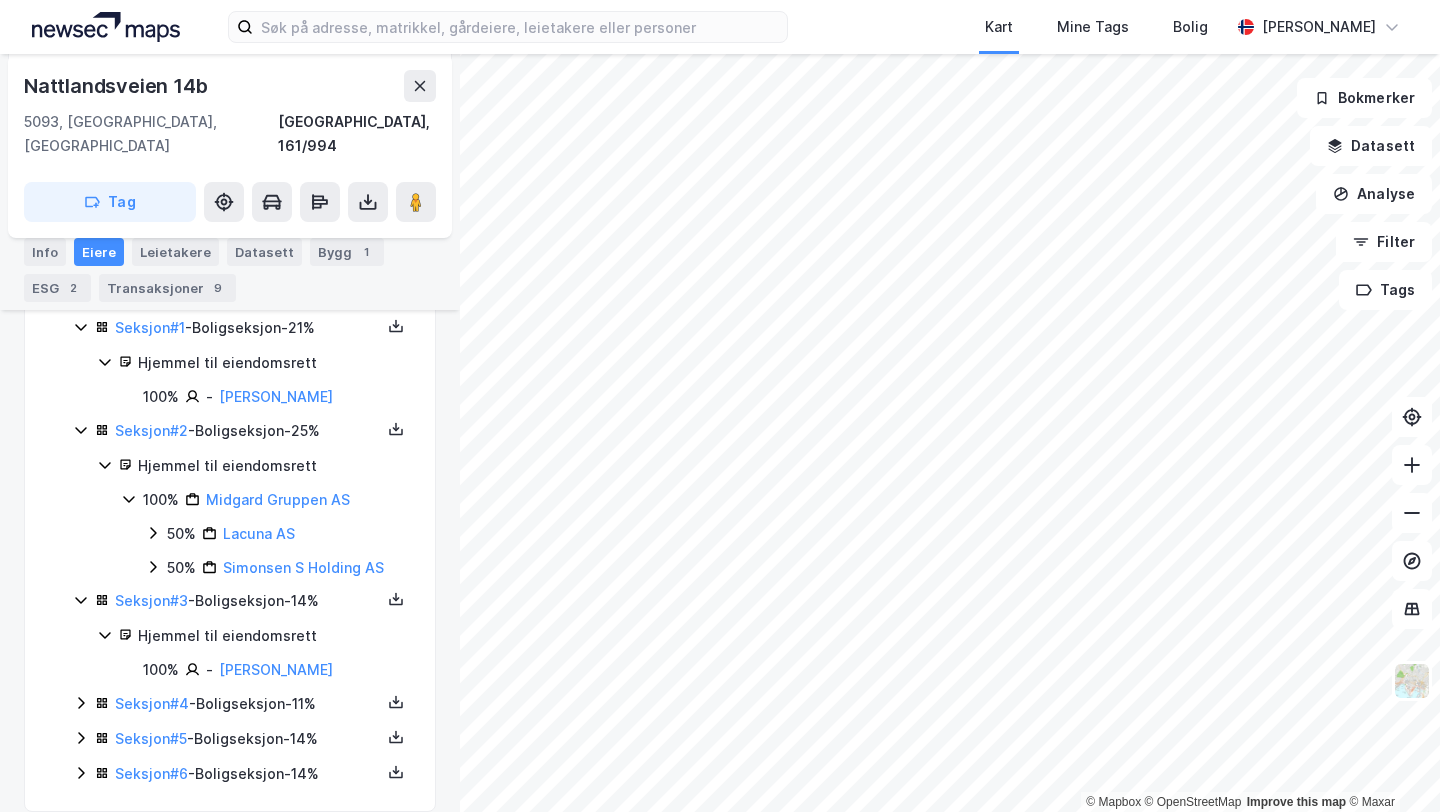 click 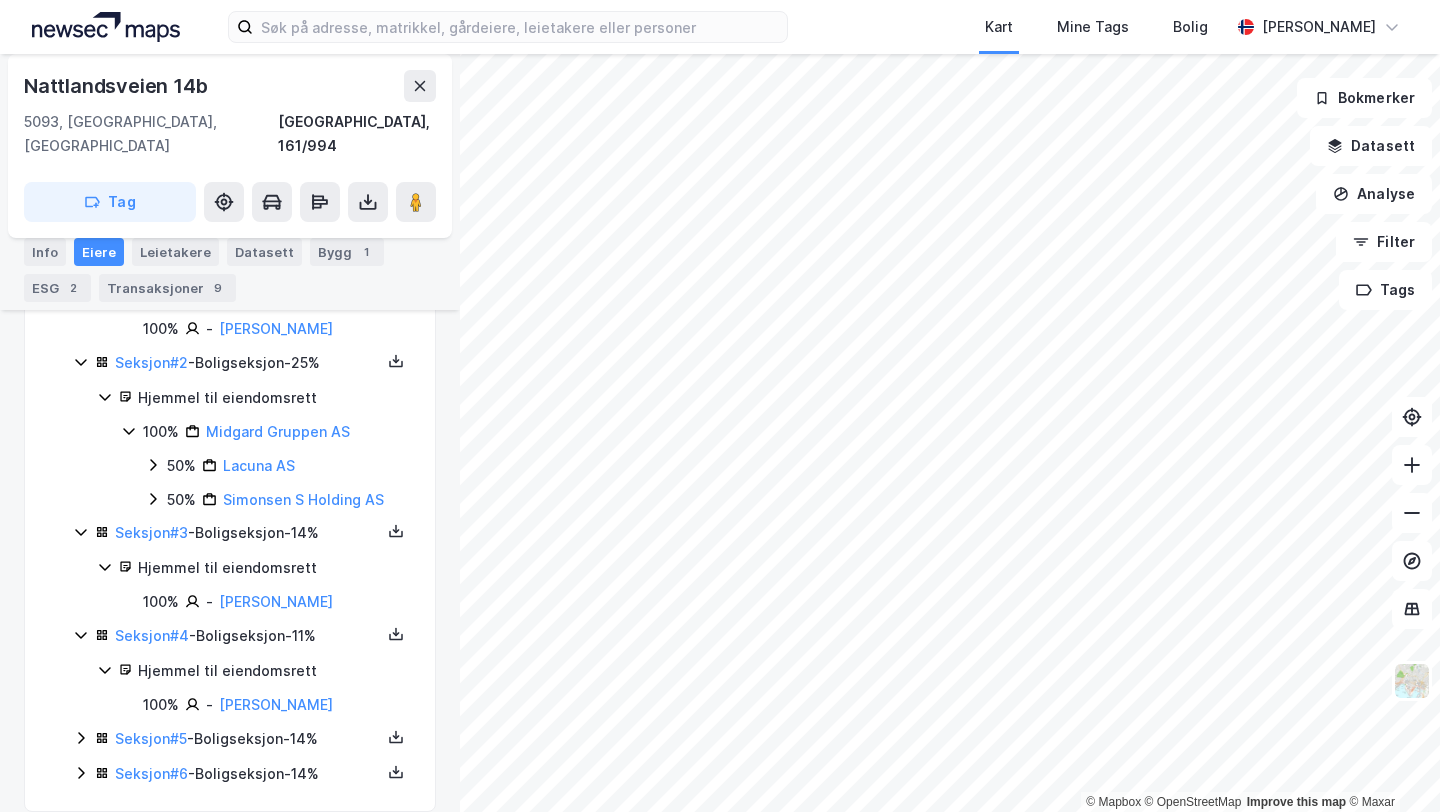 click 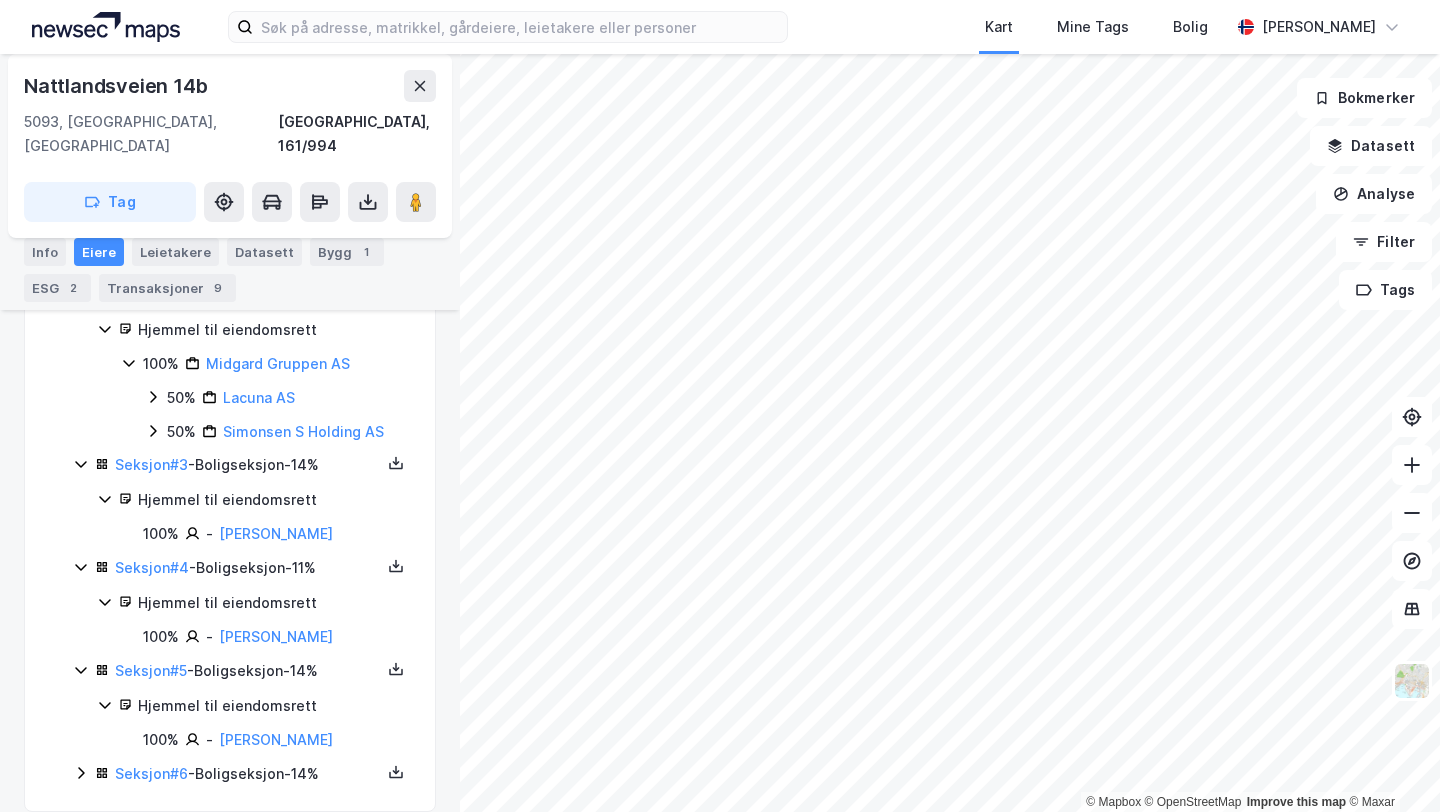 click 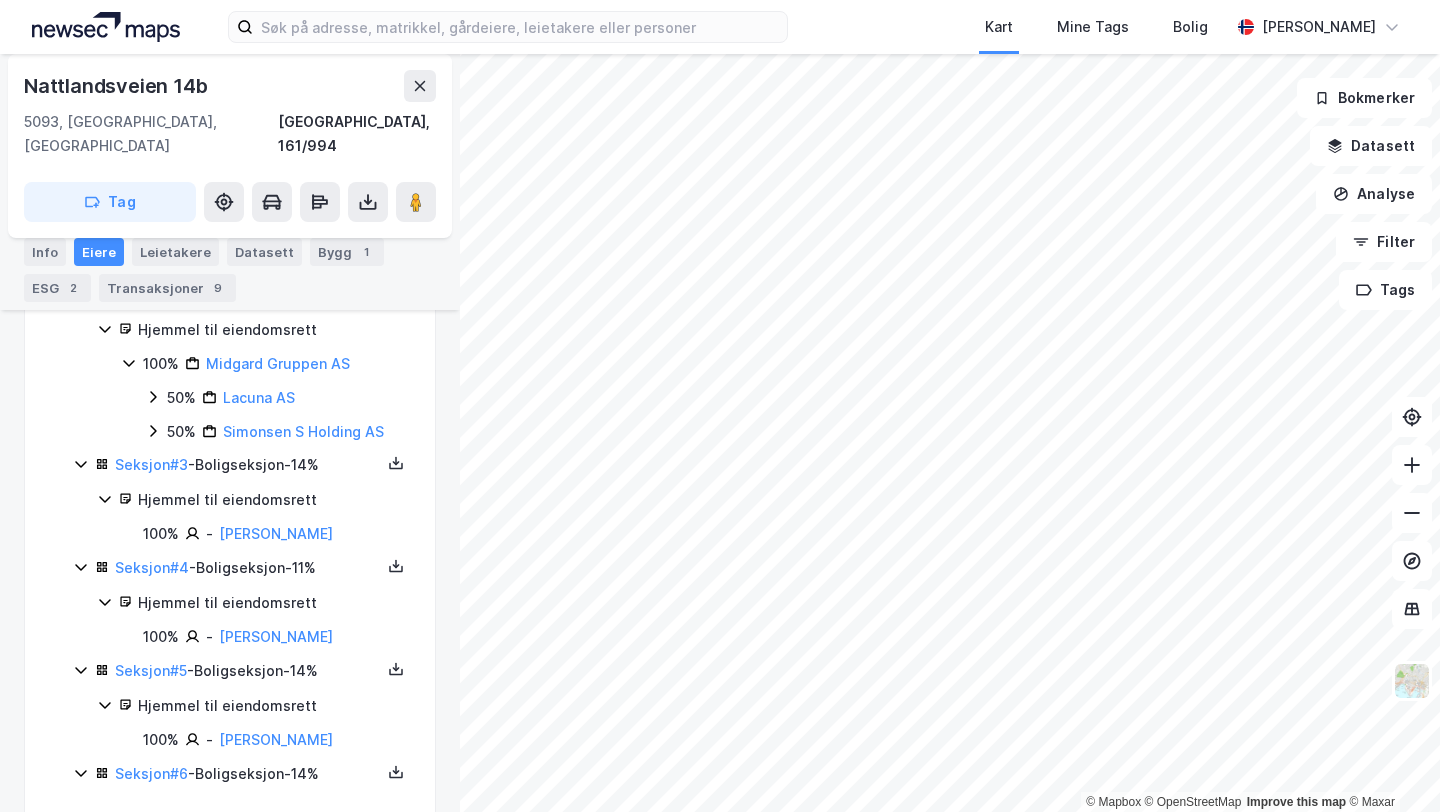 scroll, scrollTop: 856, scrollLeft: 0, axis: vertical 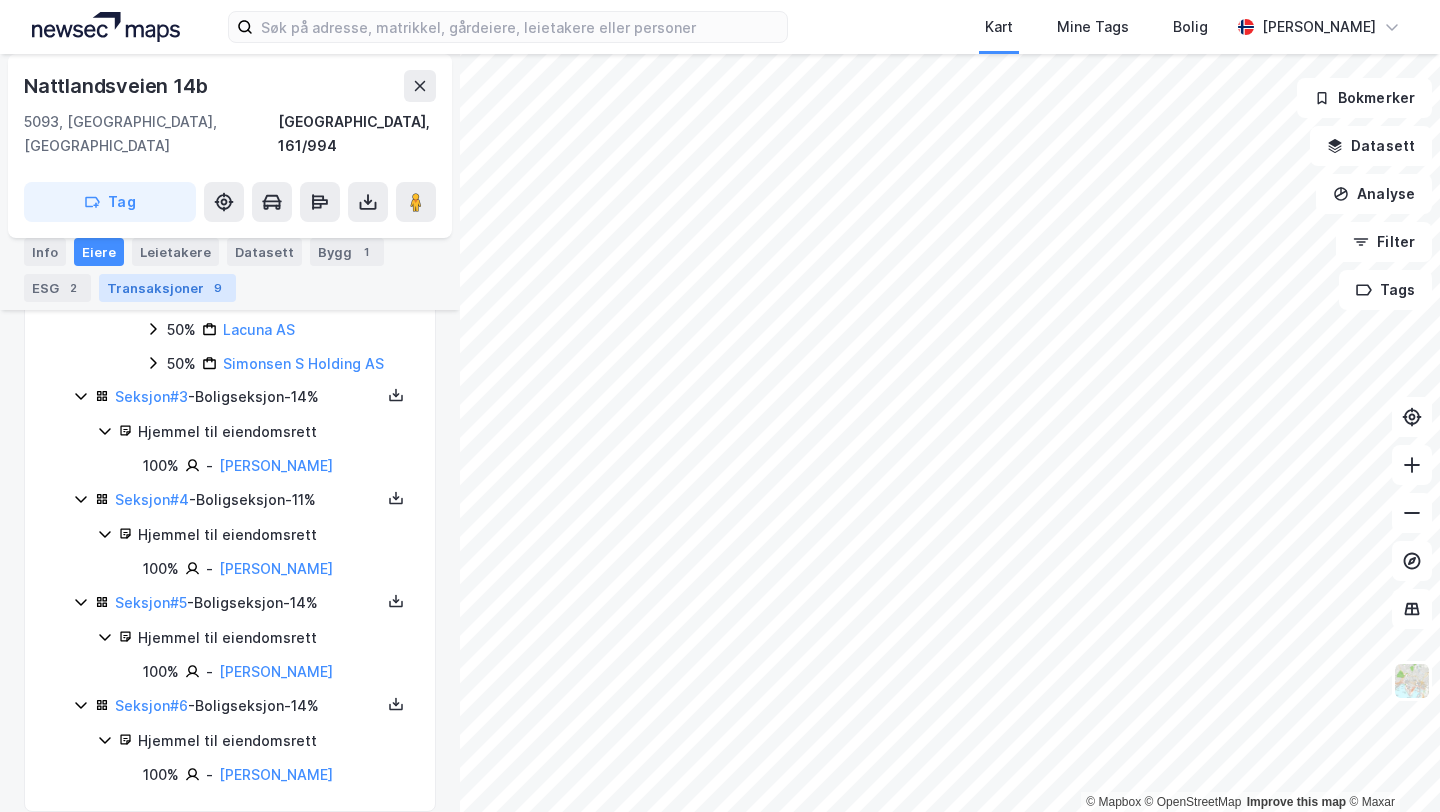 click on "Transaksjoner 9" at bounding box center (167, 288) 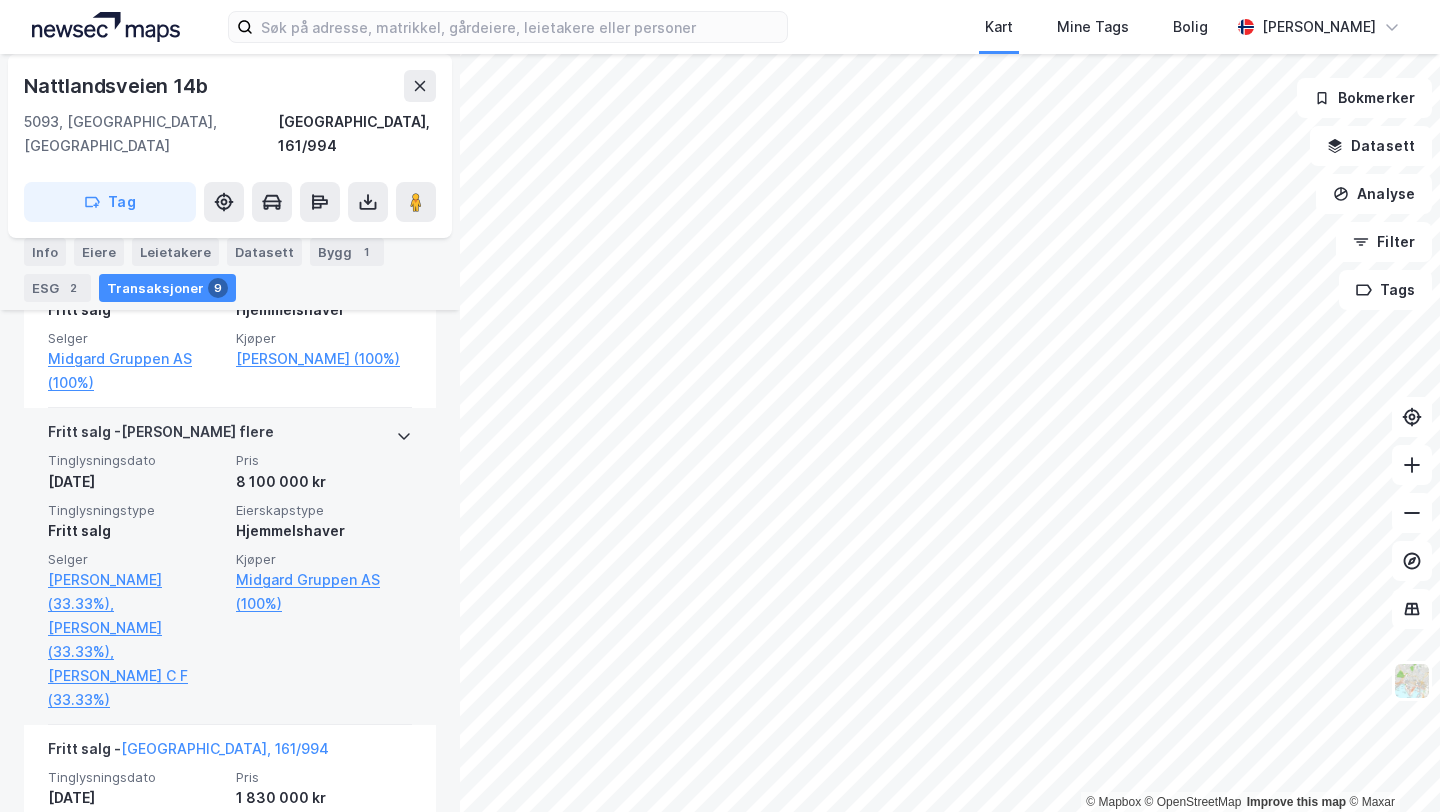 scroll, scrollTop: 2210, scrollLeft: 0, axis: vertical 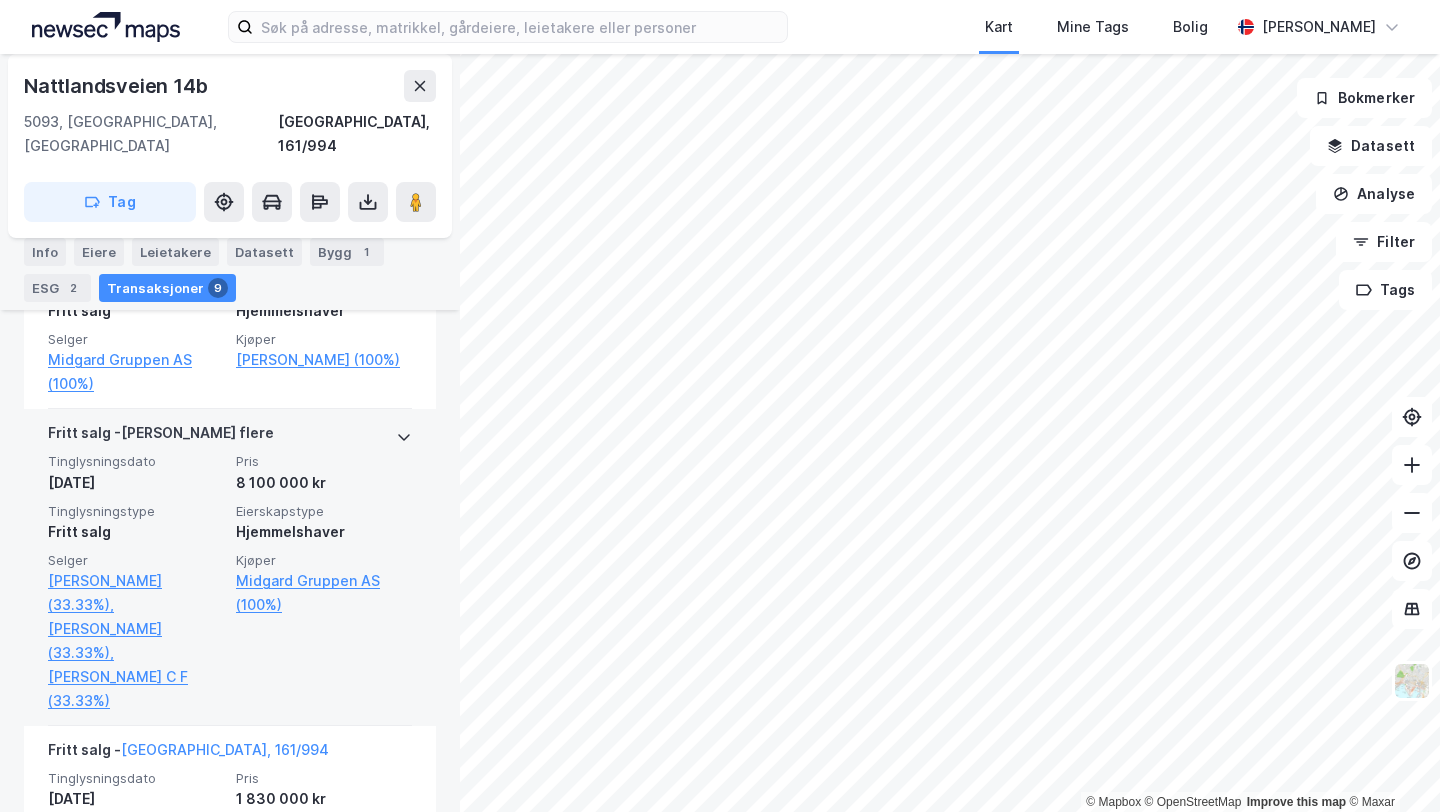 click on "8 100 000 kr" at bounding box center (324, 483) 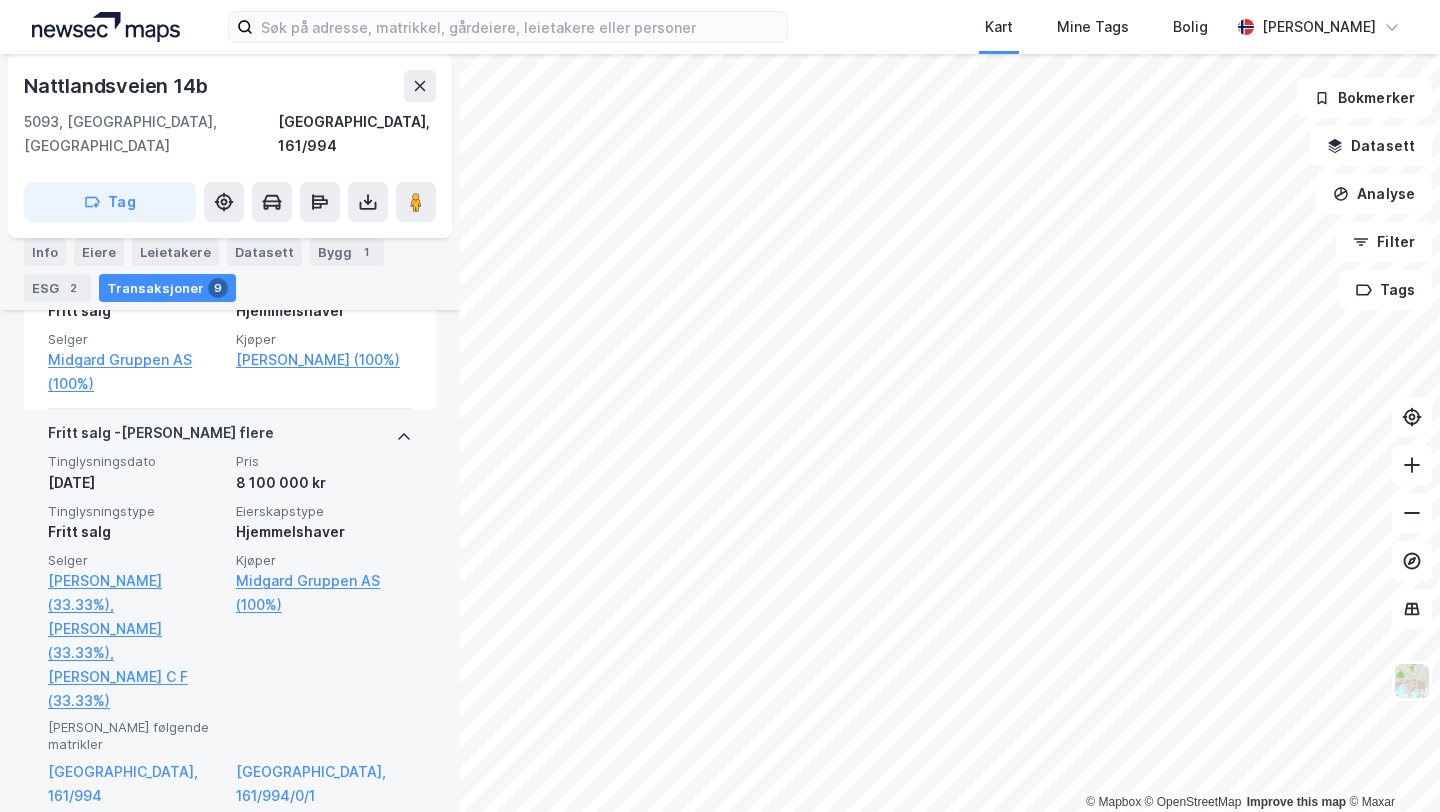 click on "8 100 000 kr" at bounding box center [324, 483] 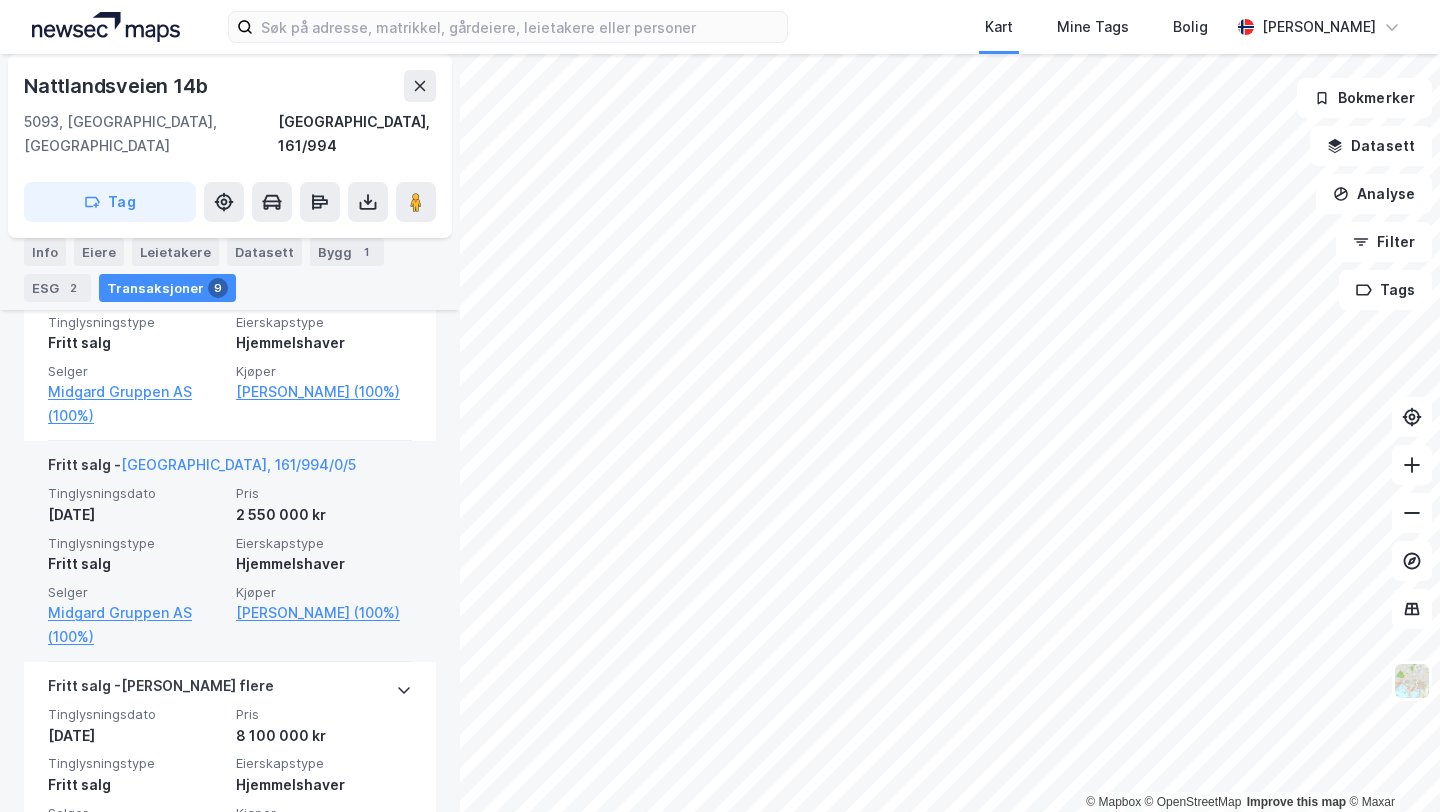 scroll, scrollTop: 1779, scrollLeft: 0, axis: vertical 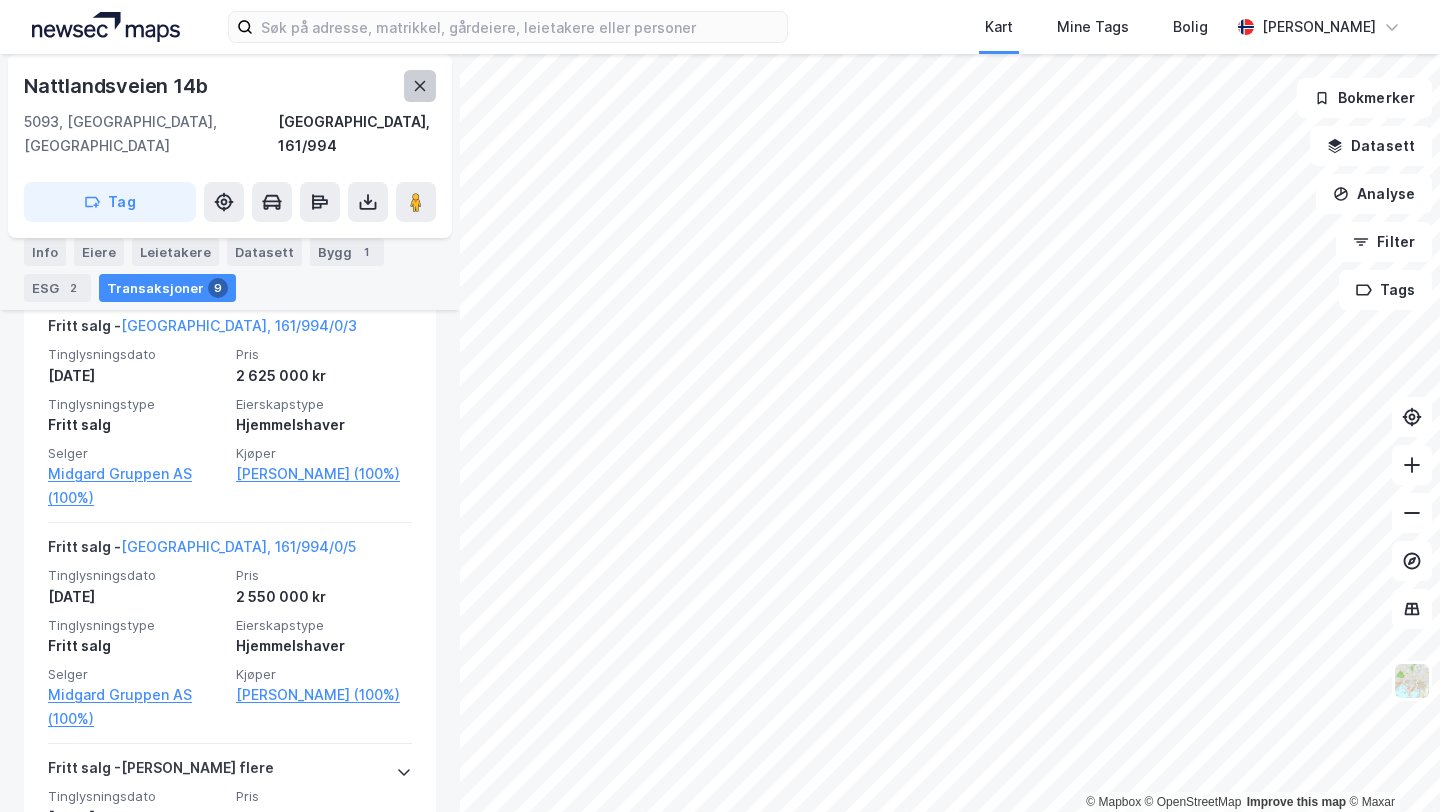 click 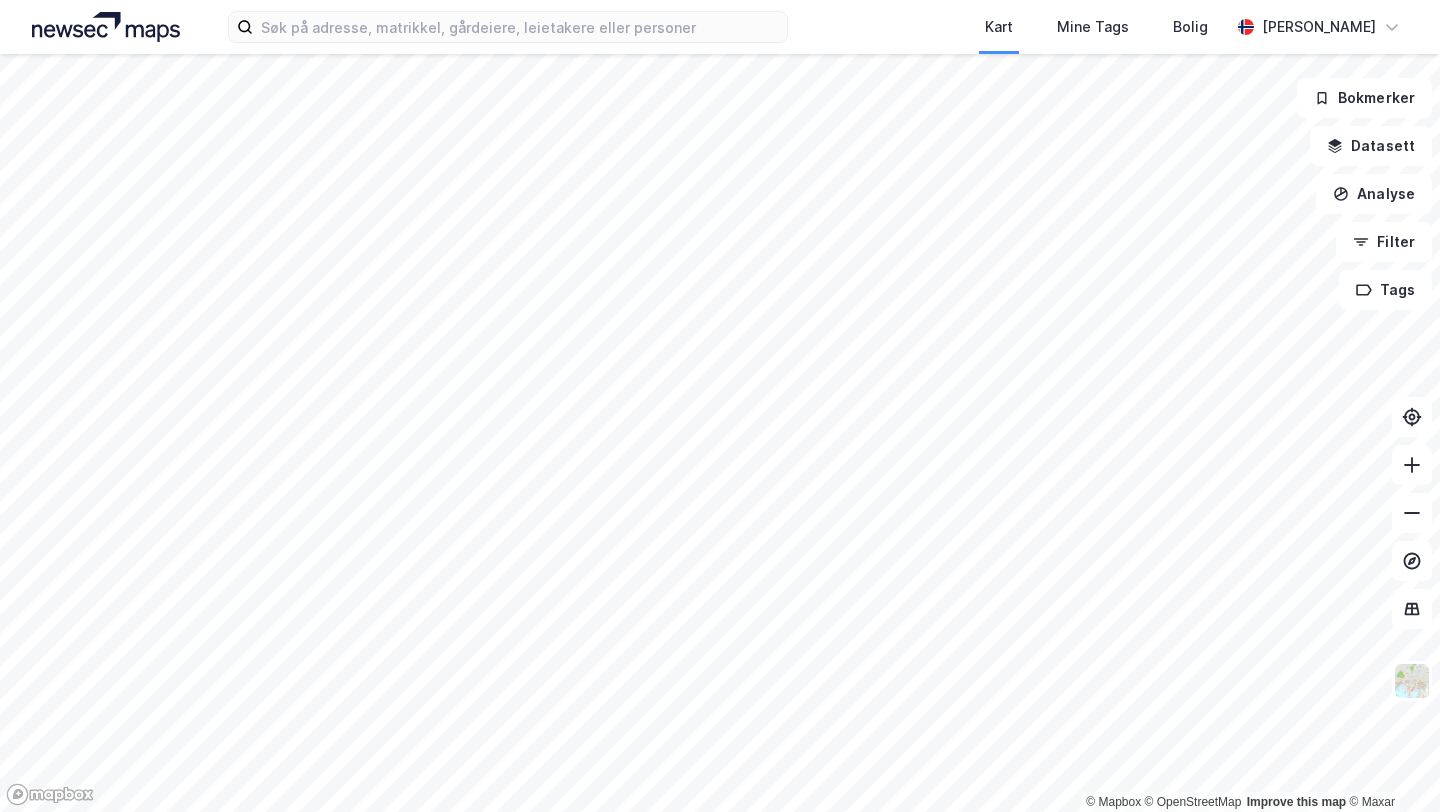 click on "Kart Mine Tags Bolig [PERSON_NAME] © Mapbox   © OpenStreetMap   Improve this map   © Maxar Bokmerker Datasett Analyse Filter Tags" at bounding box center [720, 406] 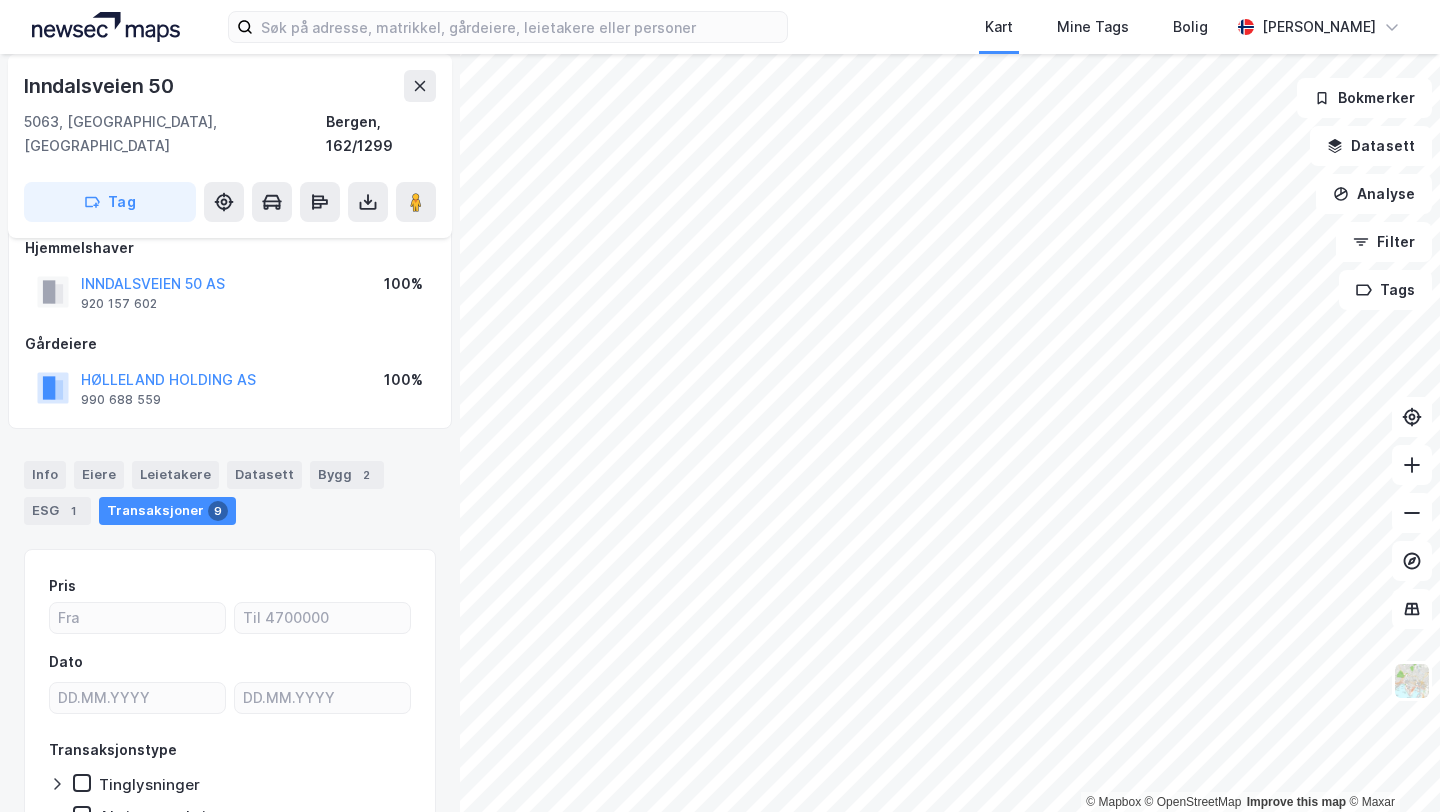 scroll, scrollTop: 8, scrollLeft: 0, axis: vertical 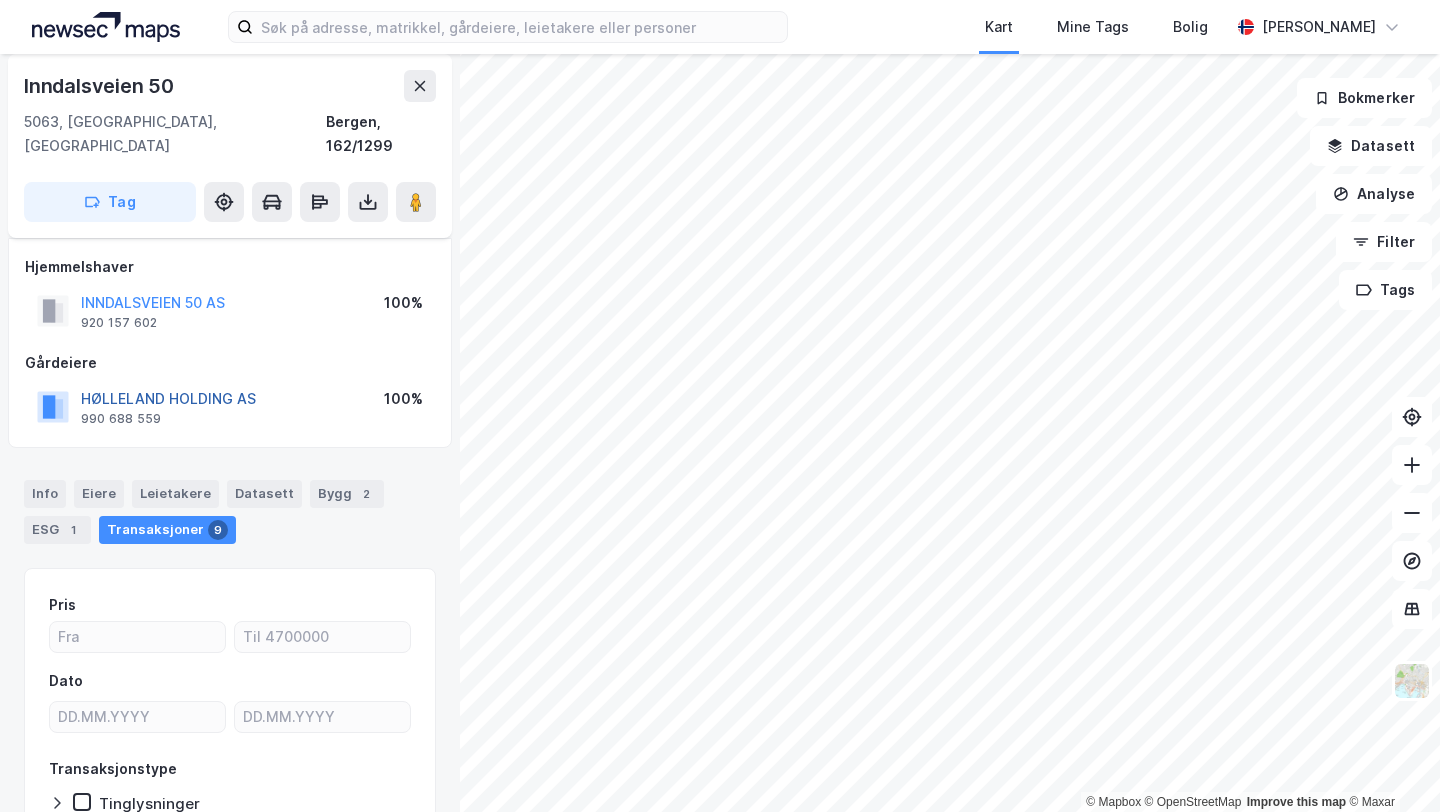 click on "HØLLELAND HOLDING AS" at bounding box center [0, 0] 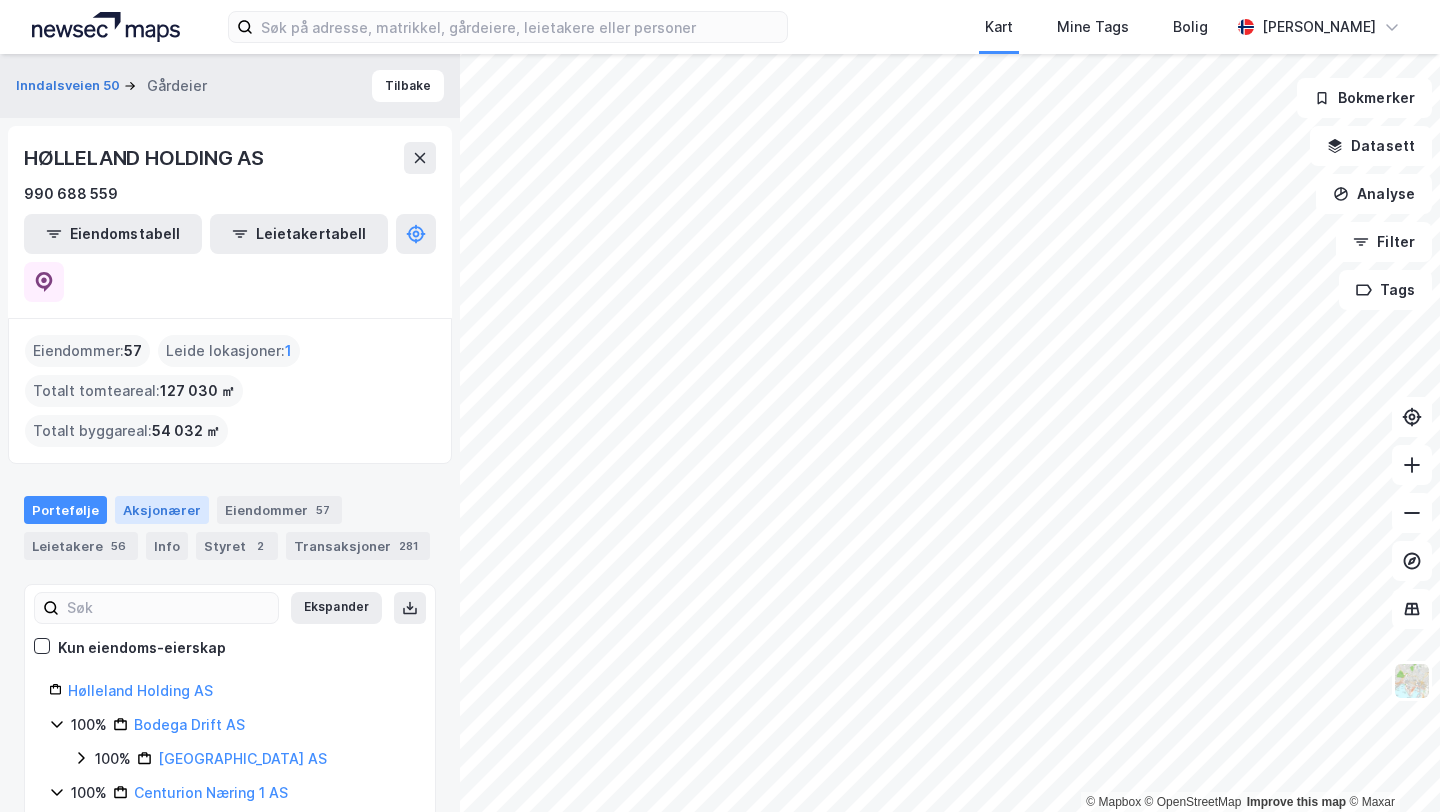 click on "Aksjonærer" at bounding box center [162, 510] 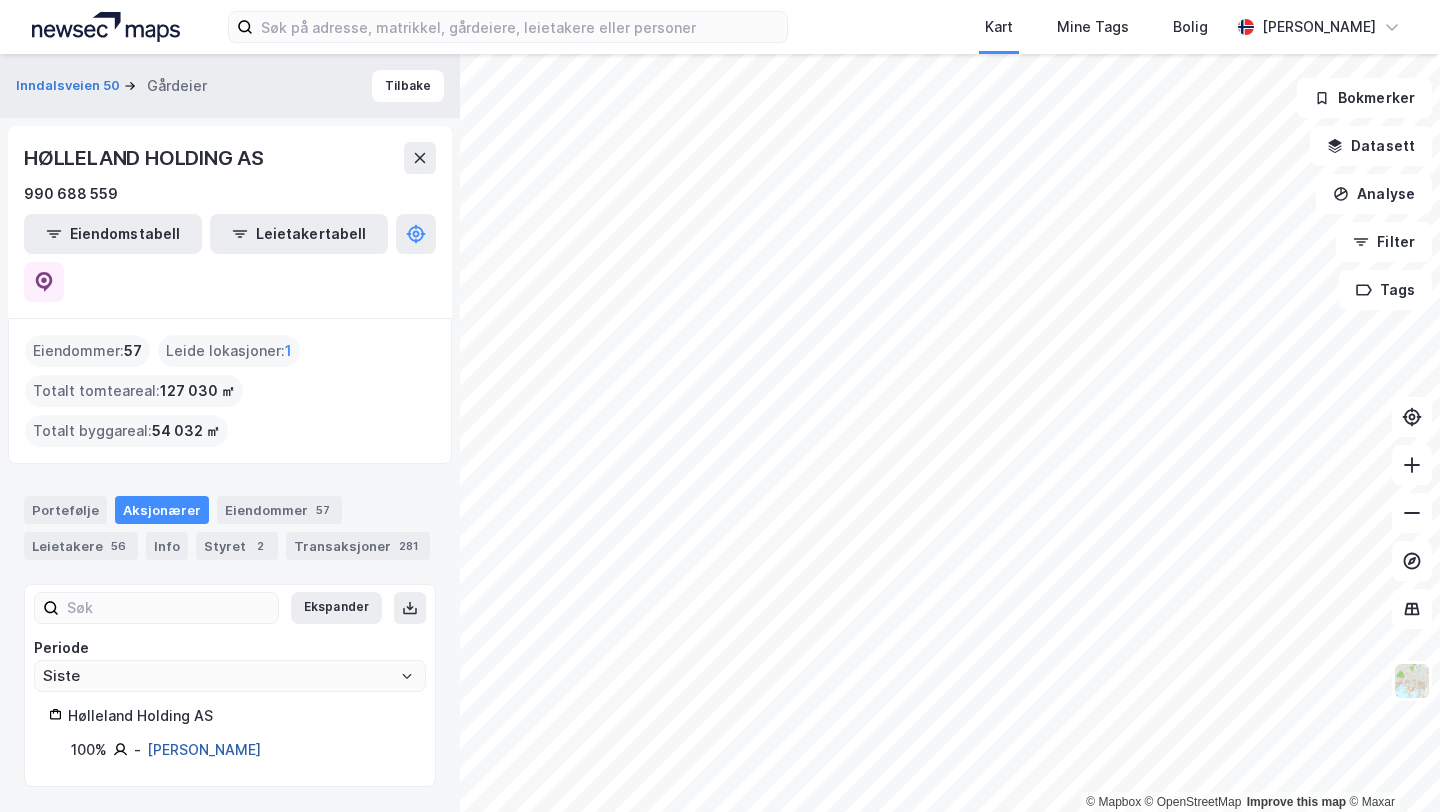 click on "[PERSON_NAME]" at bounding box center (204, 749) 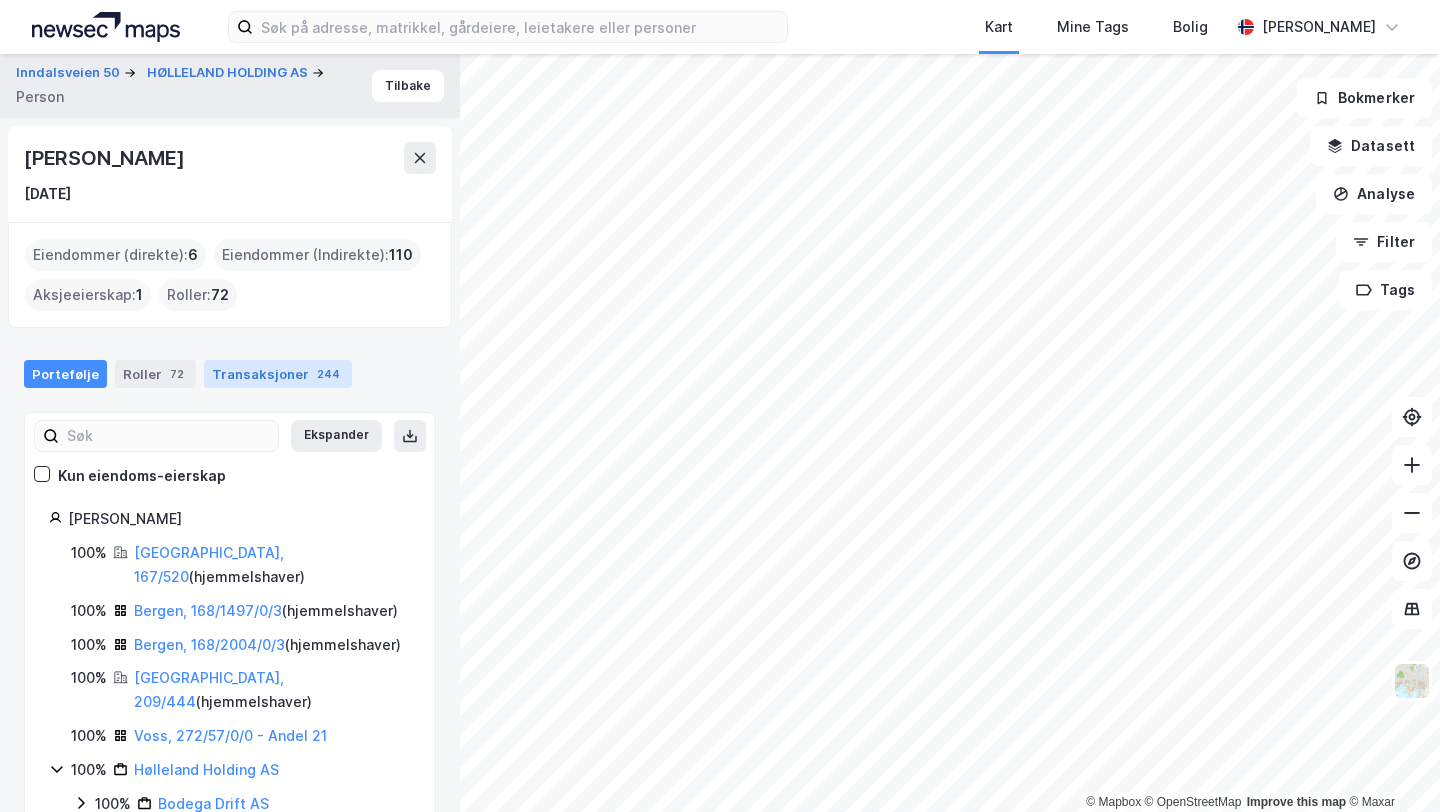 click on "Transaksjoner 244" at bounding box center (278, 374) 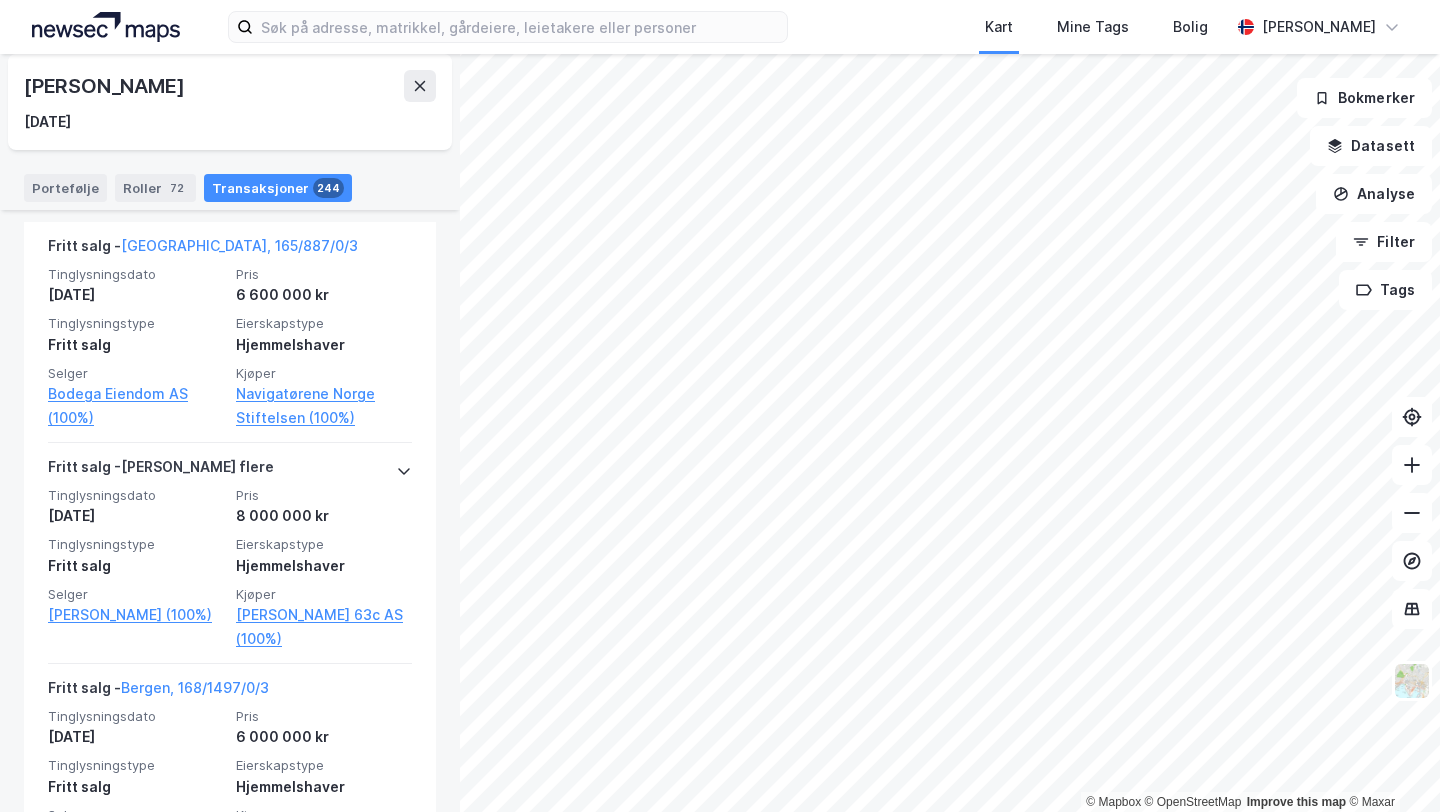 scroll, scrollTop: 509, scrollLeft: 0, axis: vertical 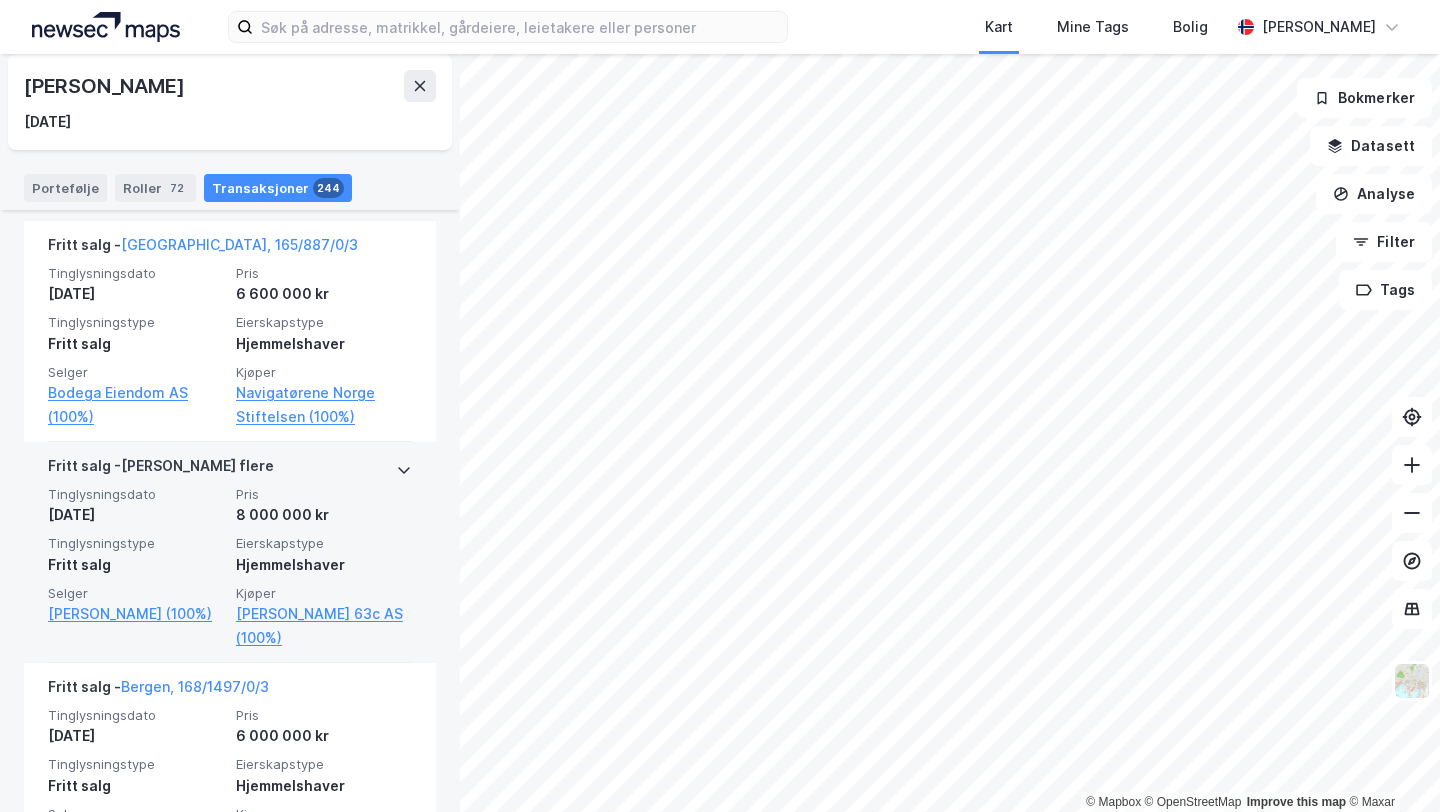 click on "Pris" at bounding box center [324, 494] 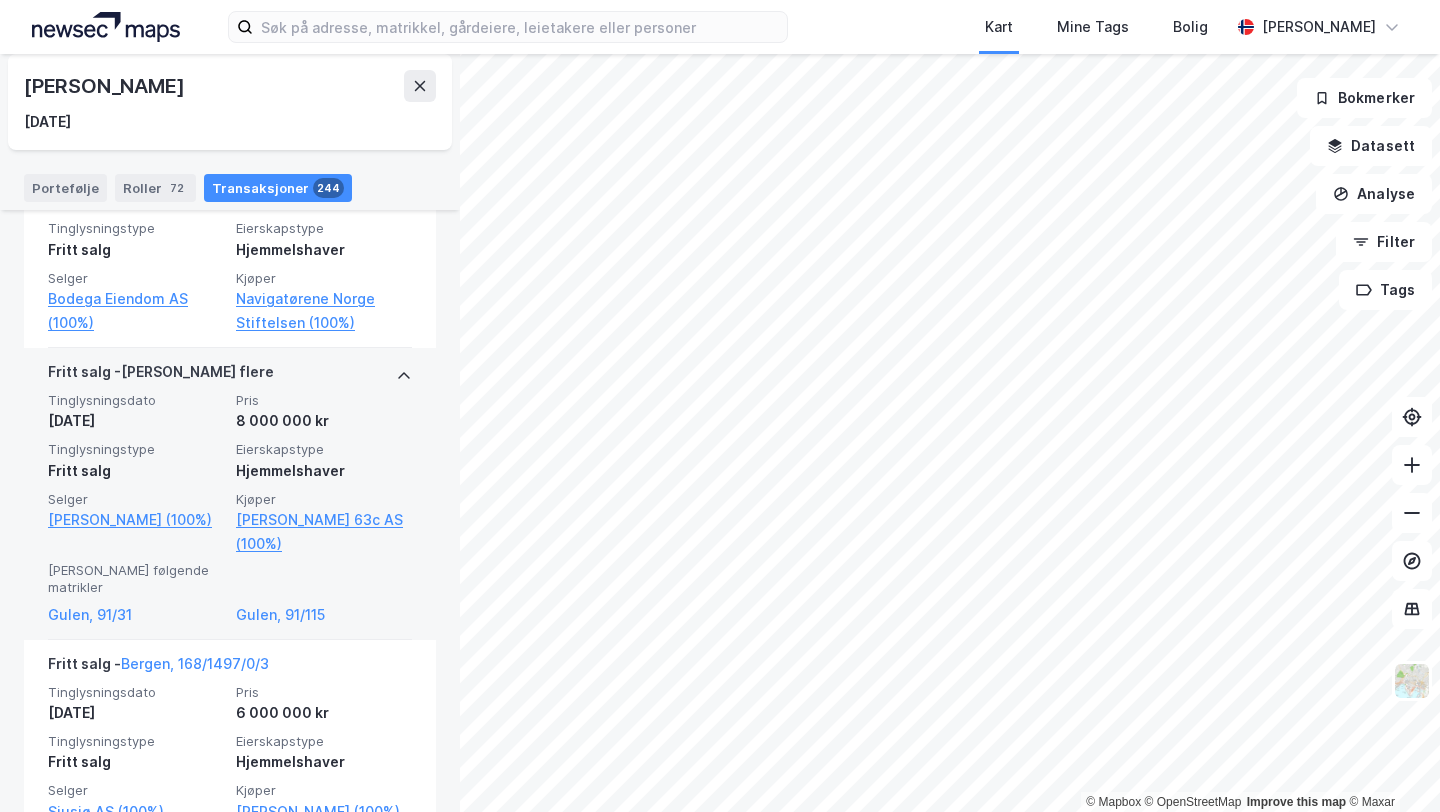 scroll, scrollTop: 604, scrollLeft: 0, axis: vertical 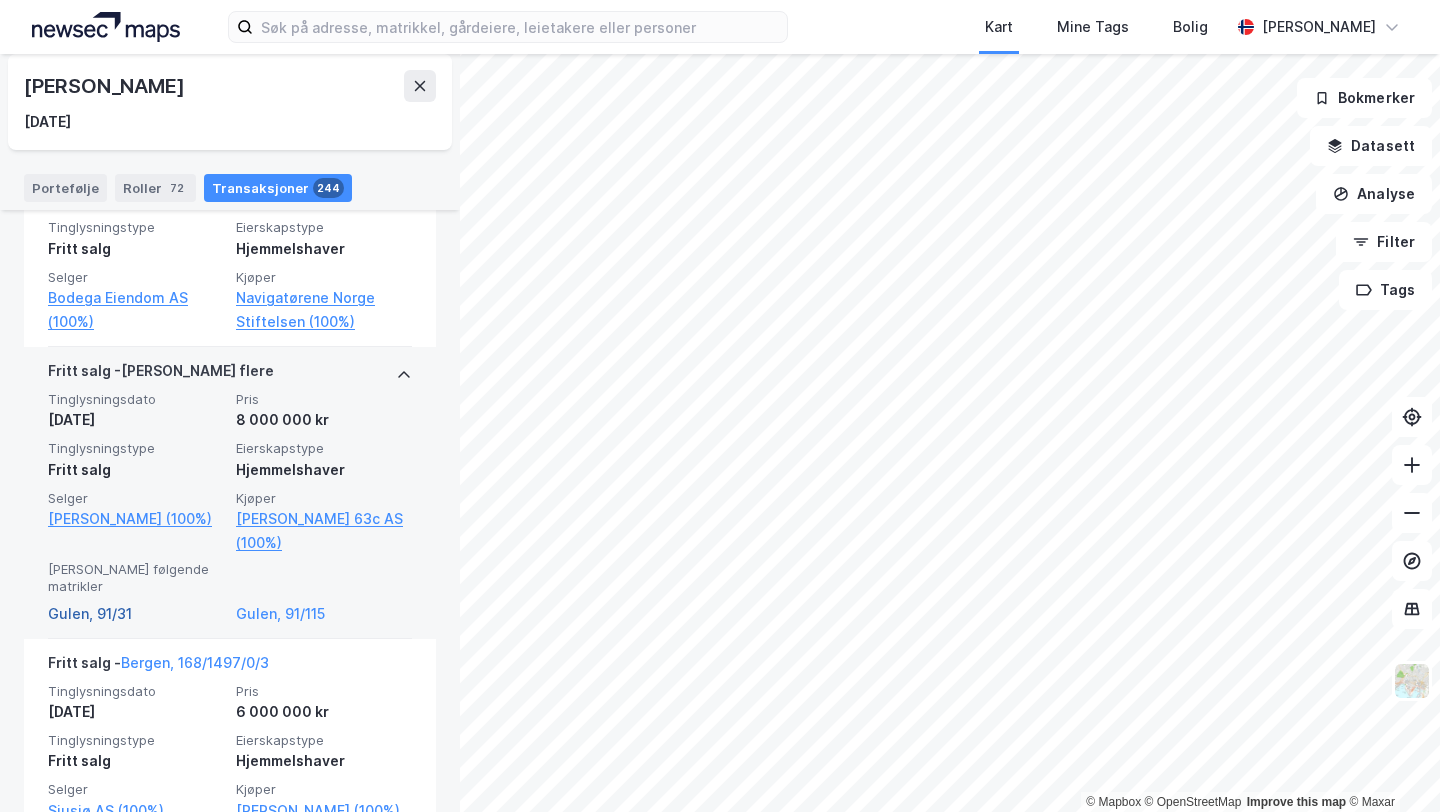 click on "Gulen, 91/31" at bounding box center (136, 614) 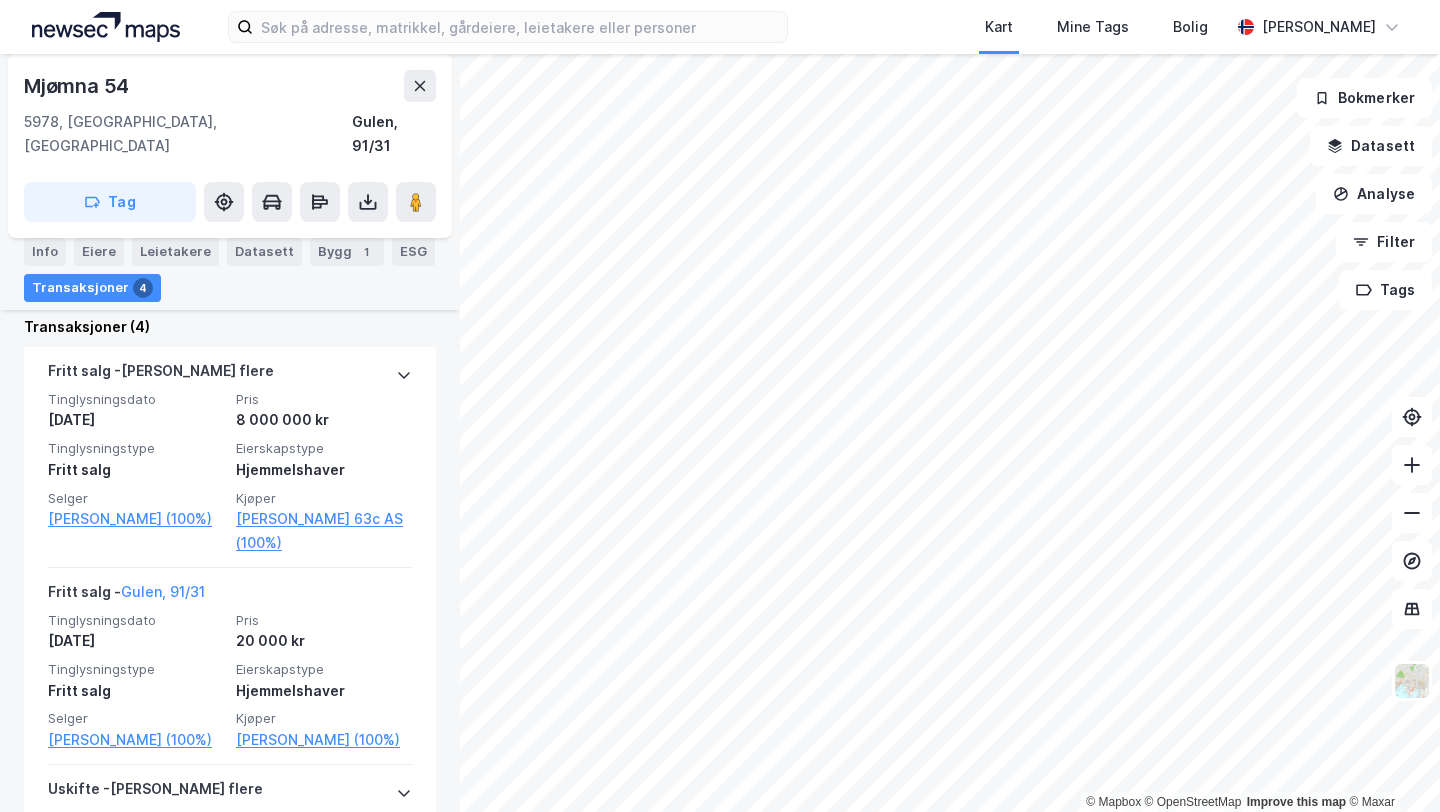 scroll, scrollTop: 635, scrollLeft: 0, axis: vertical 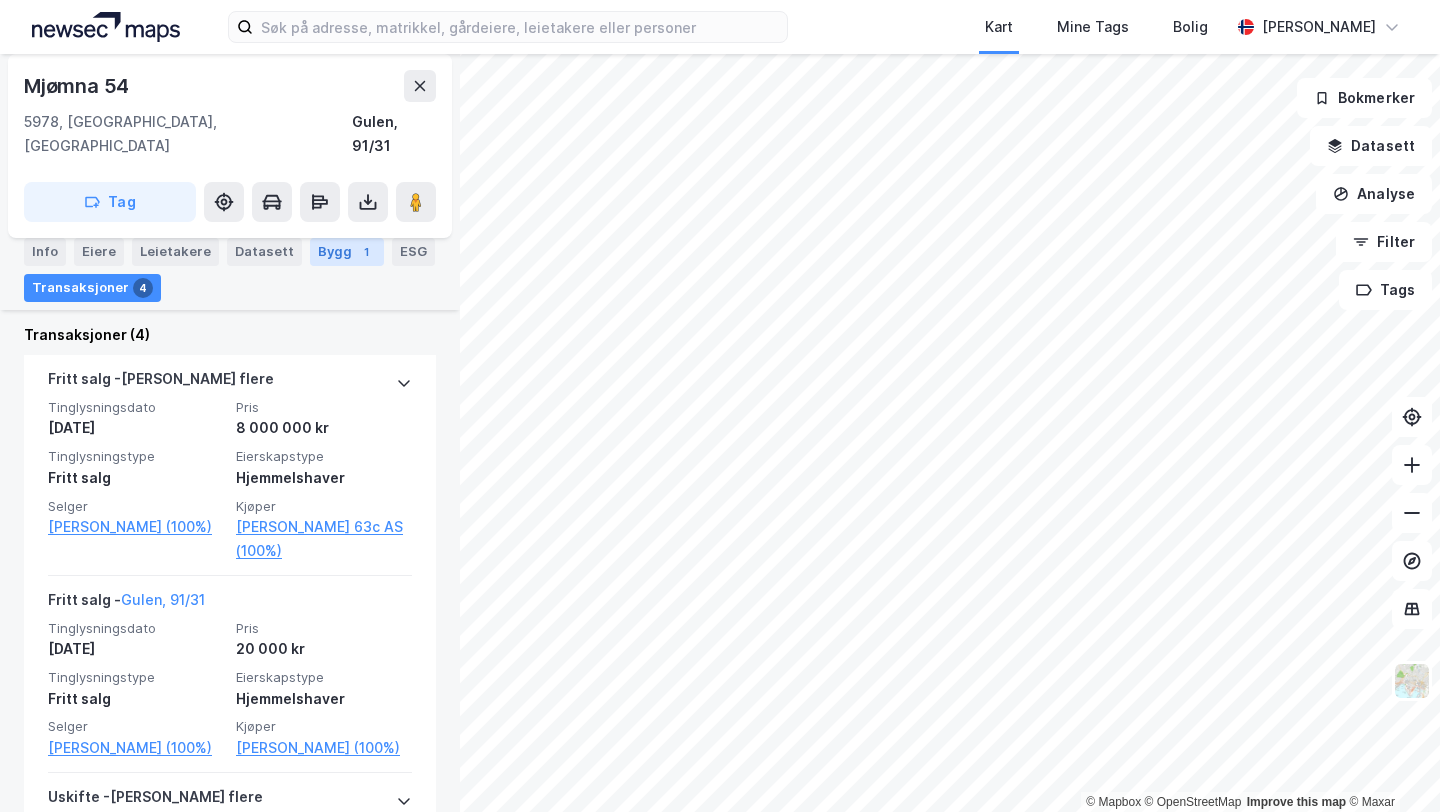 click on "Bygg 1" at bounding box center (347, 252) 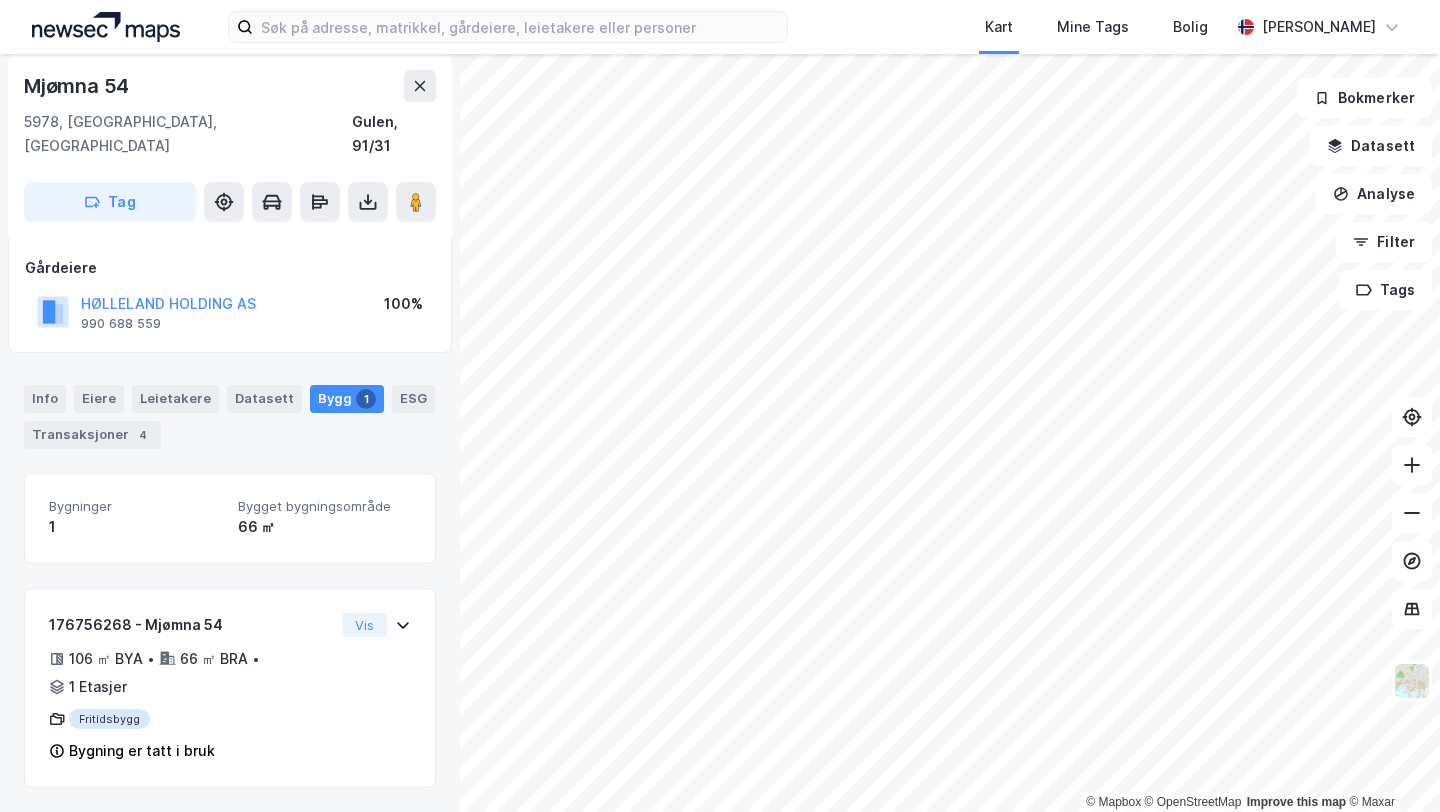 scroll, scrollTop: 143, scrollLeft: 0, axis: vertical 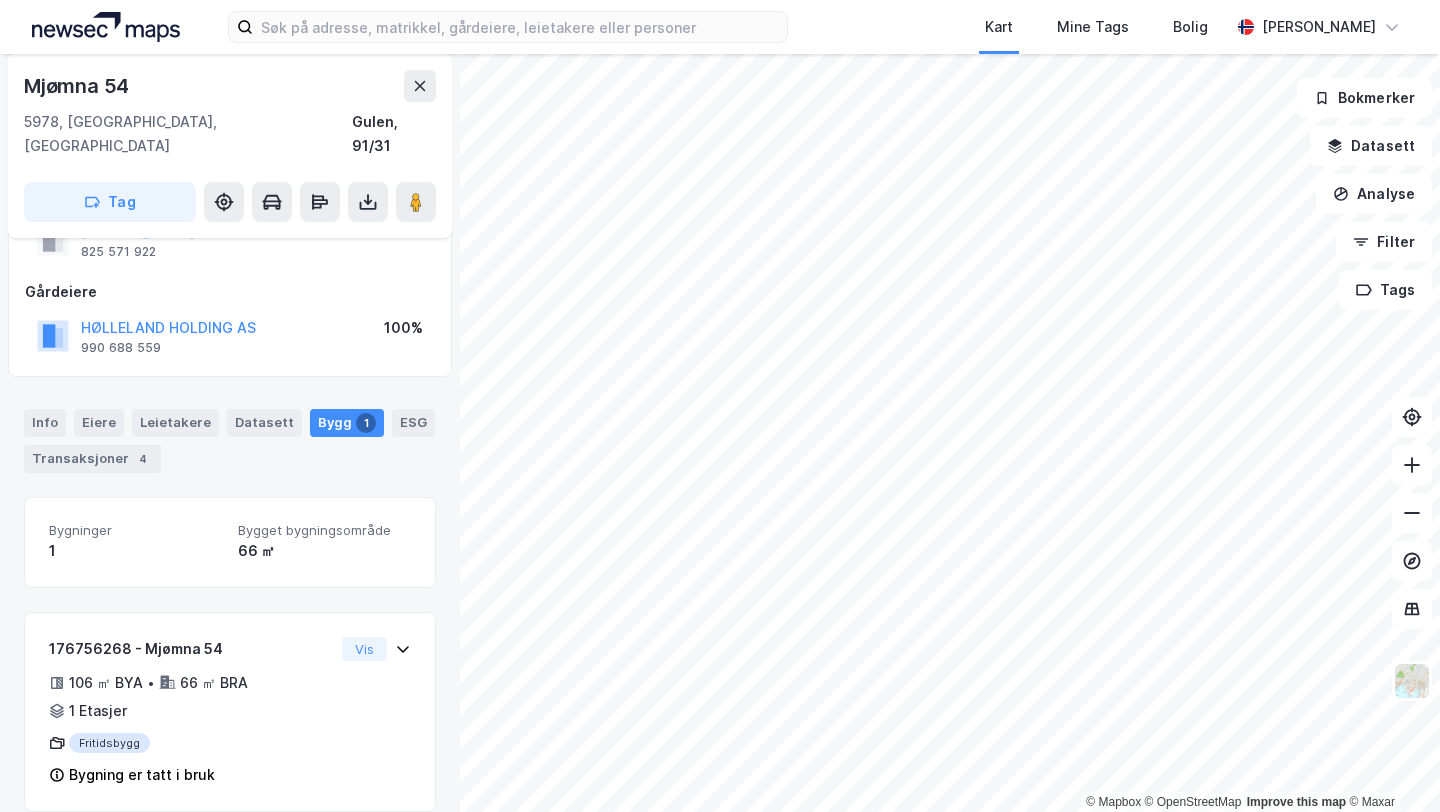 click on "Mjømna 54" at bounding box center [78, 86] 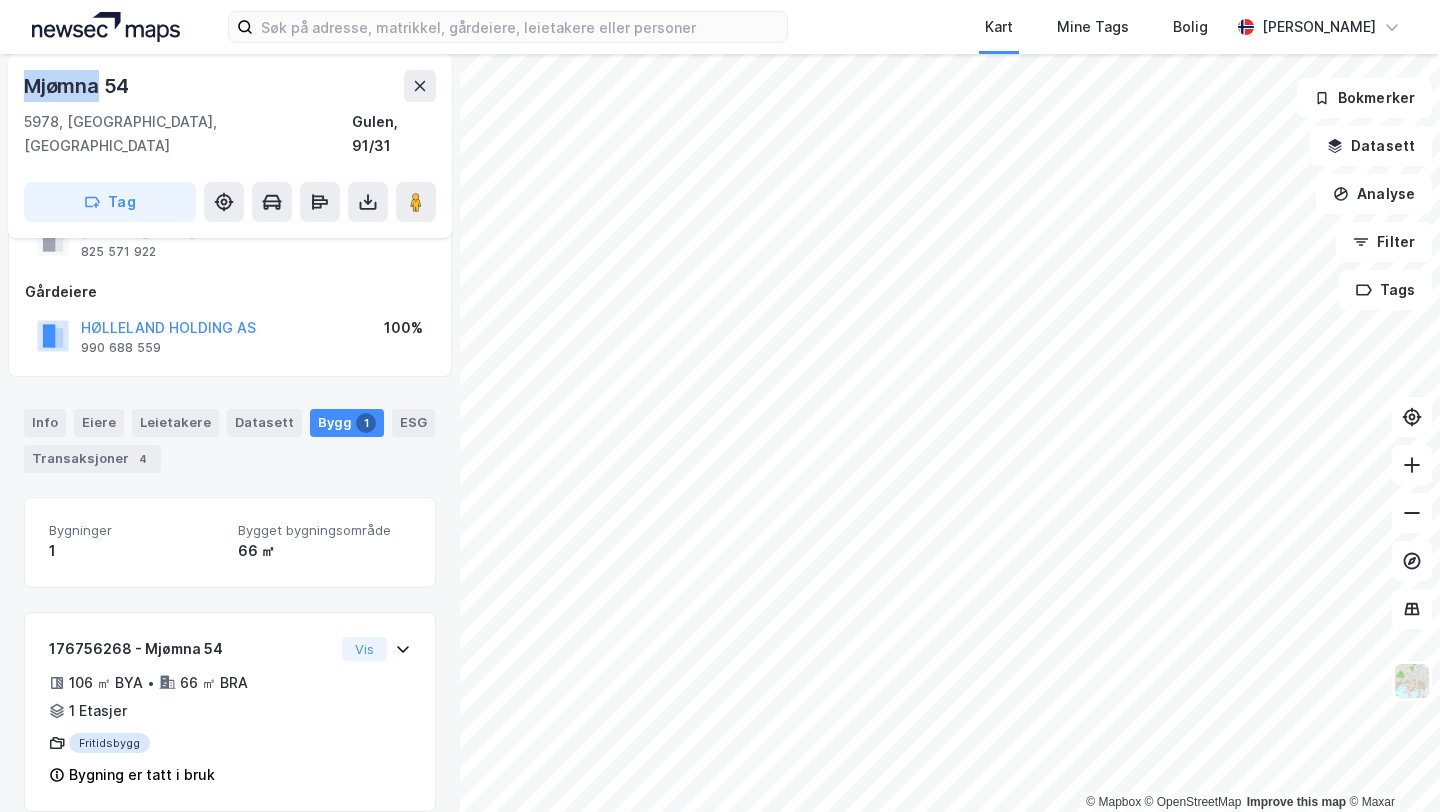 click on "Mjømna 54" at bounding box center (78, 86) 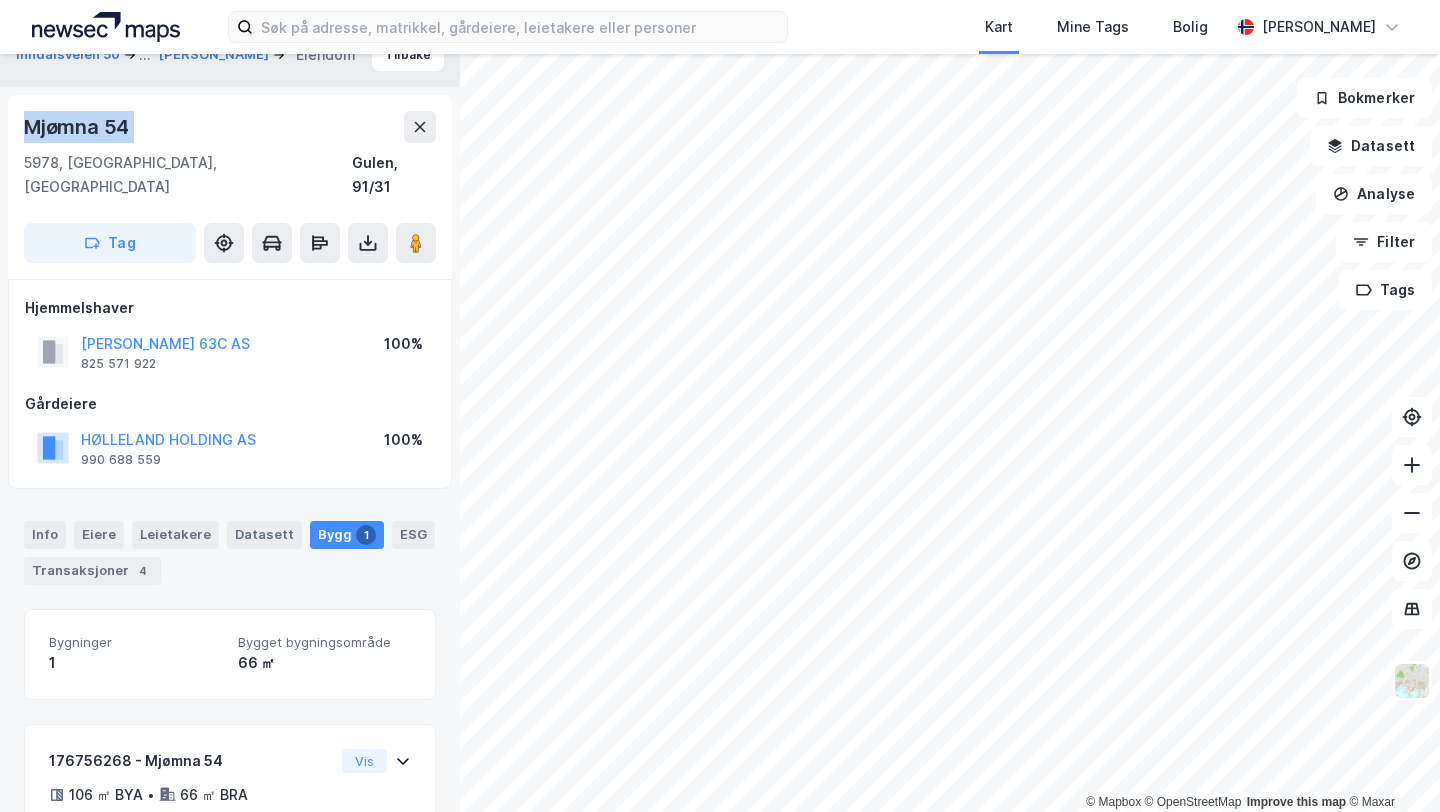 scroll, scrollTop: 26, scrollLeft: 0, axis: vertical 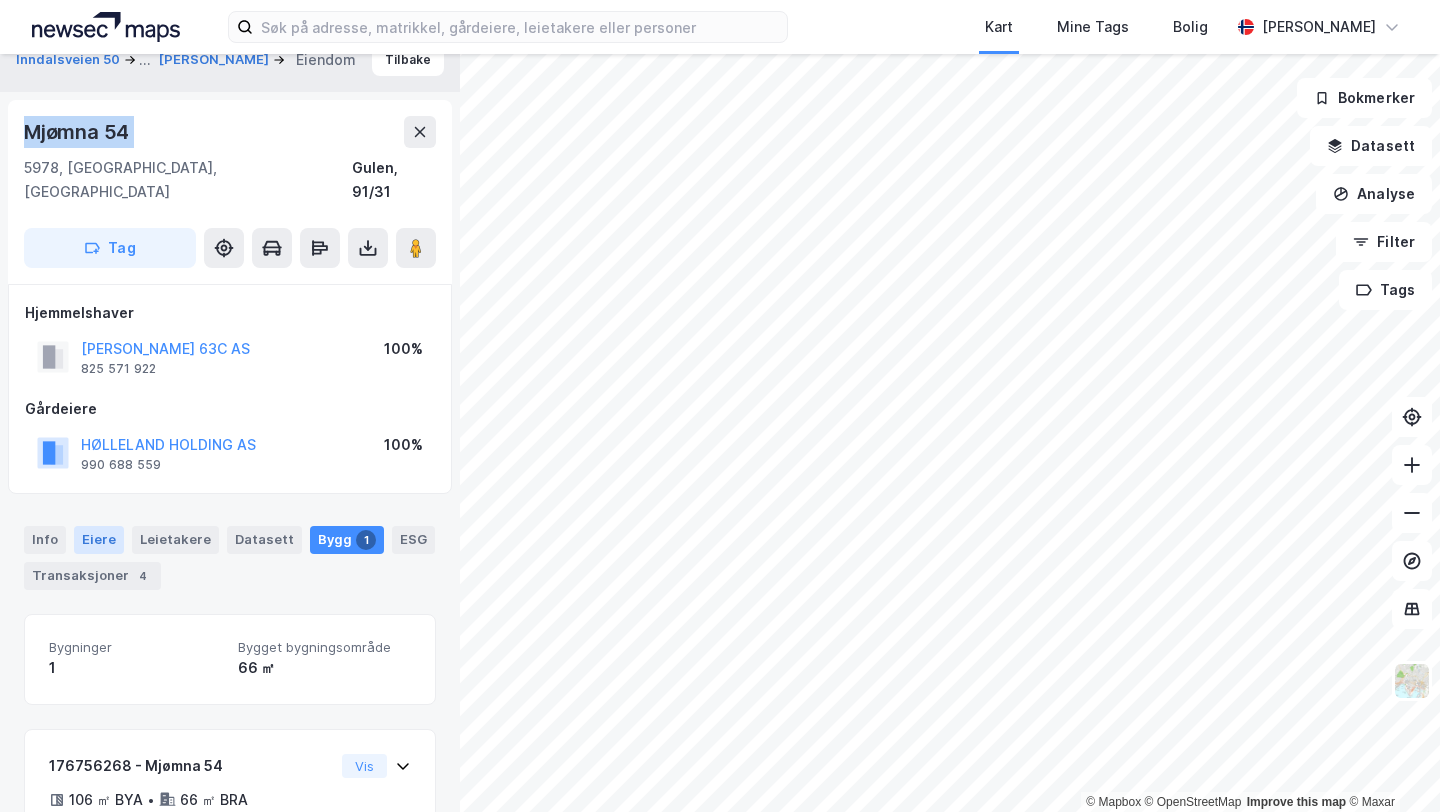 click on "Eiere" at bounding box center (99, 540) 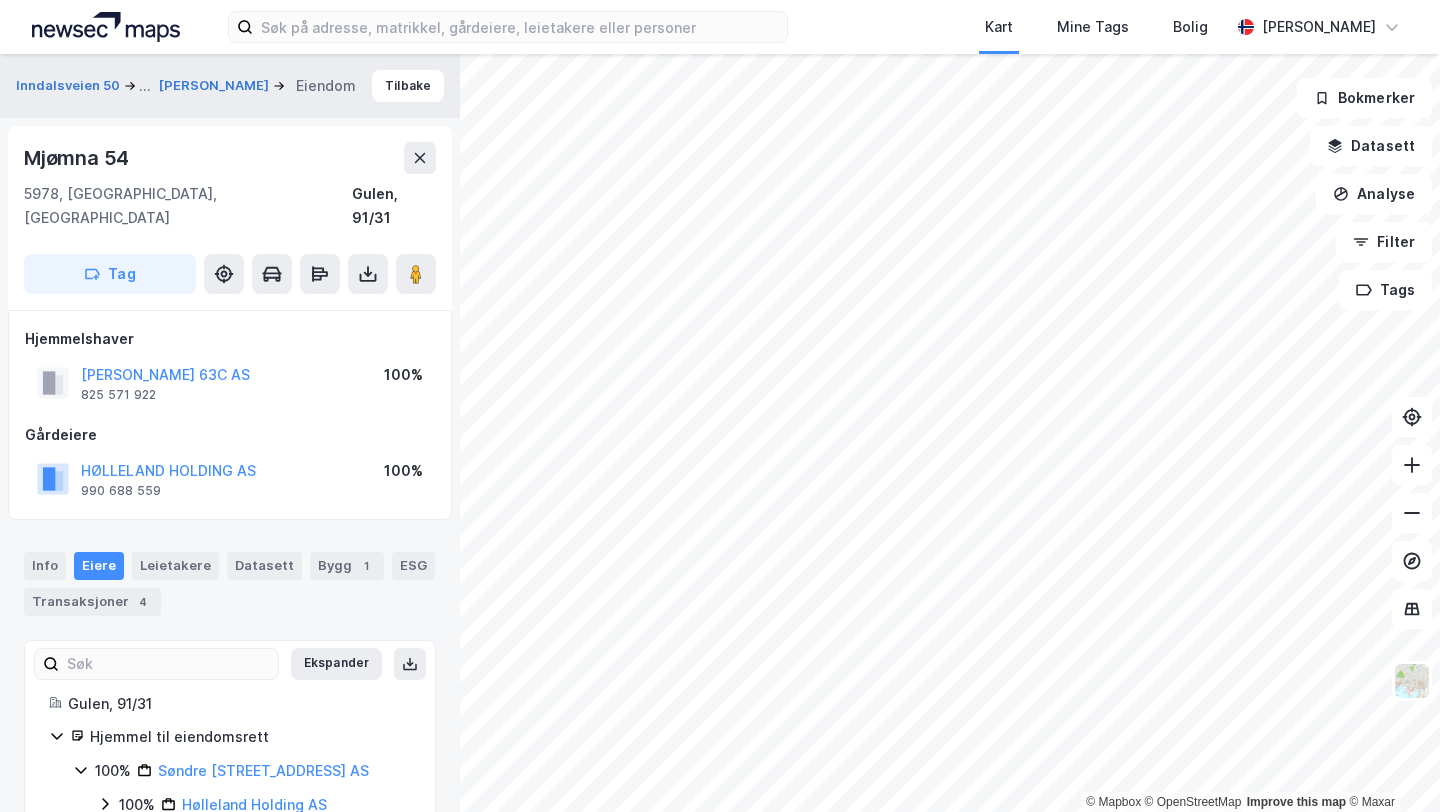scroll, scrollTop: 30, scrollLeft: 0, axis: vertical 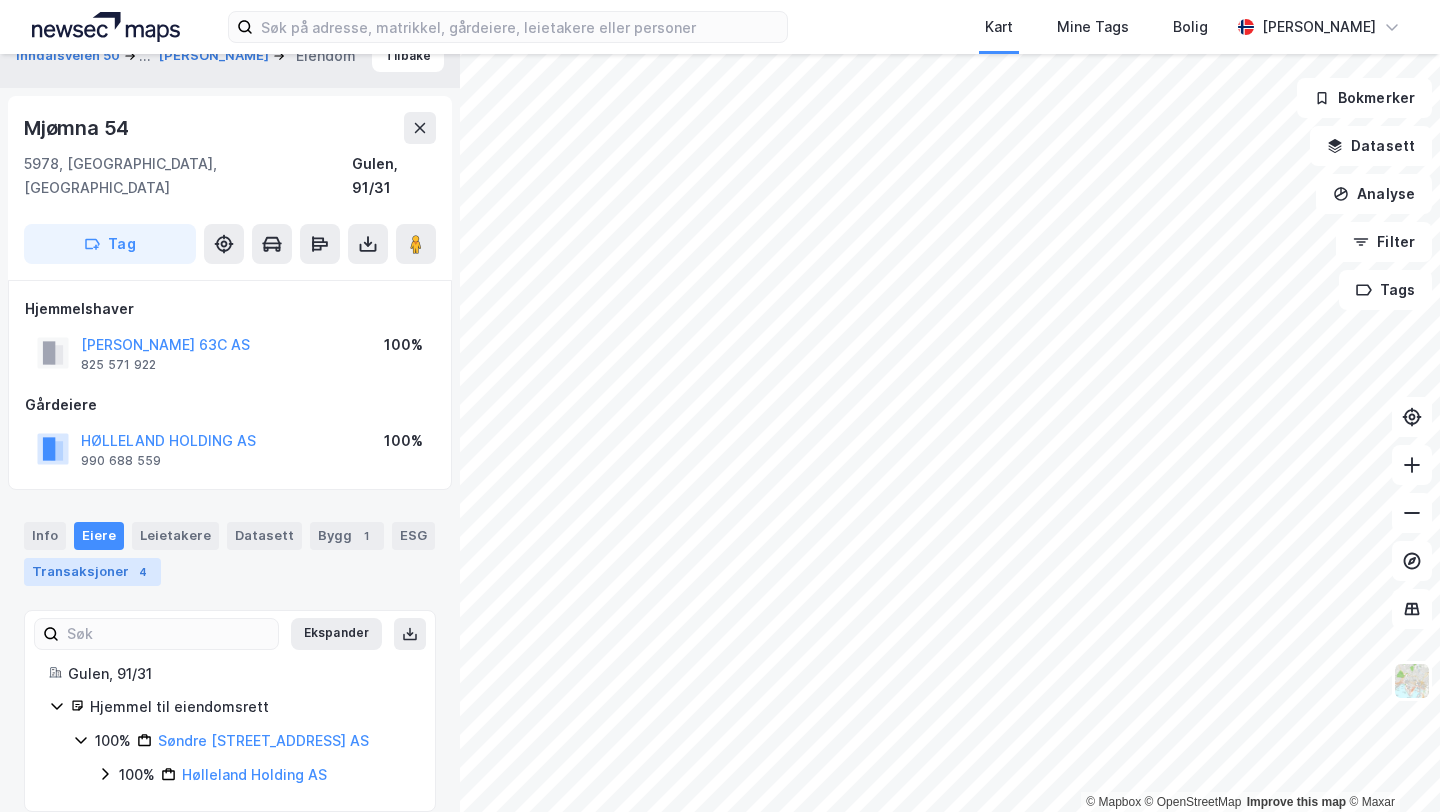 click on "Transaksjoner 4" at bounding box center (92, 572) 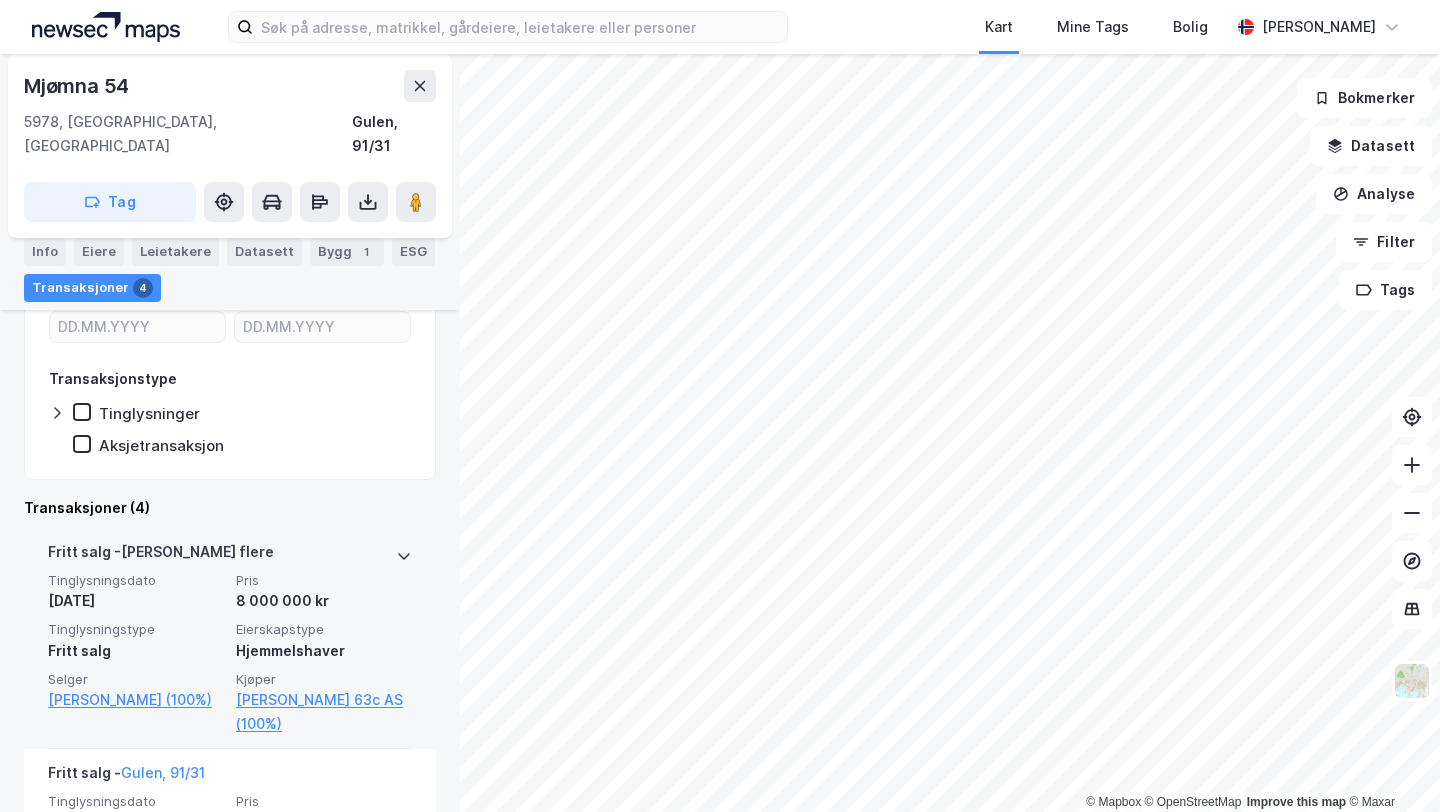 scroll, scrollTop: 476, scrollLeft: 0, axis: vertical 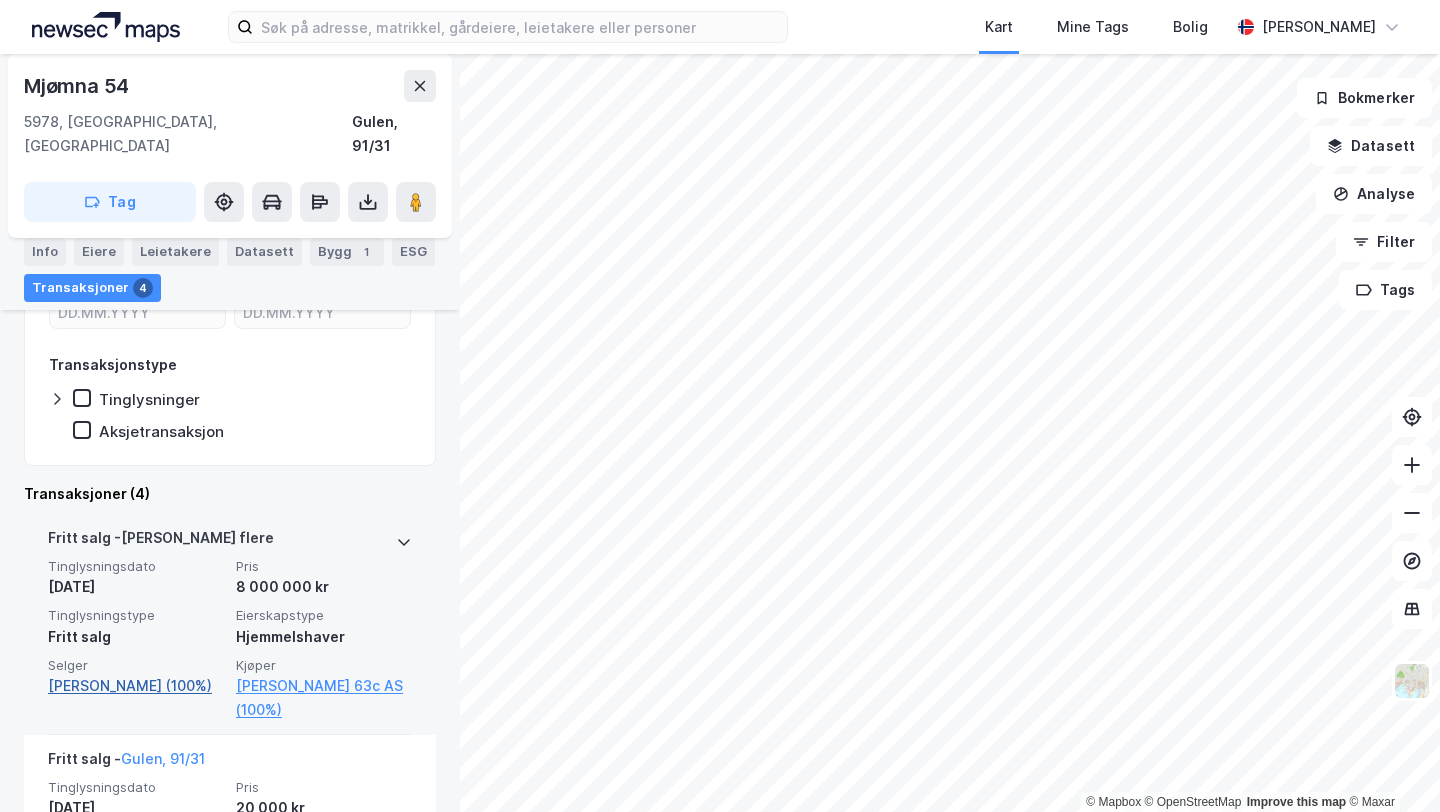 click on "[PERSON_NAME] (100%)" at bounding box center [136, 686] 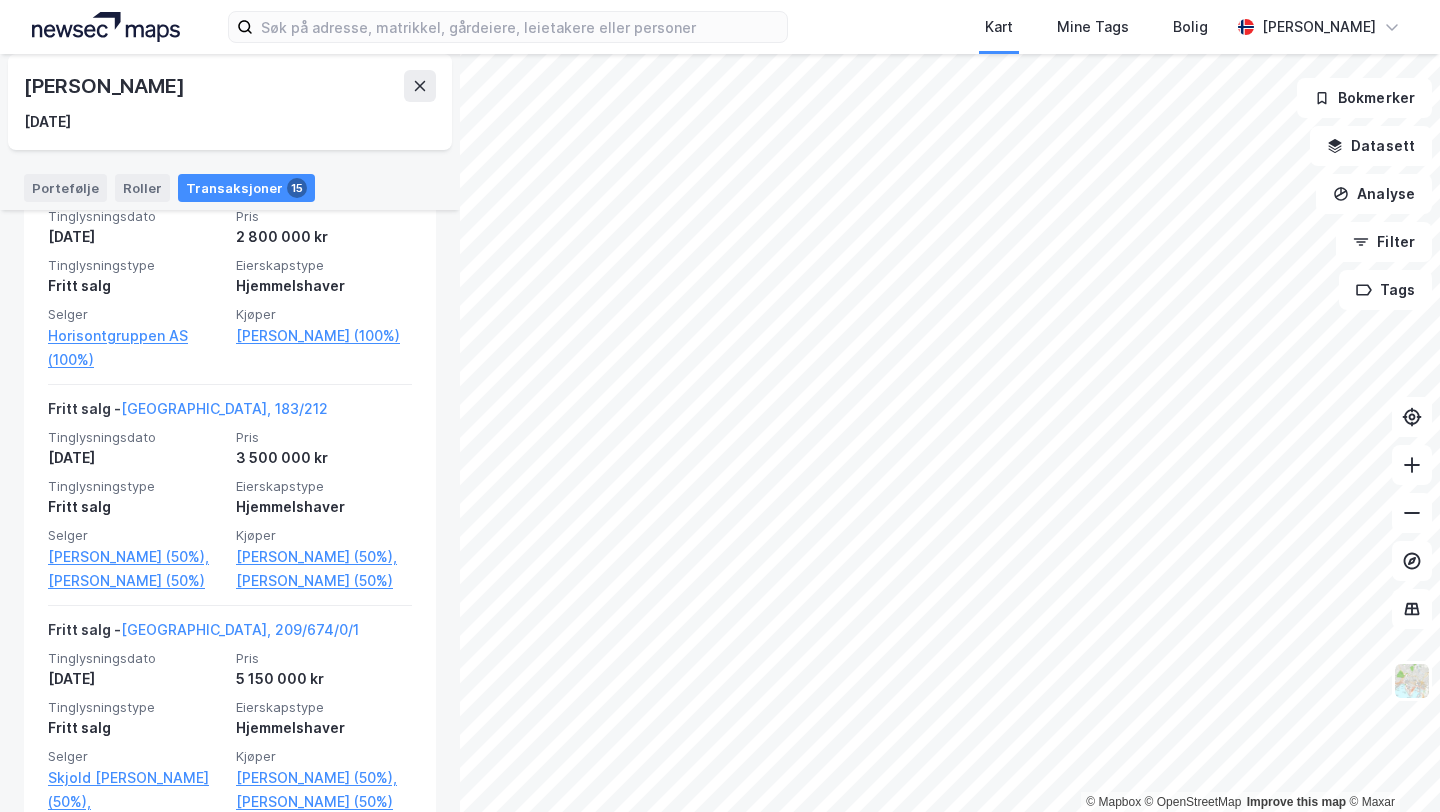 scroll, scrollTop: 1192, scrollLeft: 0, axis: vertical 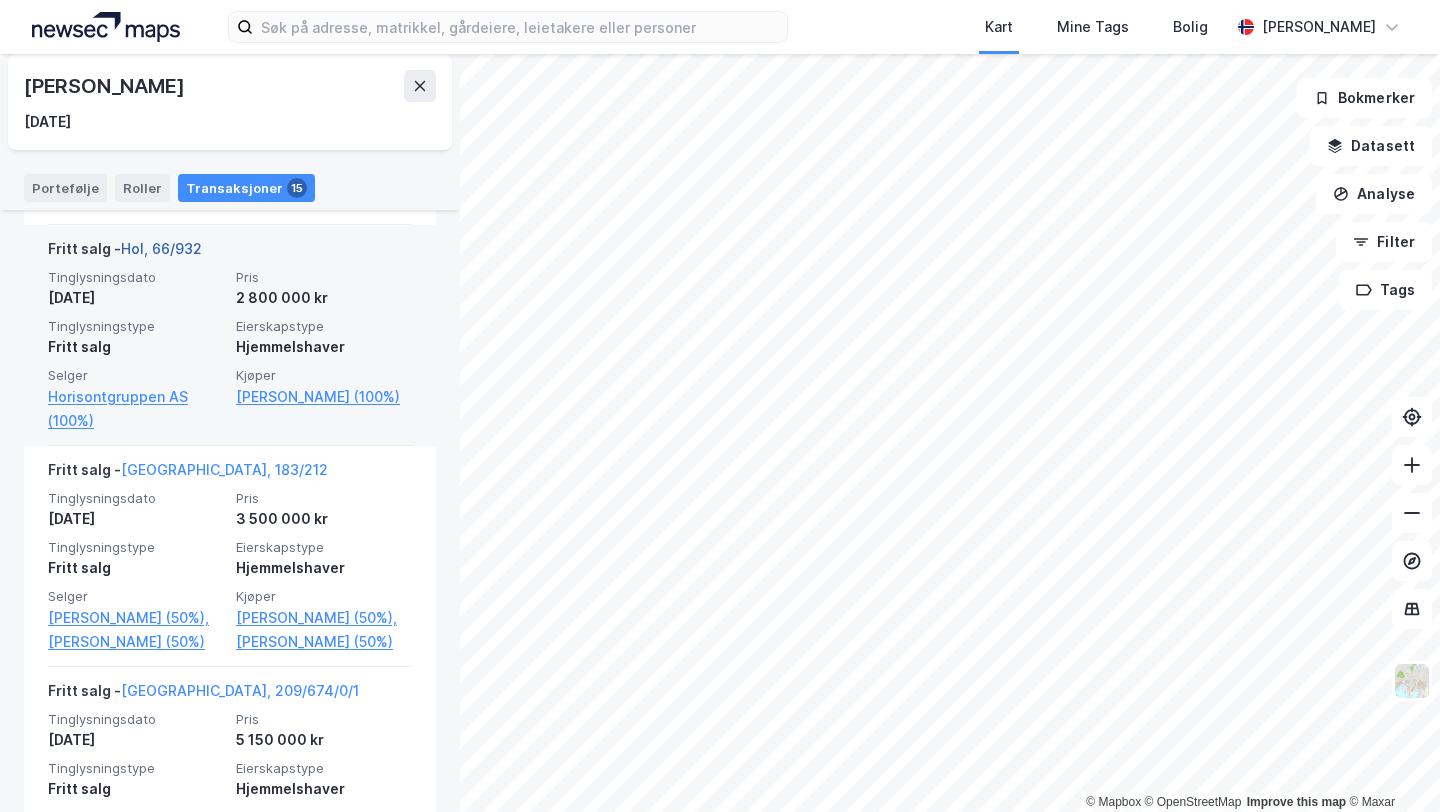 click on "Hol, 66/932" at bounding box center [161, 248] 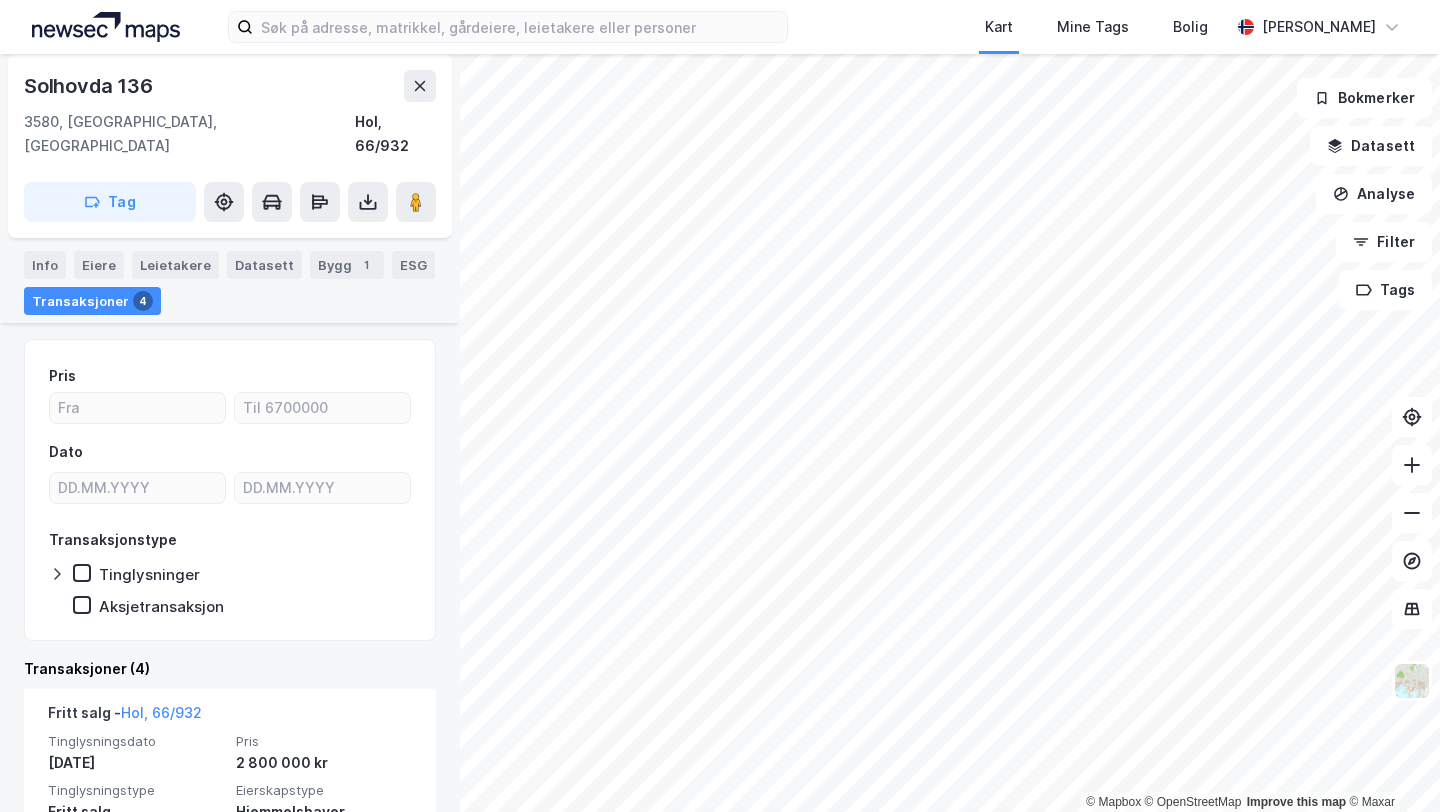 scroll, scrollTop: 402, scrollLeft: 0, axis: vertical 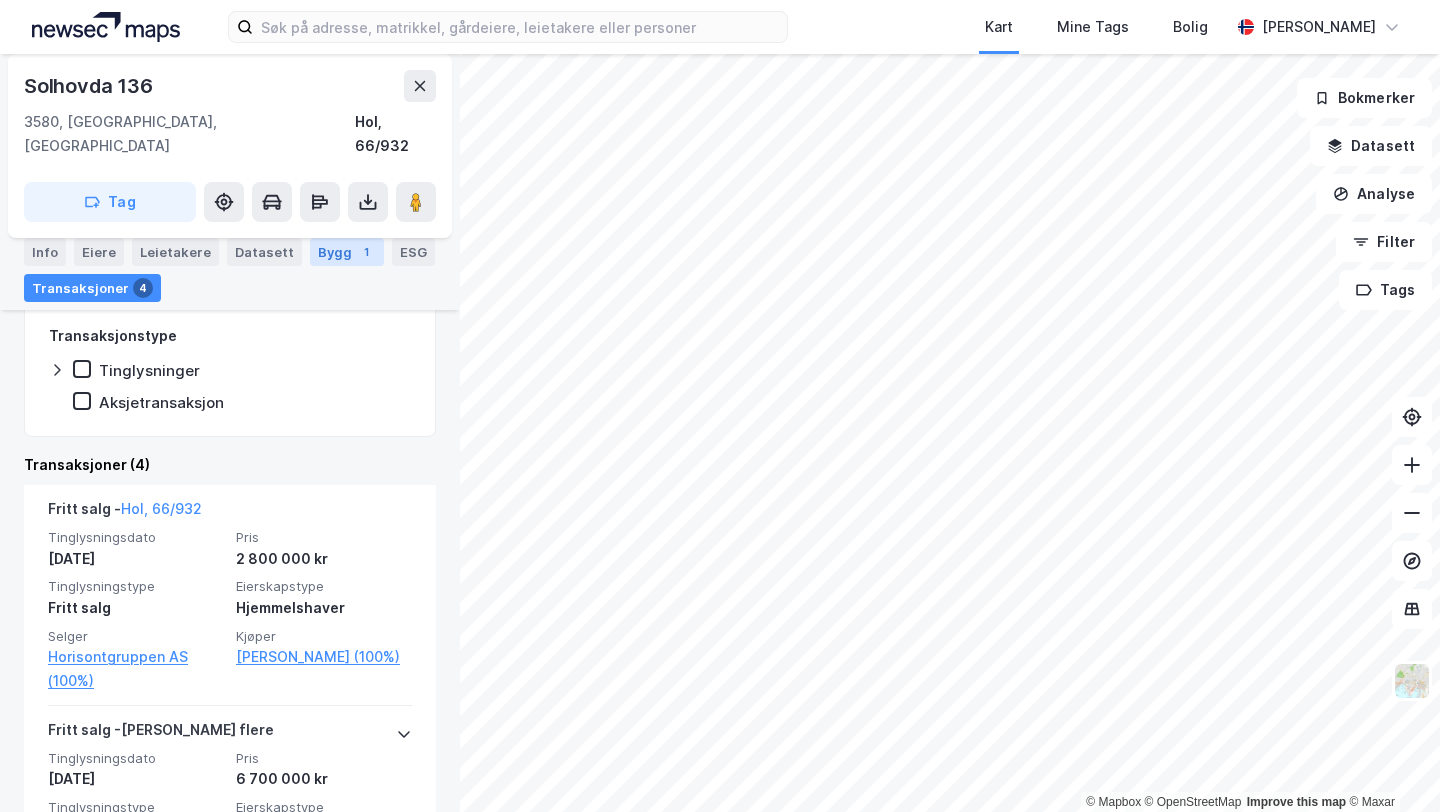 click on "1" at bounding box center [366, 252] 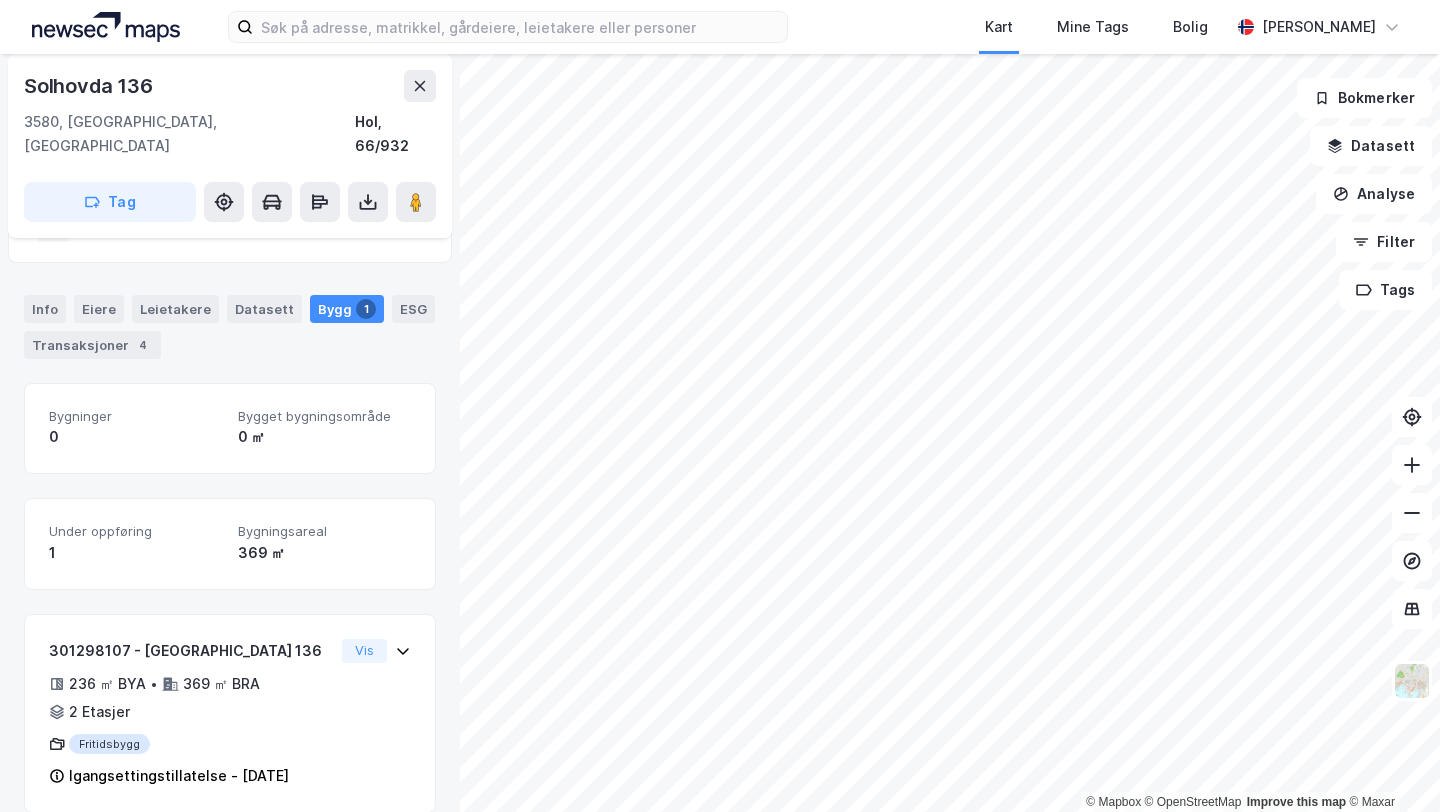 scroll, scrollTop: 155, scrollLeft: 0, axis: vertical 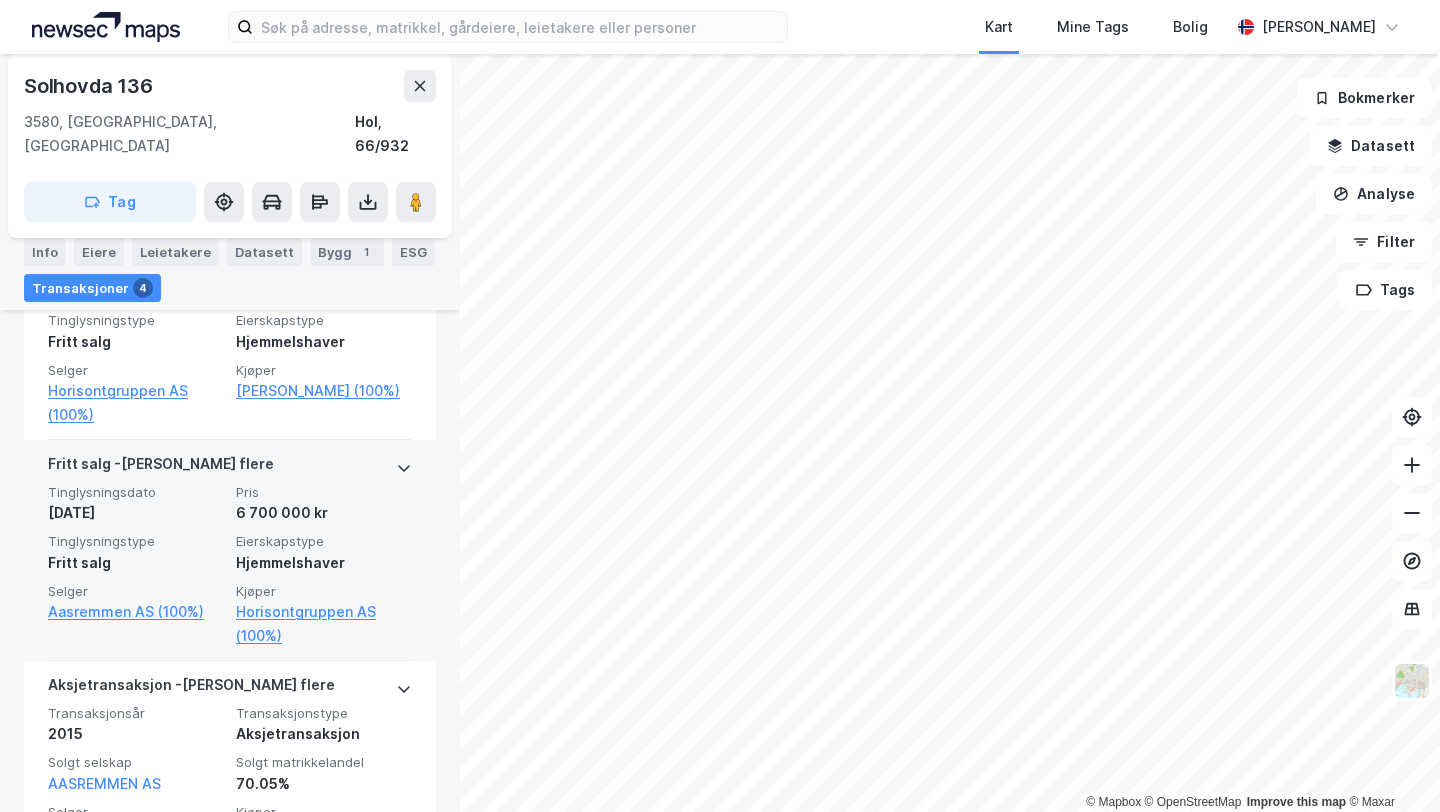 click on "Pris" at bounding box center (324, 492) 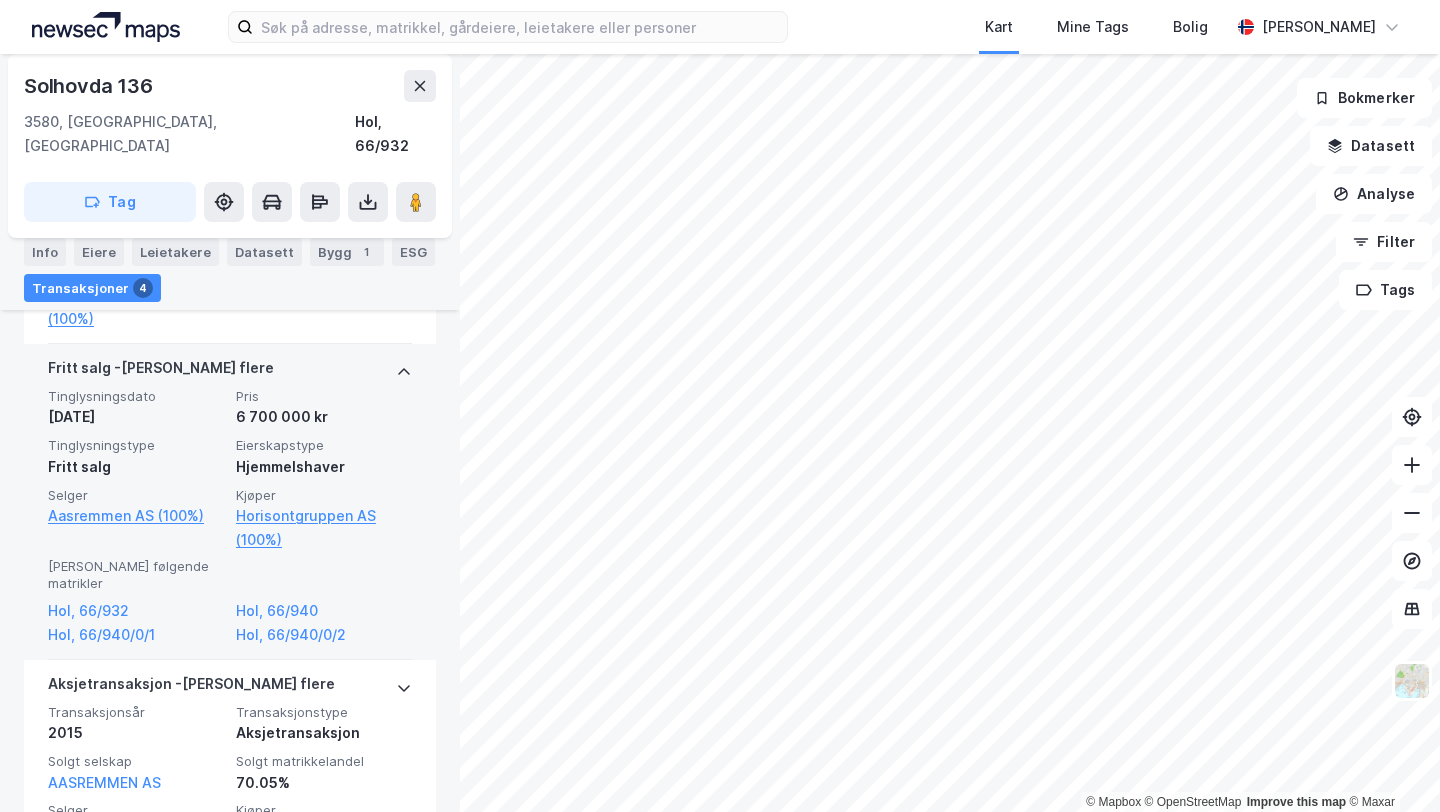 scroll, scrollTop: 773, scrollLeft: 0, axis: vertical 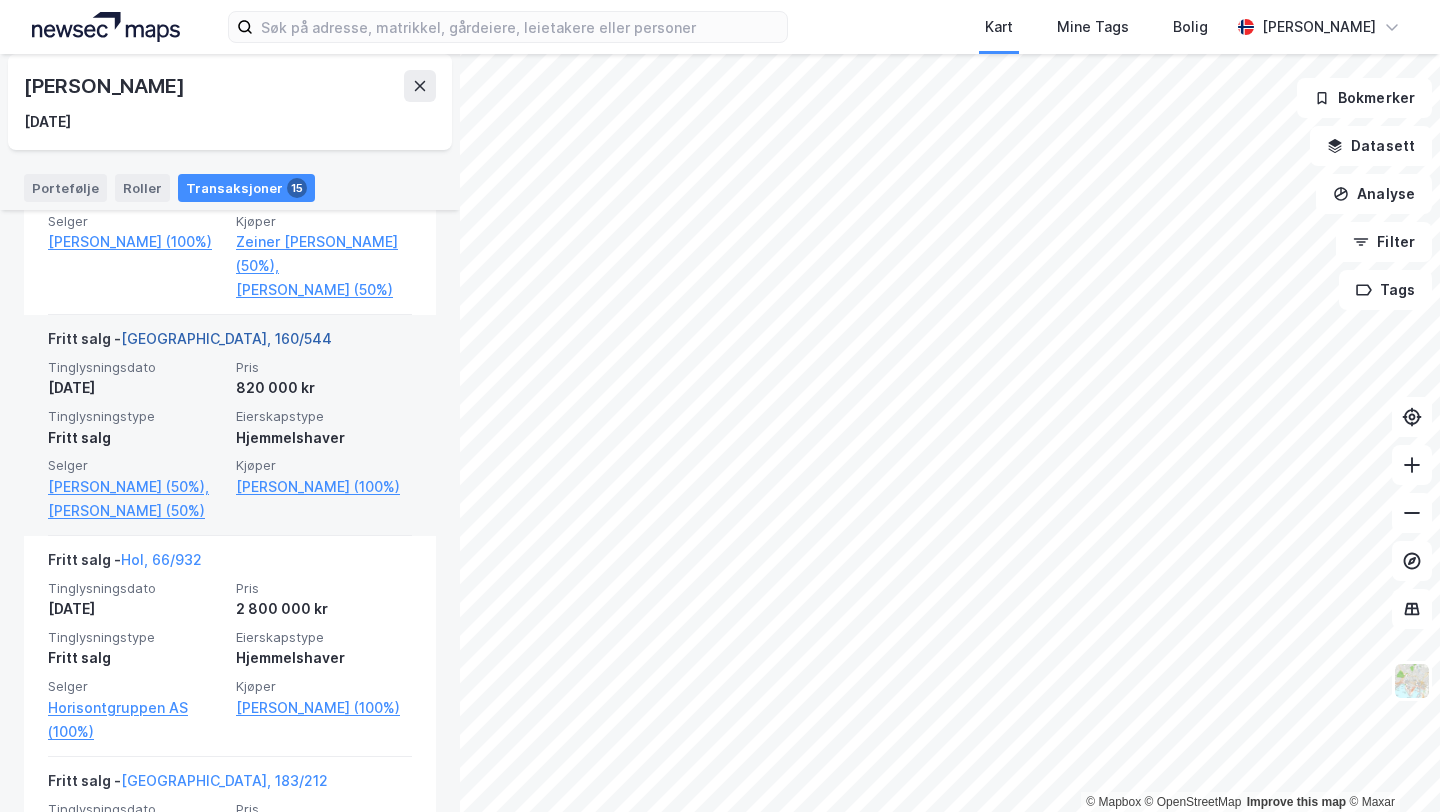 click on "[GEOGRAPHIC_DATA], 160/544" at bounding box center (226, 338) 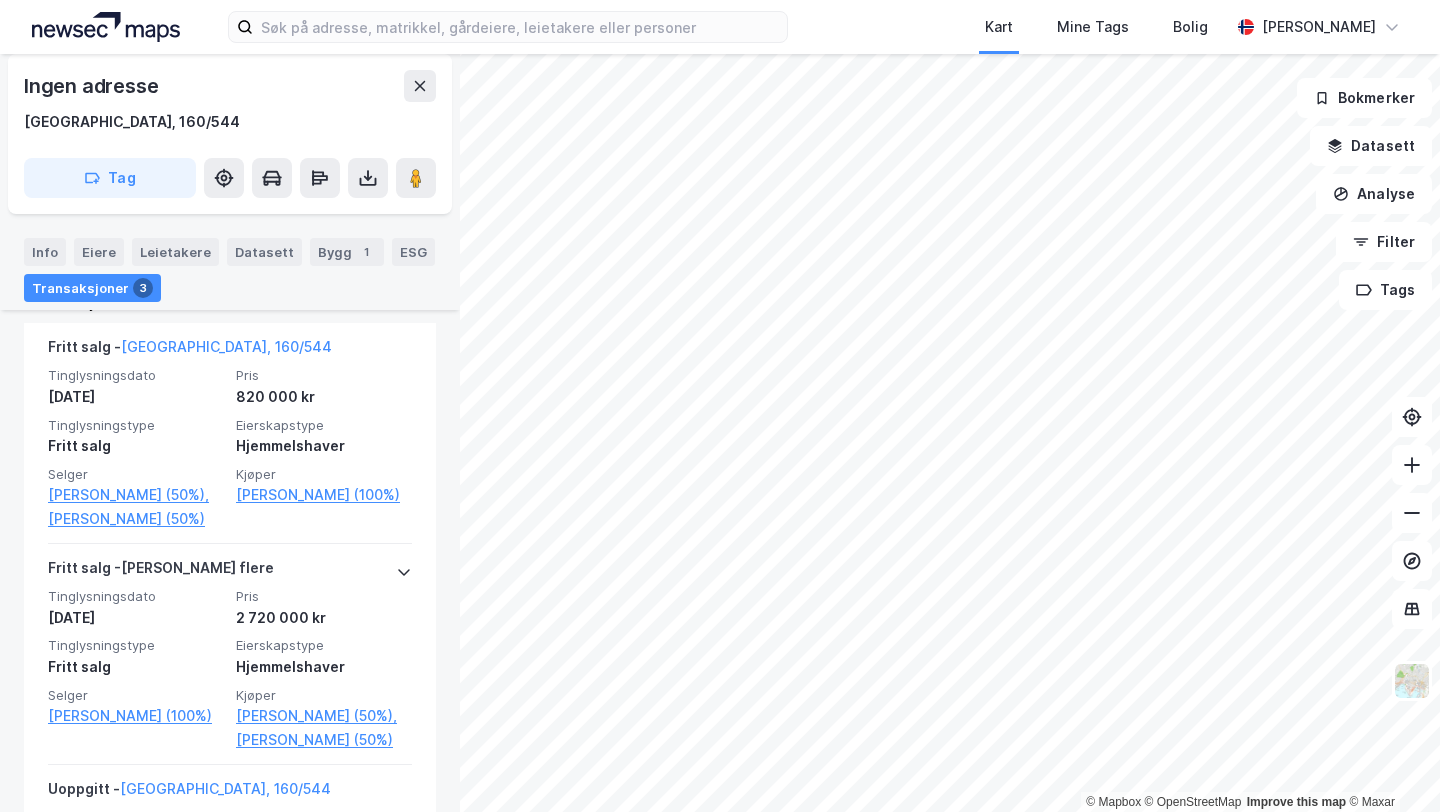 scroll, scrollTop: 553, scrollLeft: 0, axis: vertical 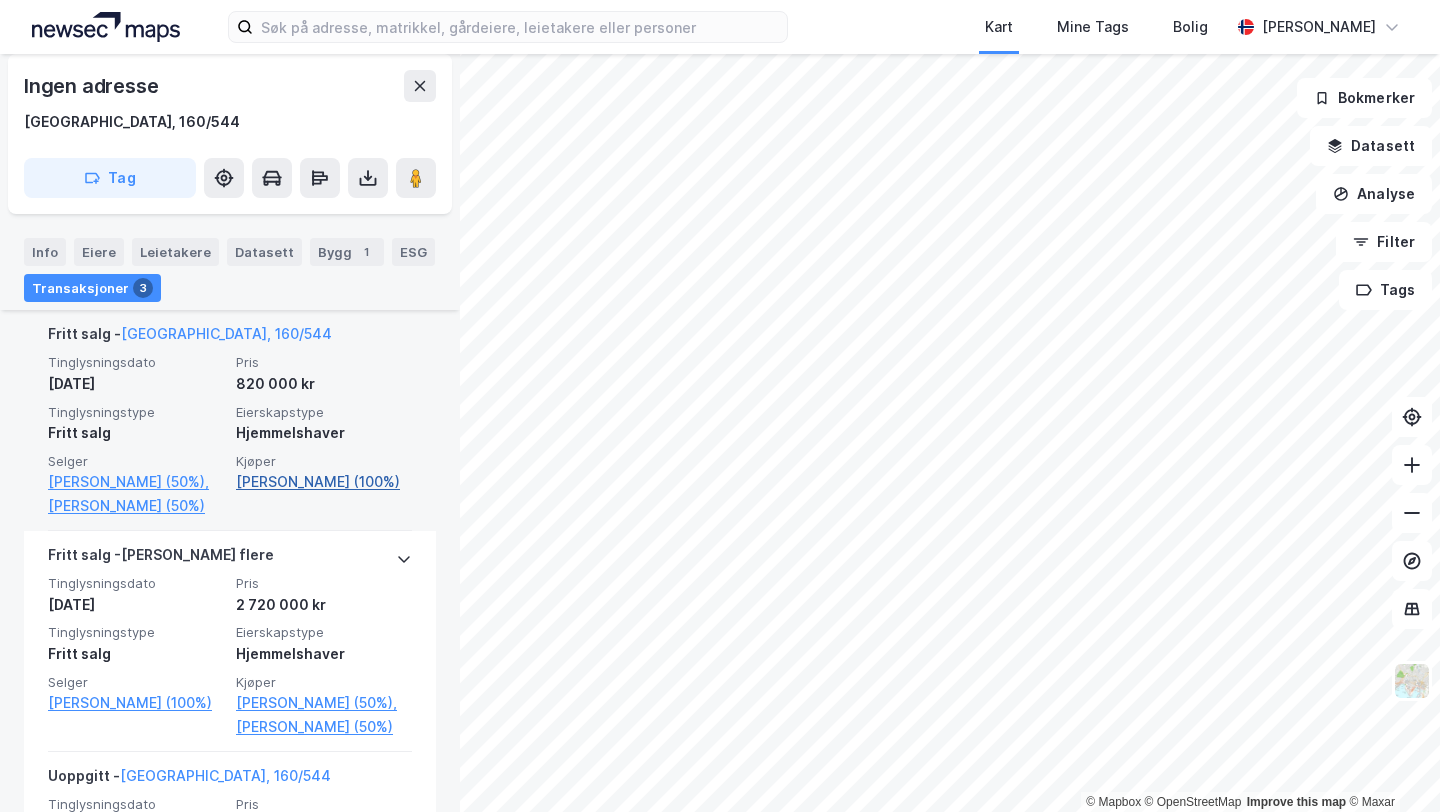 click on "[PERSON_NAME] (100%)" at bounding box center [324, 482] 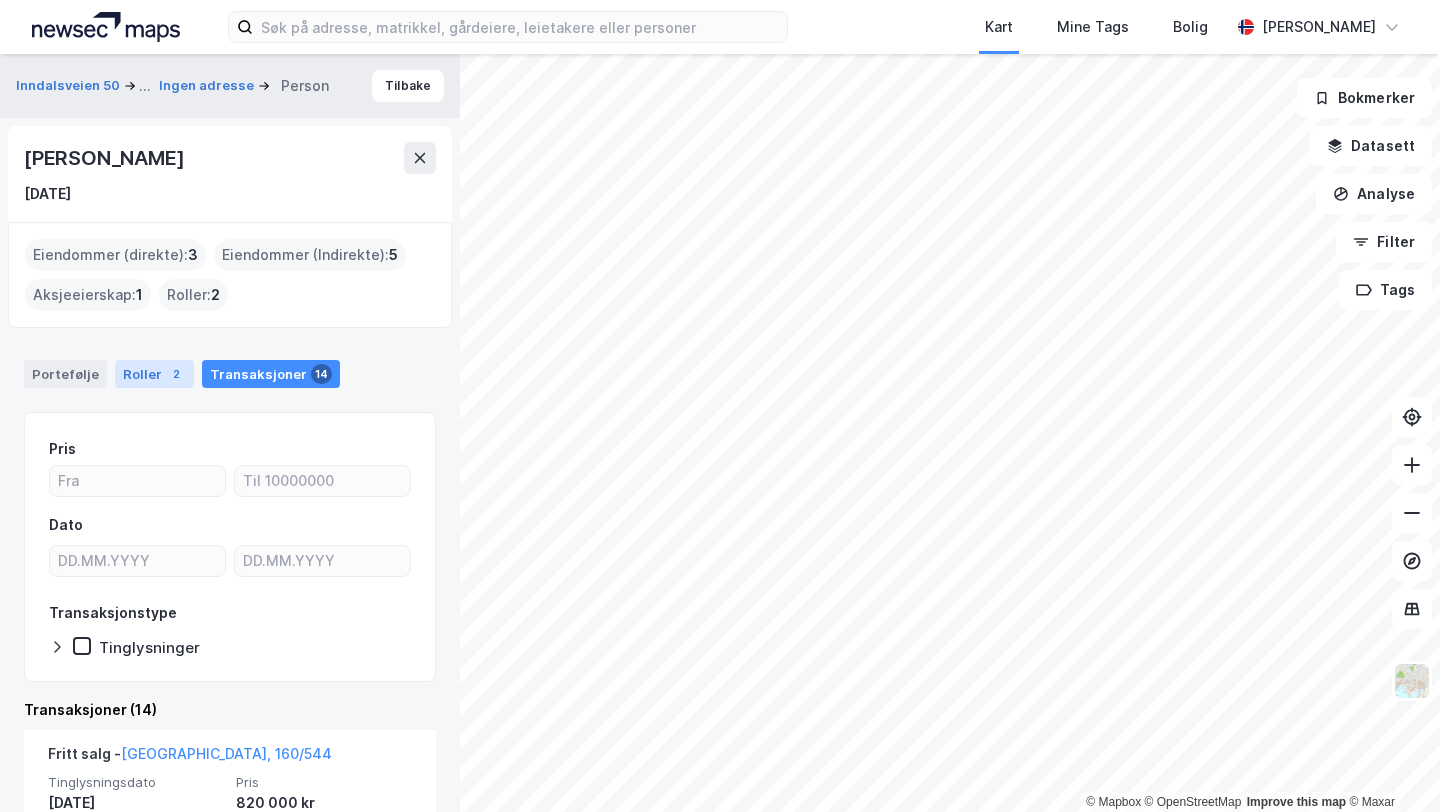 click on "Roller 2" at bounding box center [154, 374] 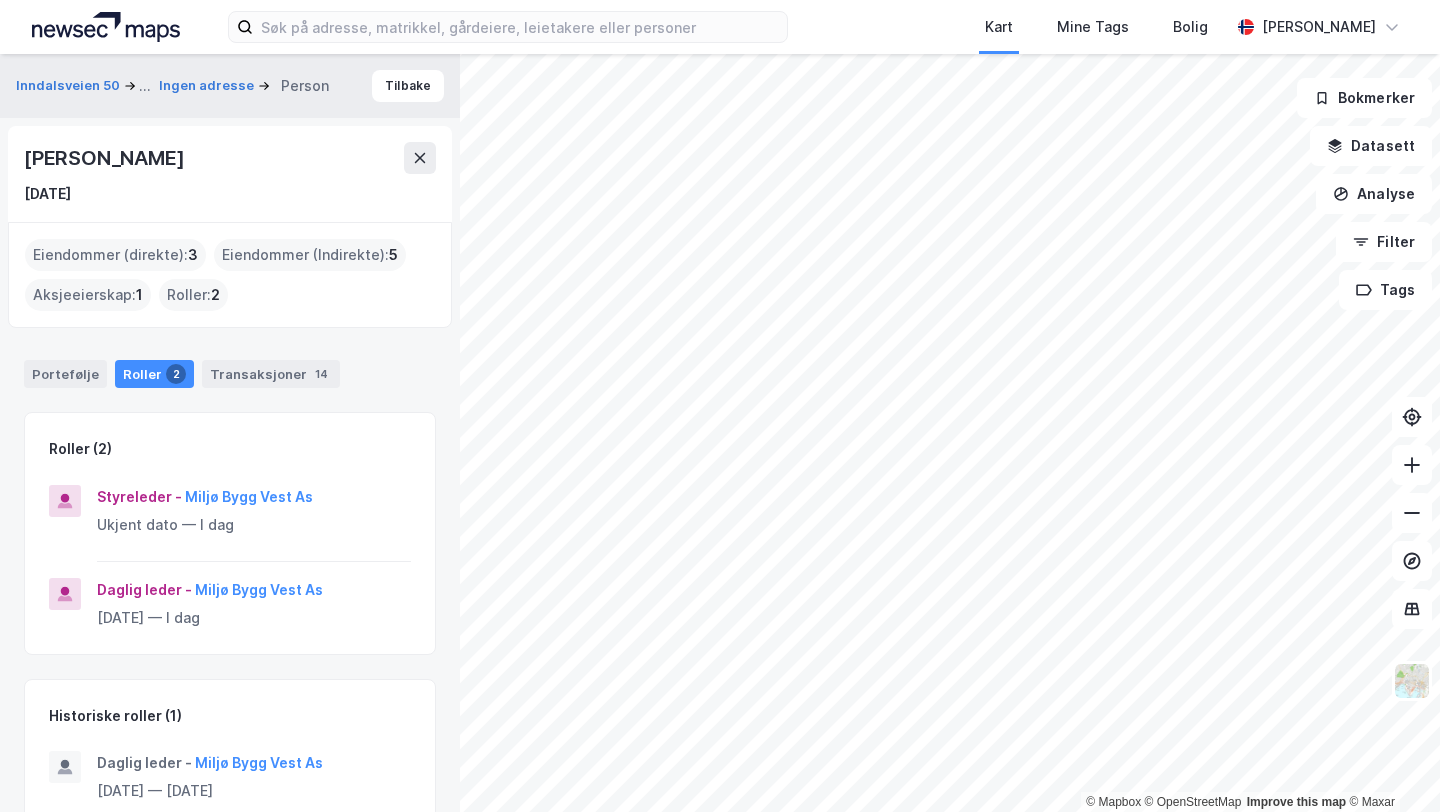 scroll, scrollTop: 40, scrollLeft: 0, axis: vertical 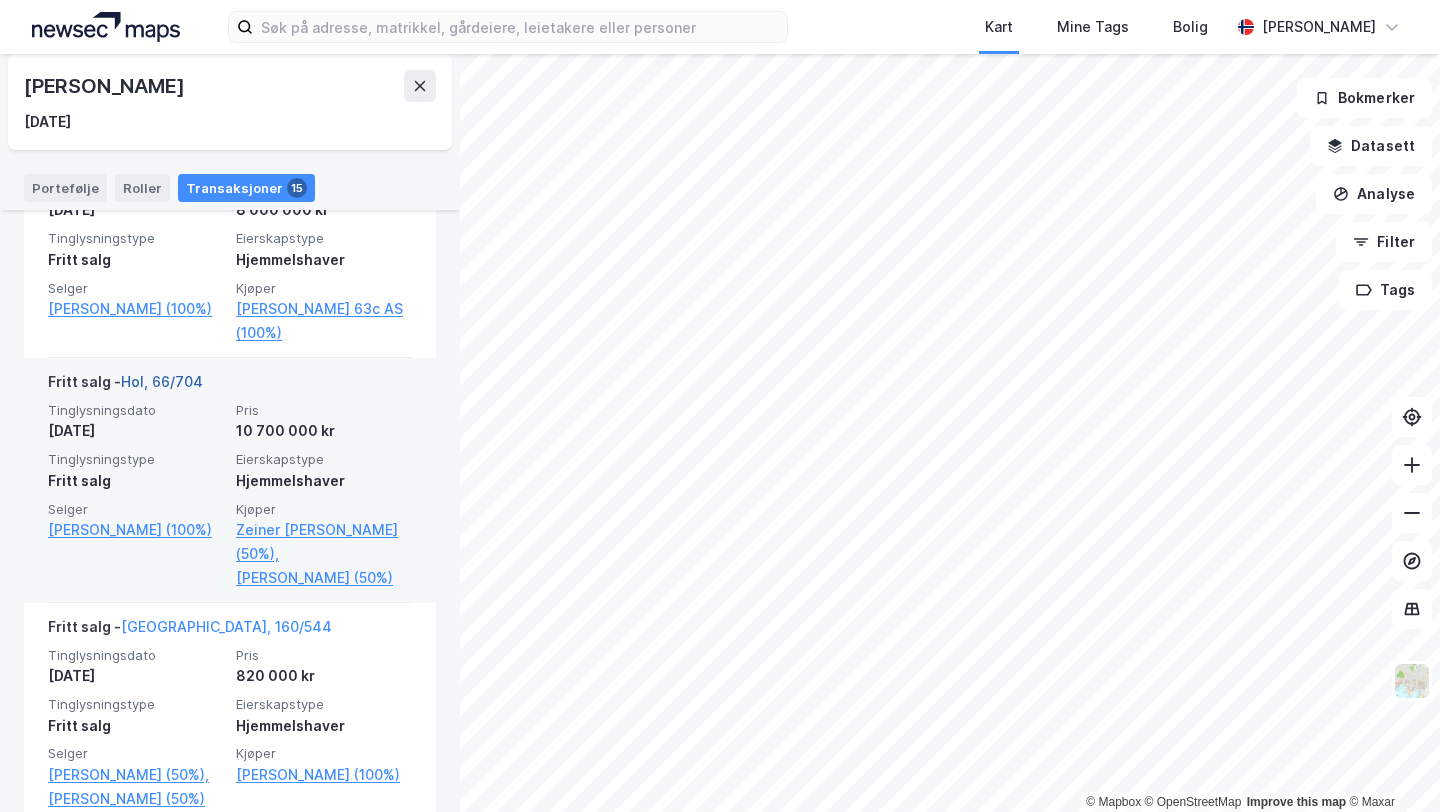 click on "Hol, 66/704" at bounding box center [162, 381] 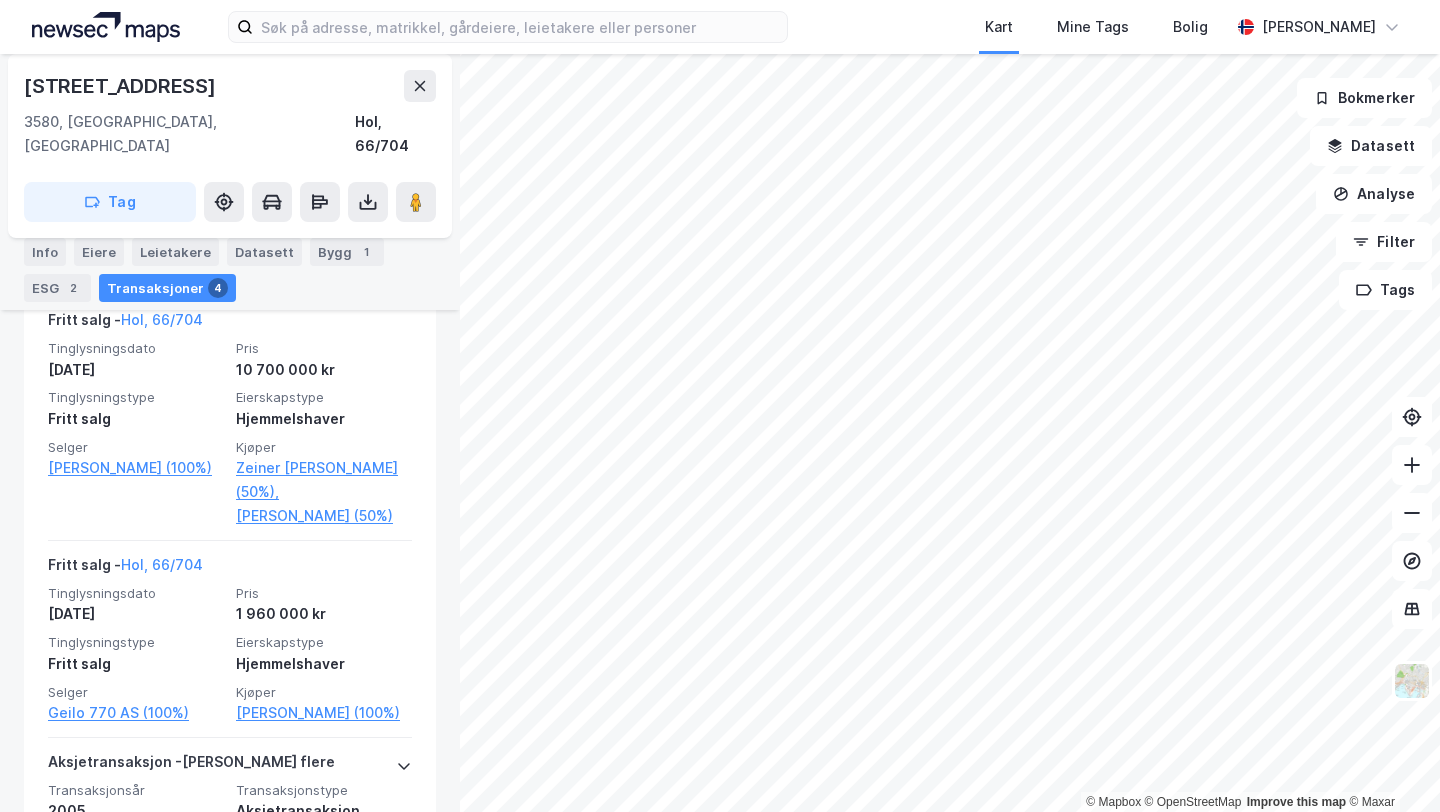 scroll, scrollTop: 585, scrollLeft: 0, axis: vertical 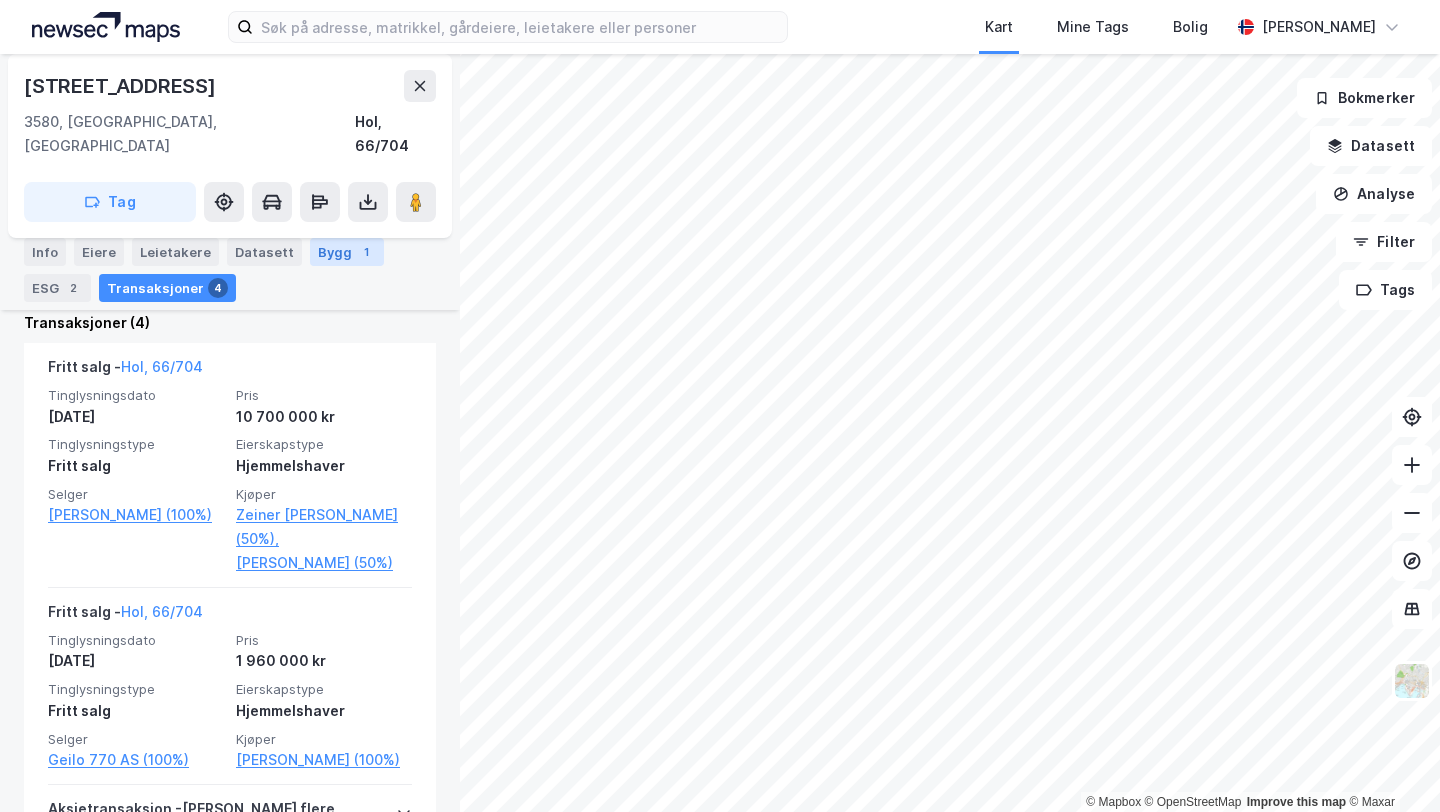 click on "Bygg 1" at bounding box center (347, 252) 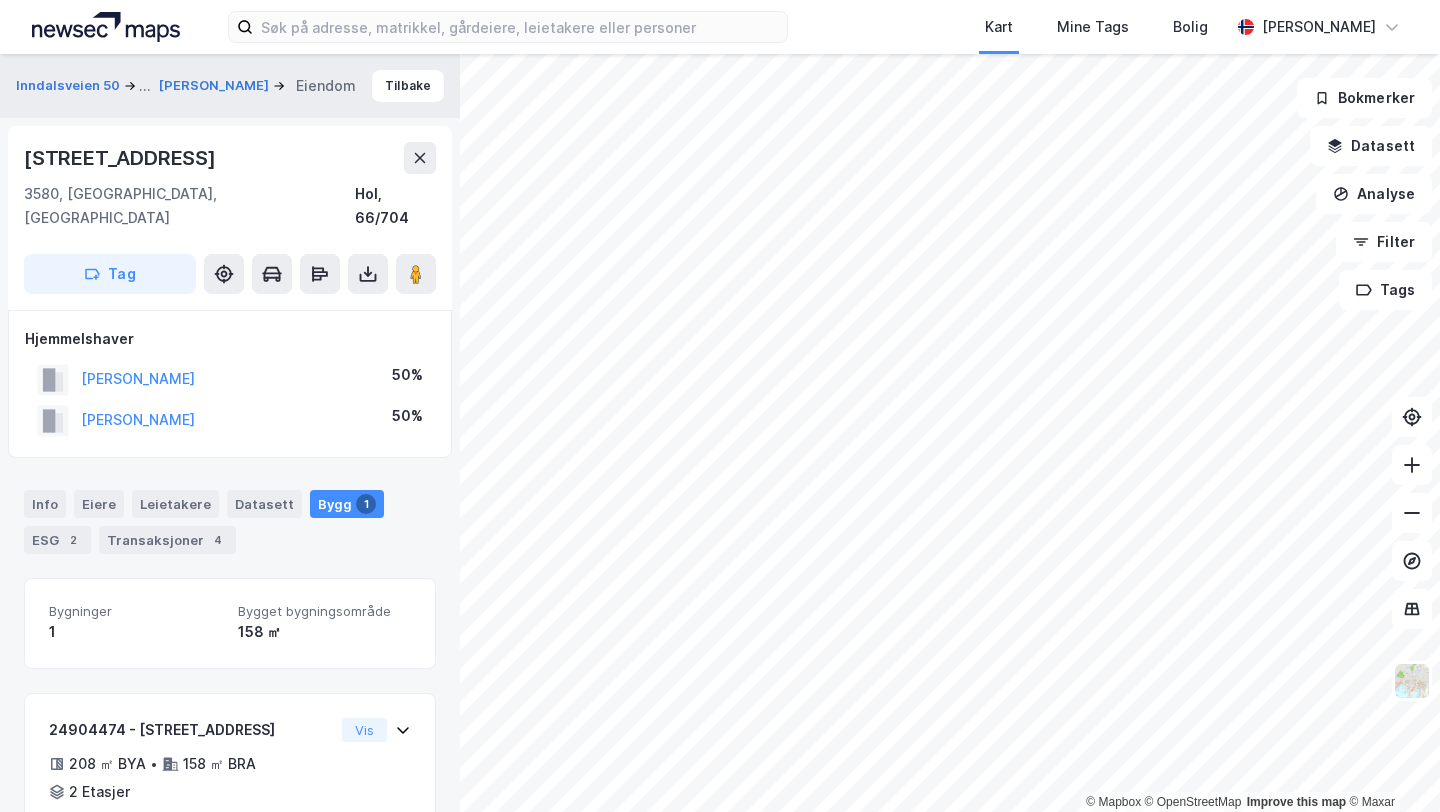 scroll, scrollTop: 81, scrollLeft: 0, axis: vertical 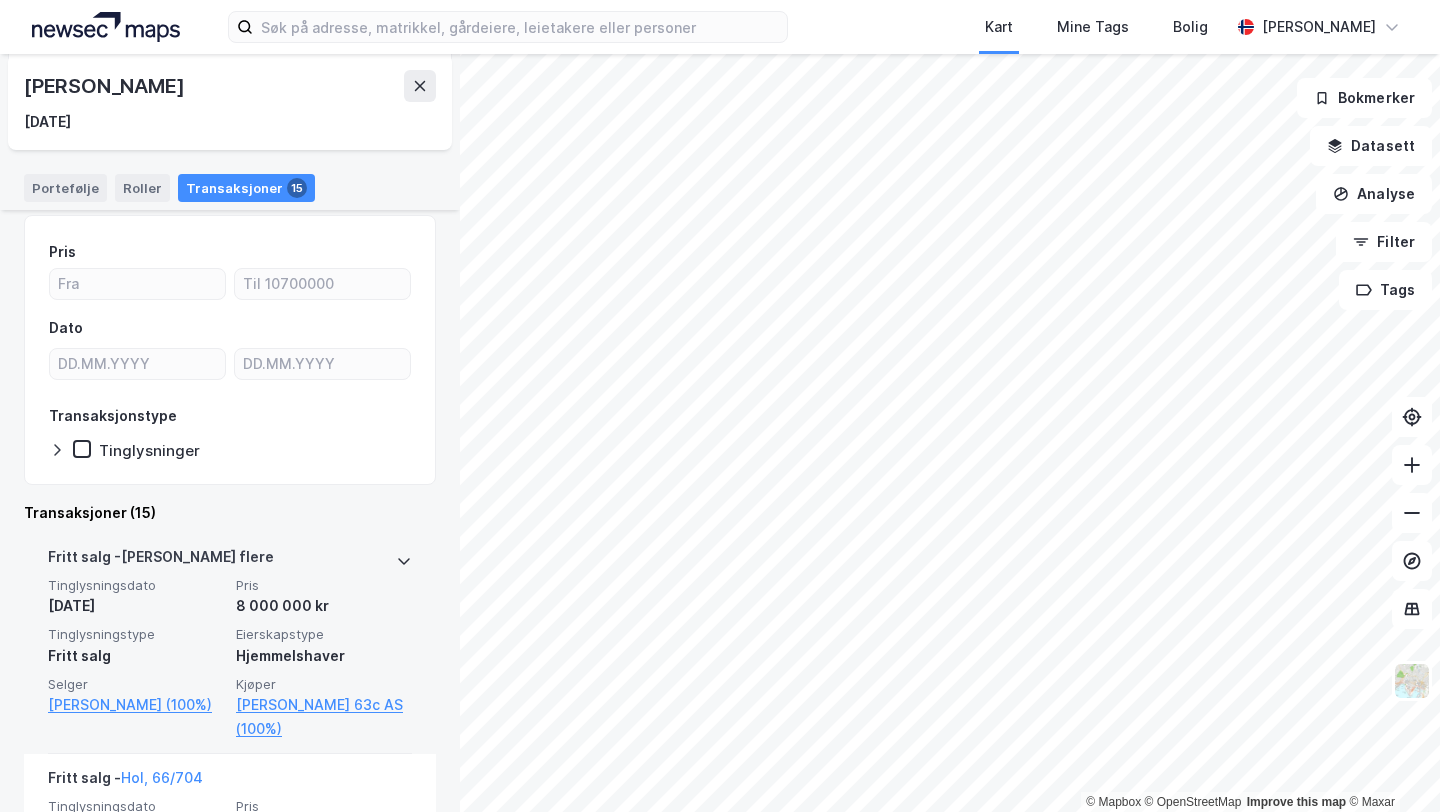click on "[PERSON_NAME] flere" at bounding box center (230, 561) 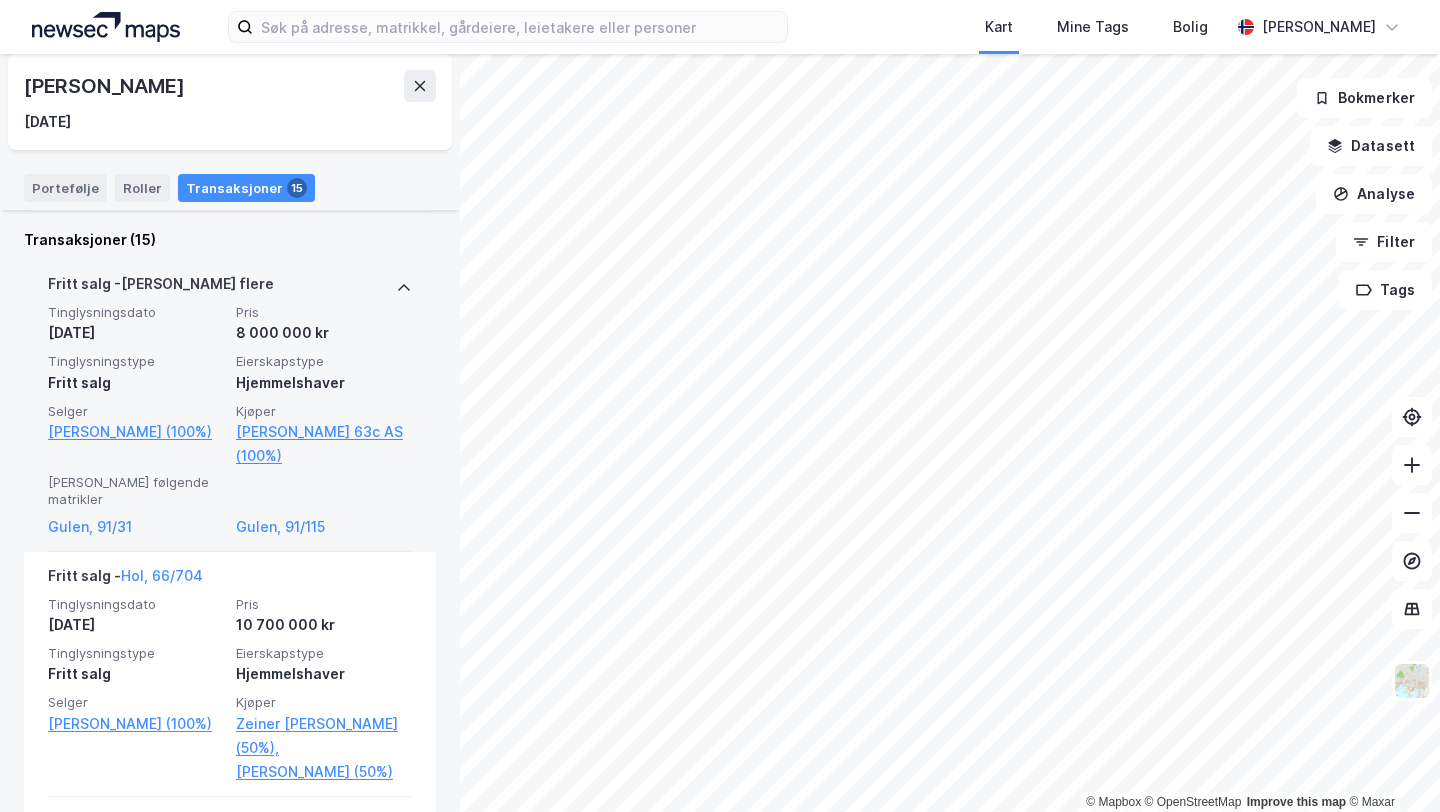scroll, scrollTop: 471, scrollLeft: 0, axis: vertical 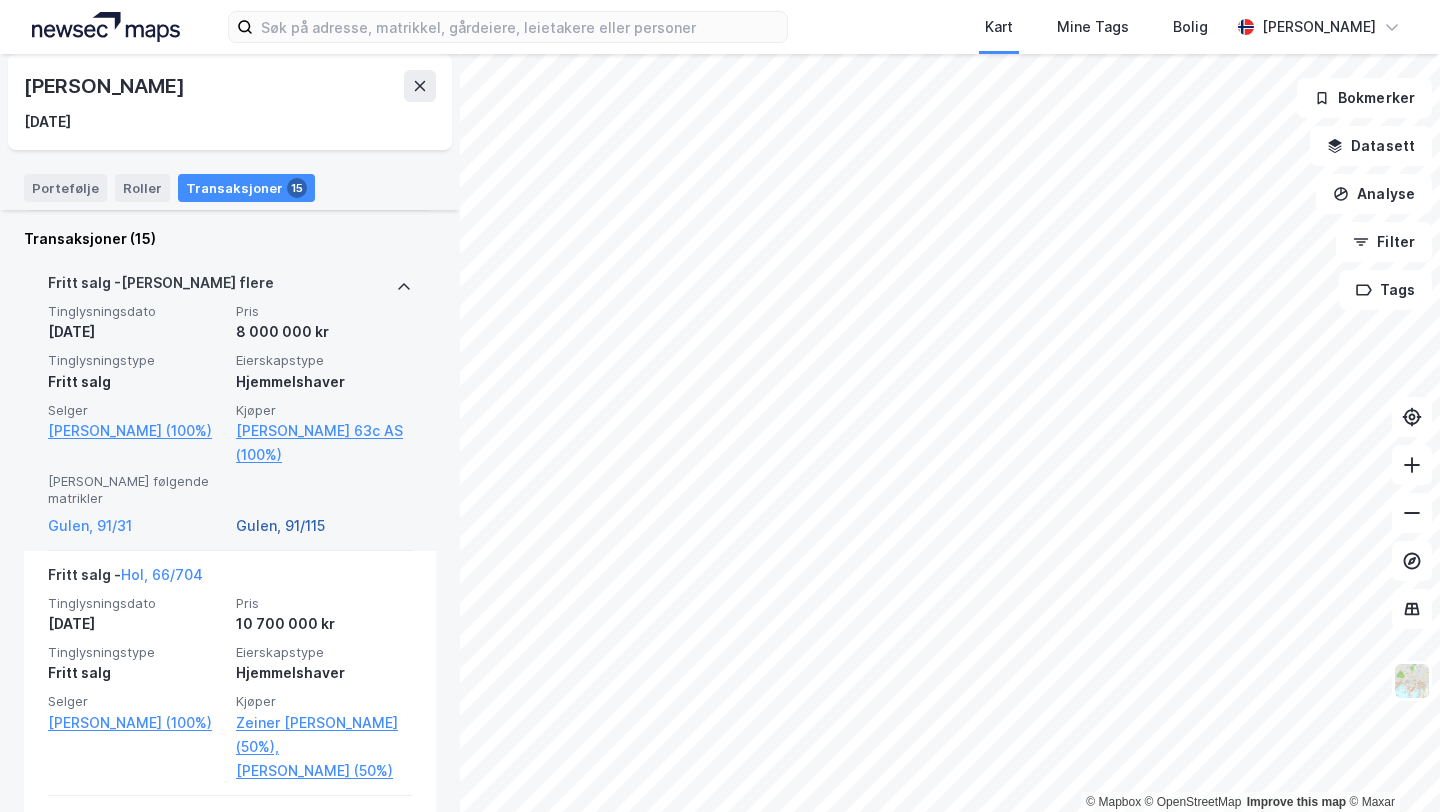 click on "Gulen, 91/115" at bounding box center (324, 526) 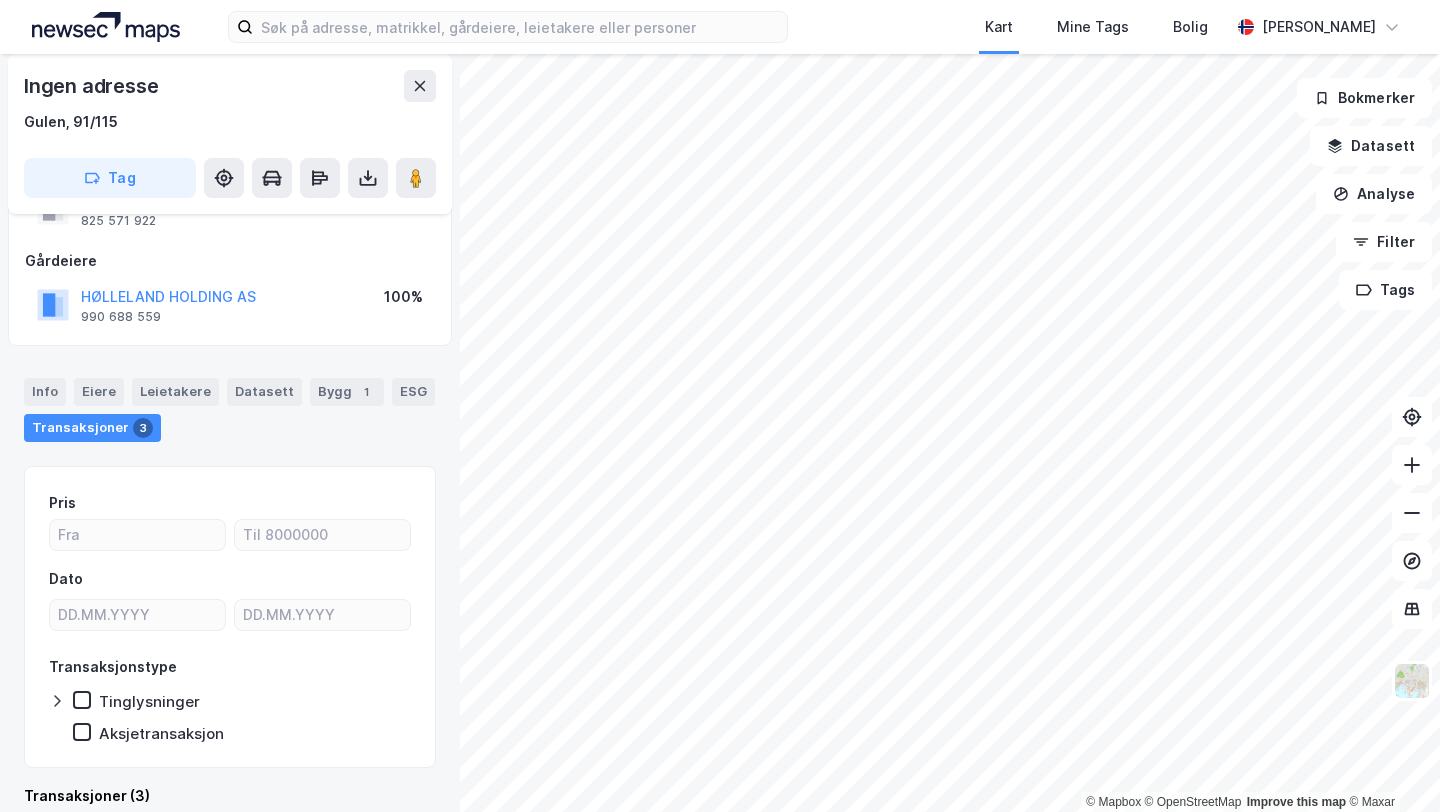scroll, scrollTop: 154, scrollLeft: 0, axis: vertical 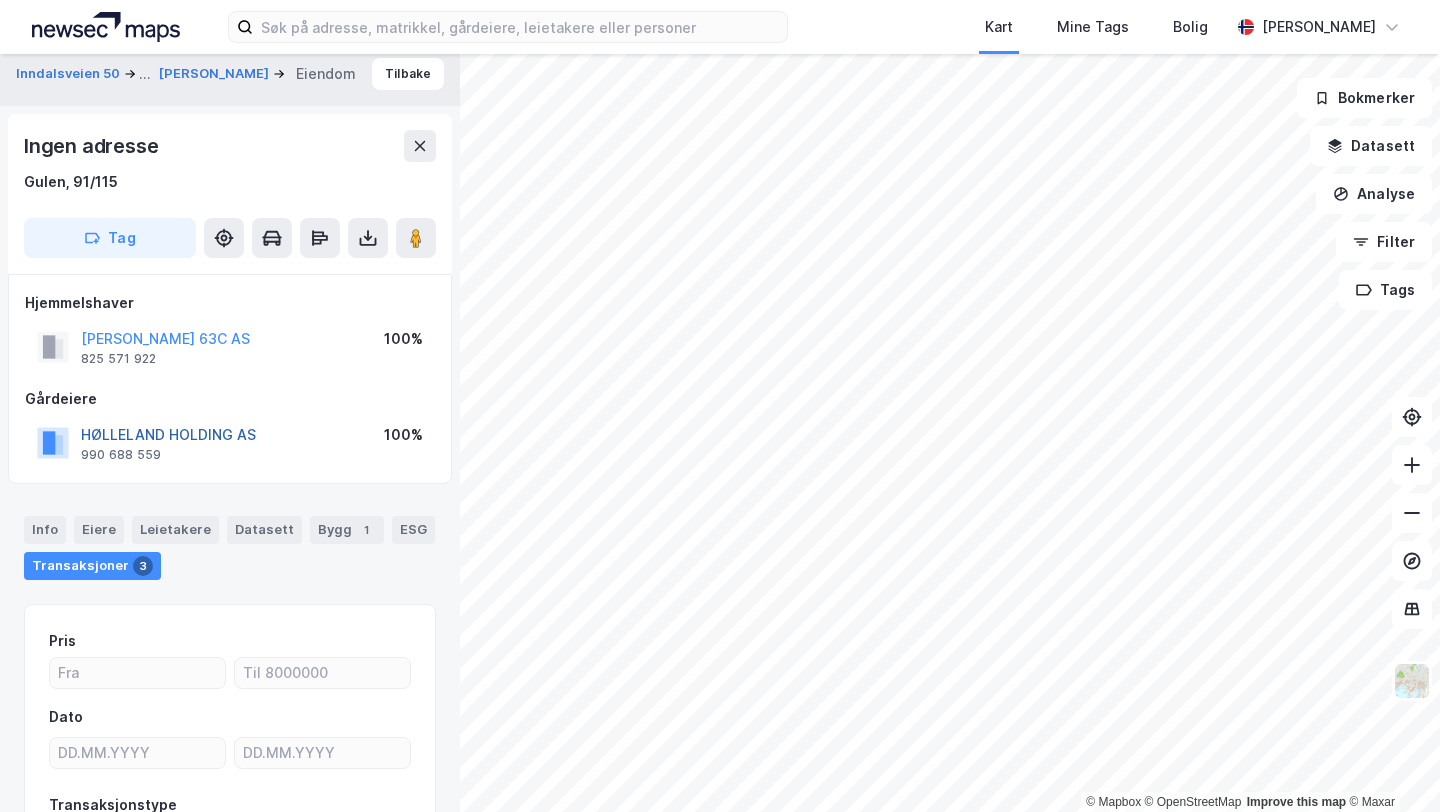 click on "HØLLELAND HOLDING AS" at bounding box center [0, 0] 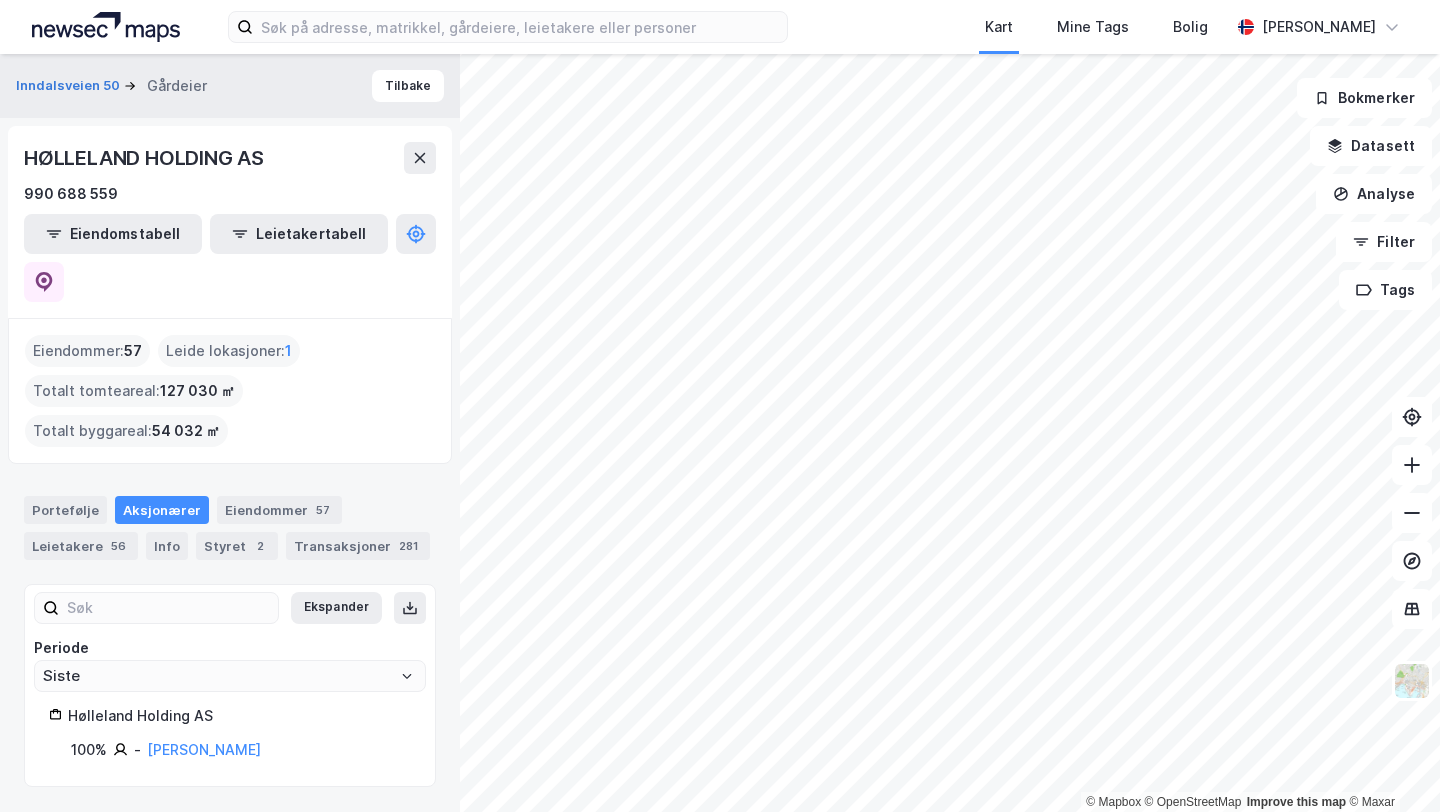click on "[PERSON_NAME]" at bounding box center [204, 750] 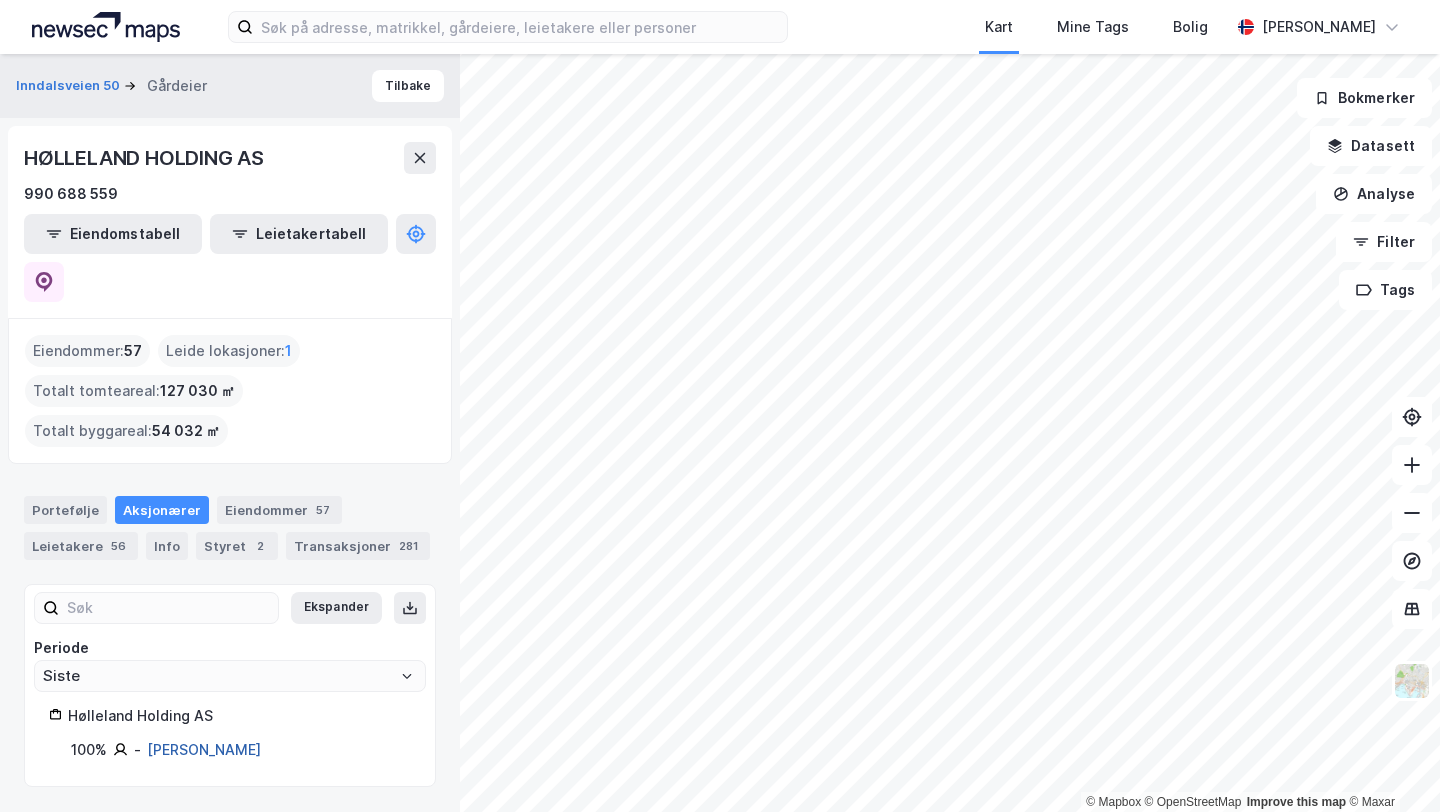 click on "[PERSON_NAME]" at bounding box center [204, 749] 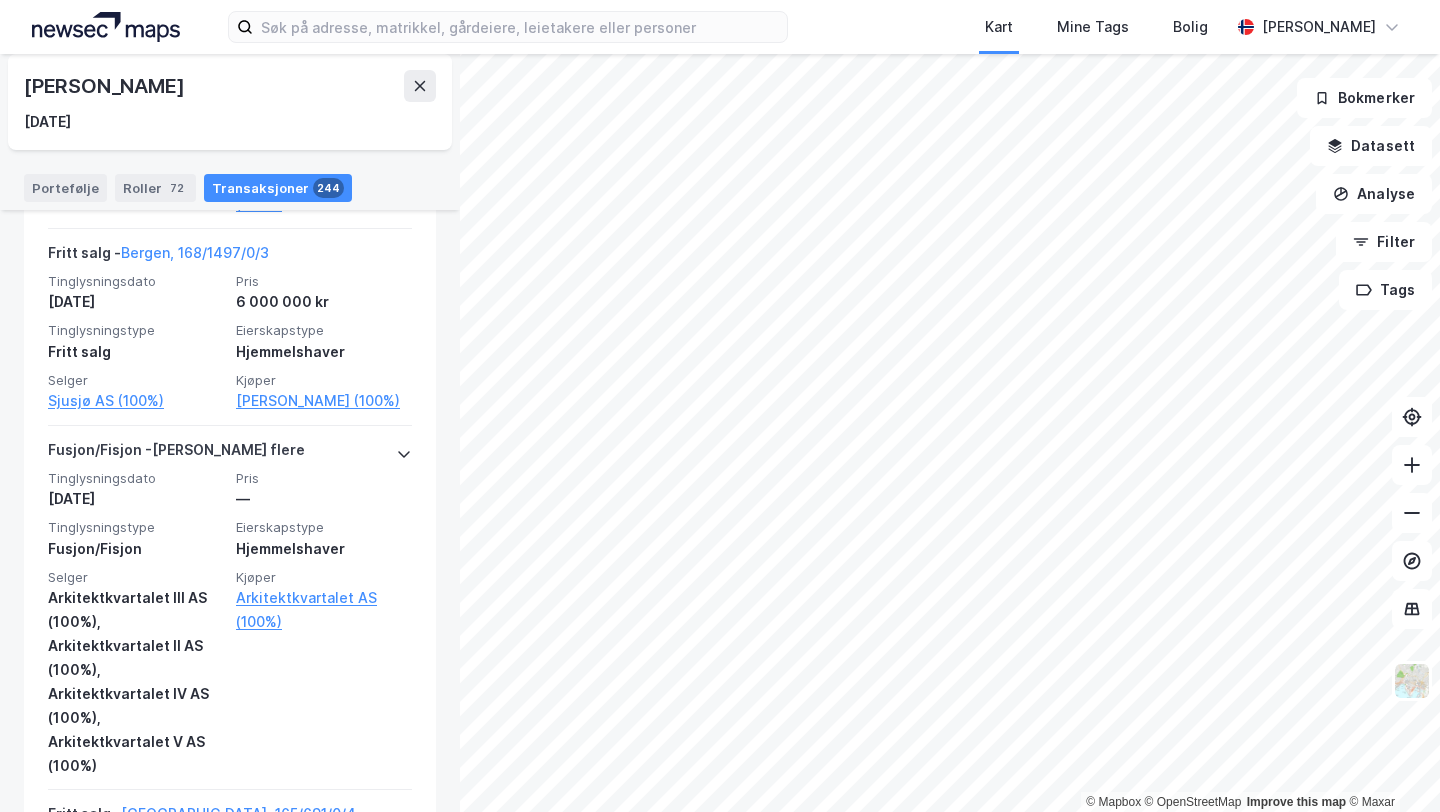 scroll, scrollTop: 944, scrollLeft: 0, axis: vertical 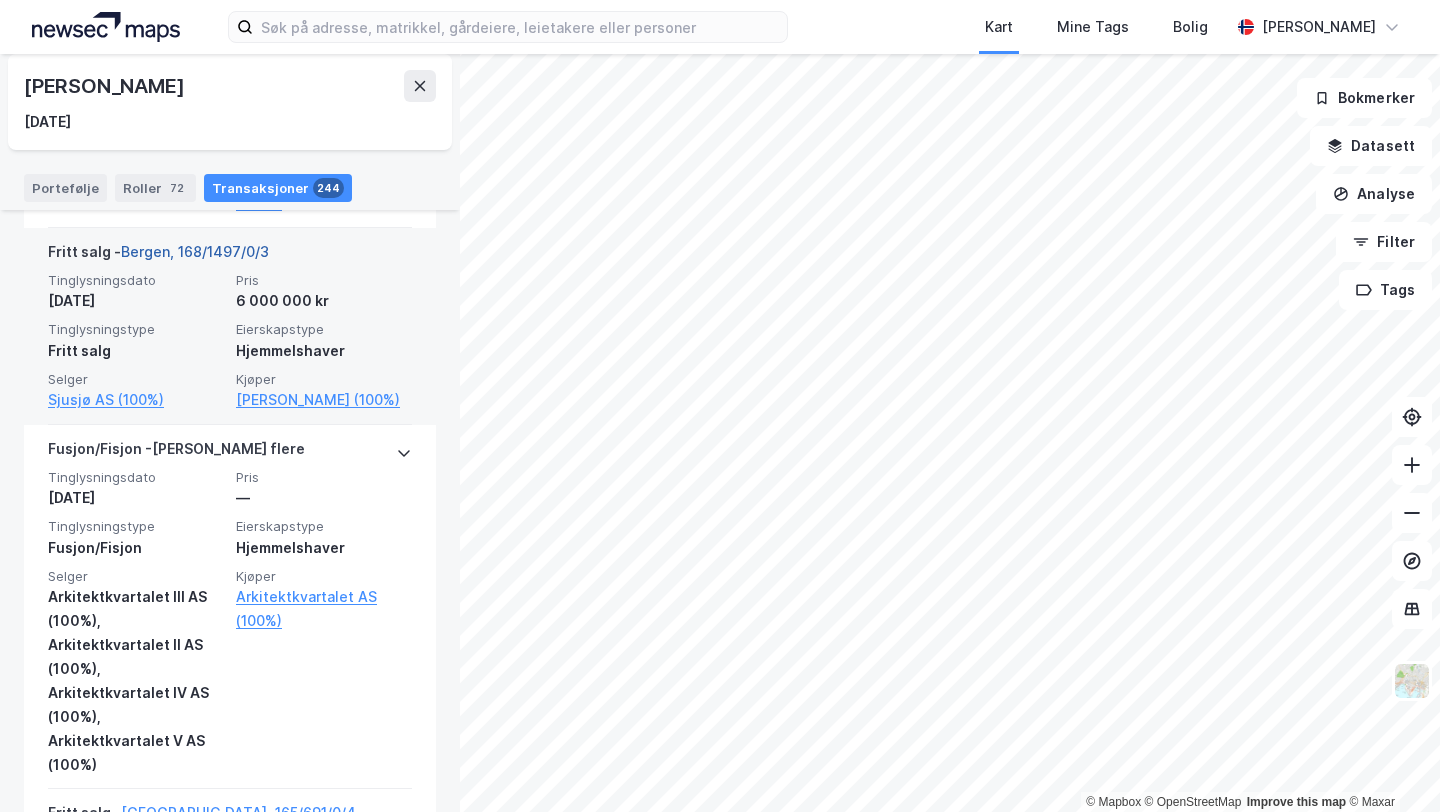 click on "Bergen, 168/1497/0/3" at bounding box center (195, 251) 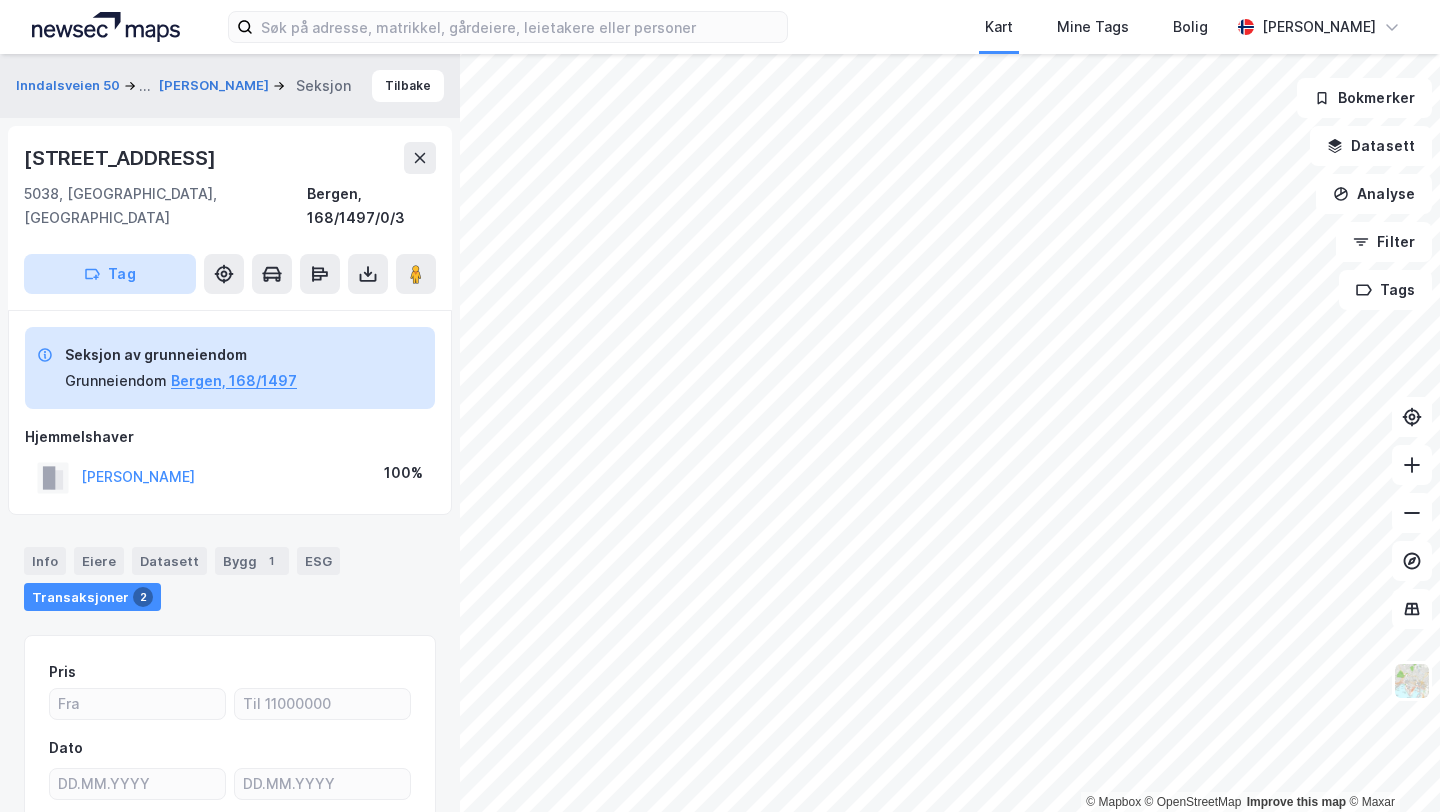 scroll, scrollTop: 12, scrollLeft: 0, axis: vertical 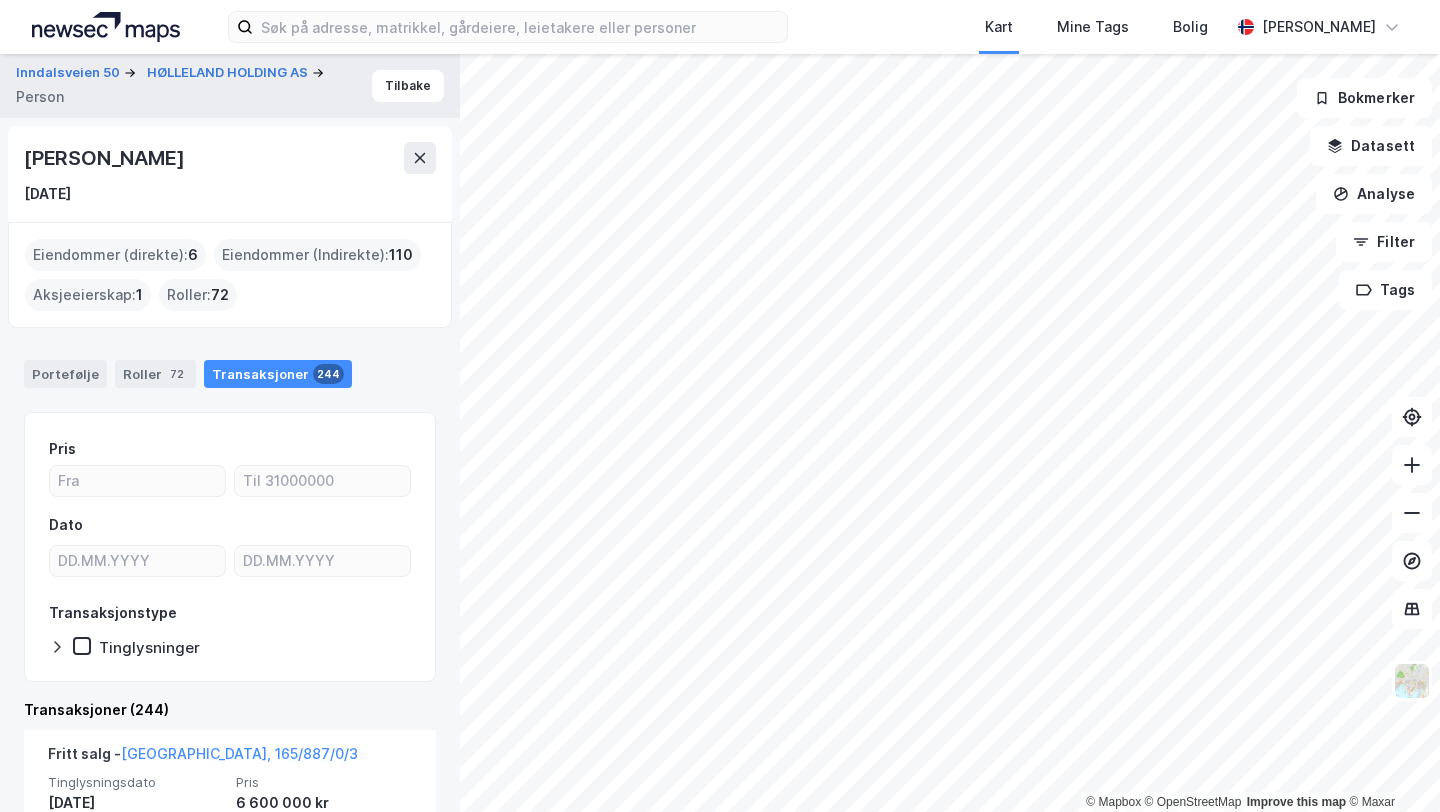 click on "Portefølje Roller 72 Transaksjoner 244" at bounding box center (230, 366) 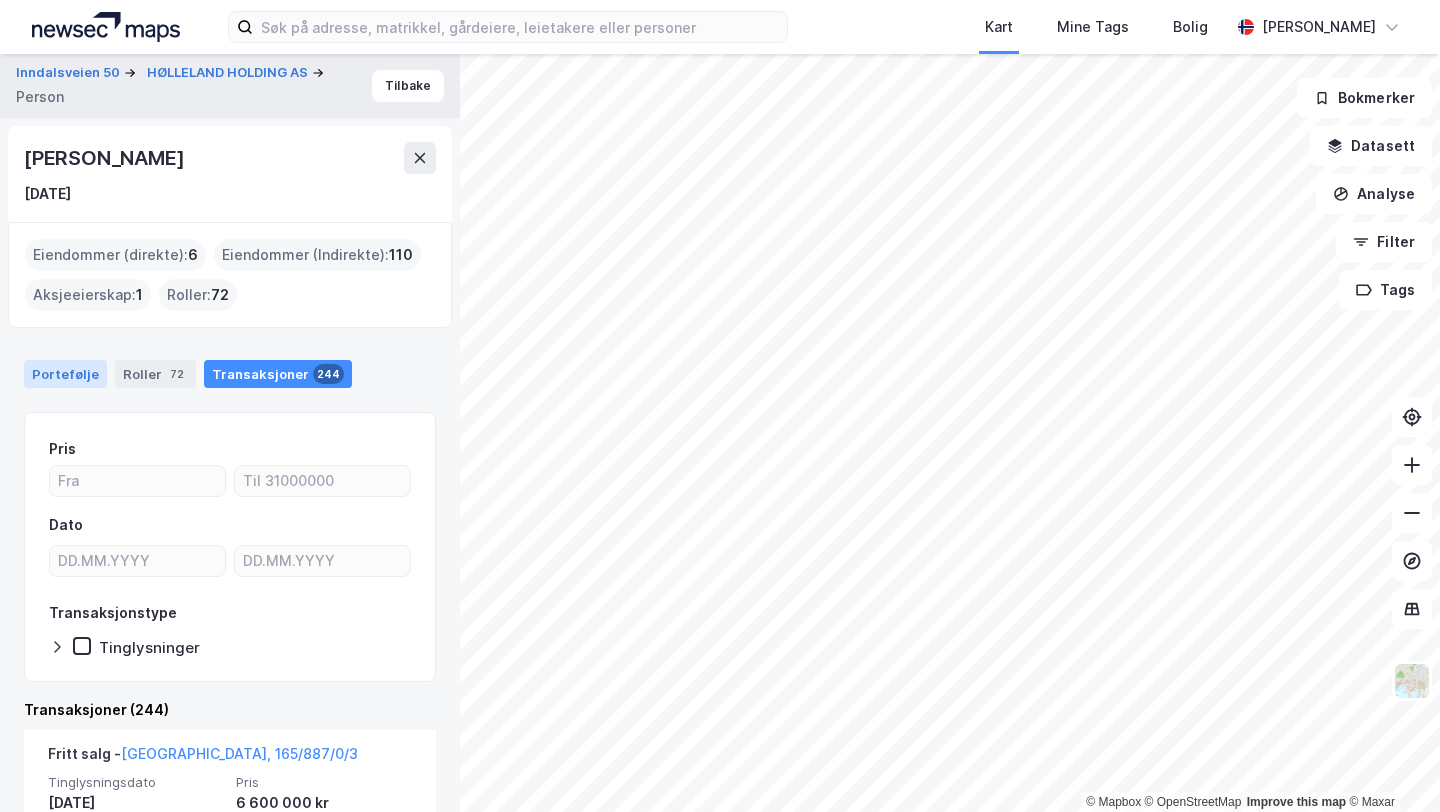 click on "Portefølje" at bounding box center [65, 374] 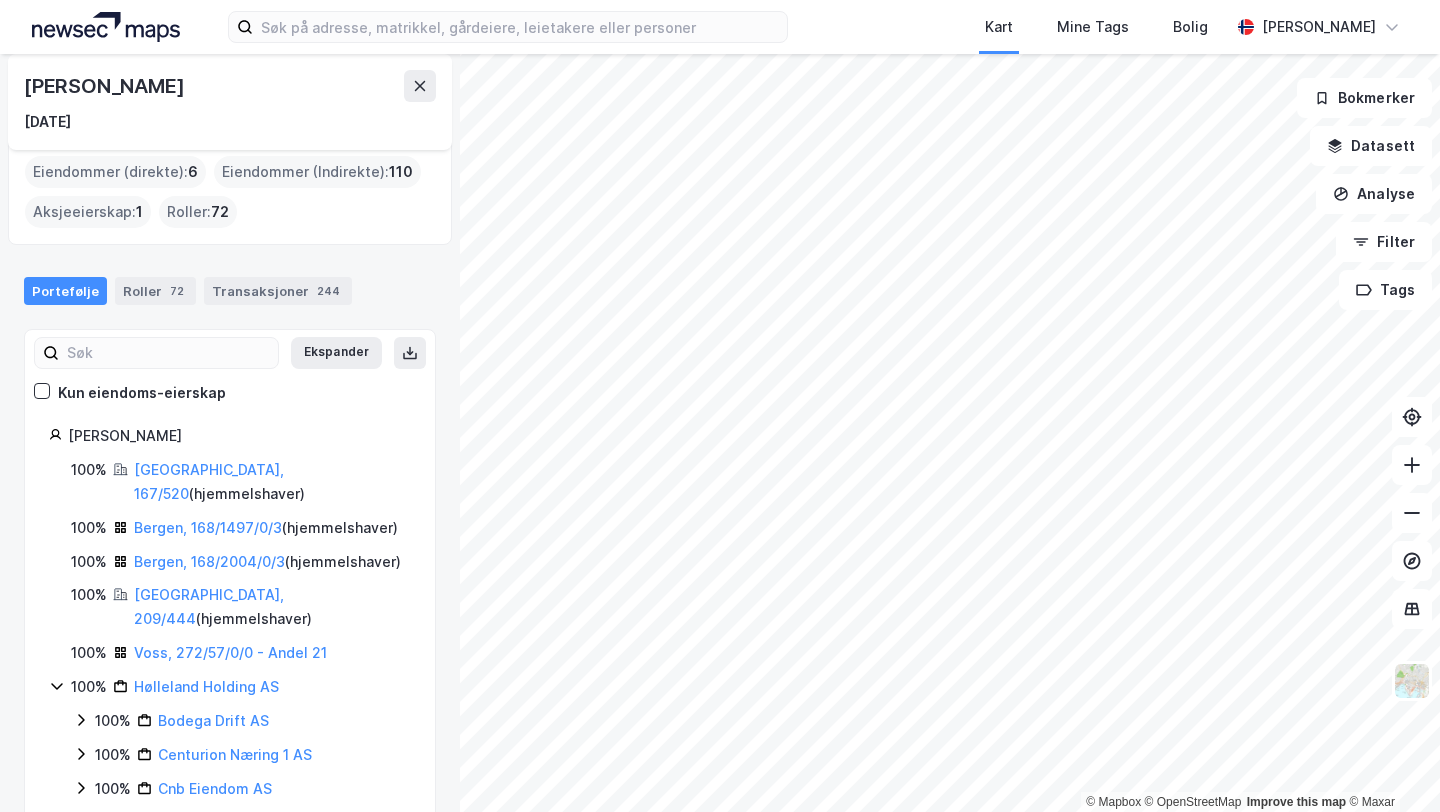 scroll, scrollTop: 112, scrollLeft: 0, axis: vertical 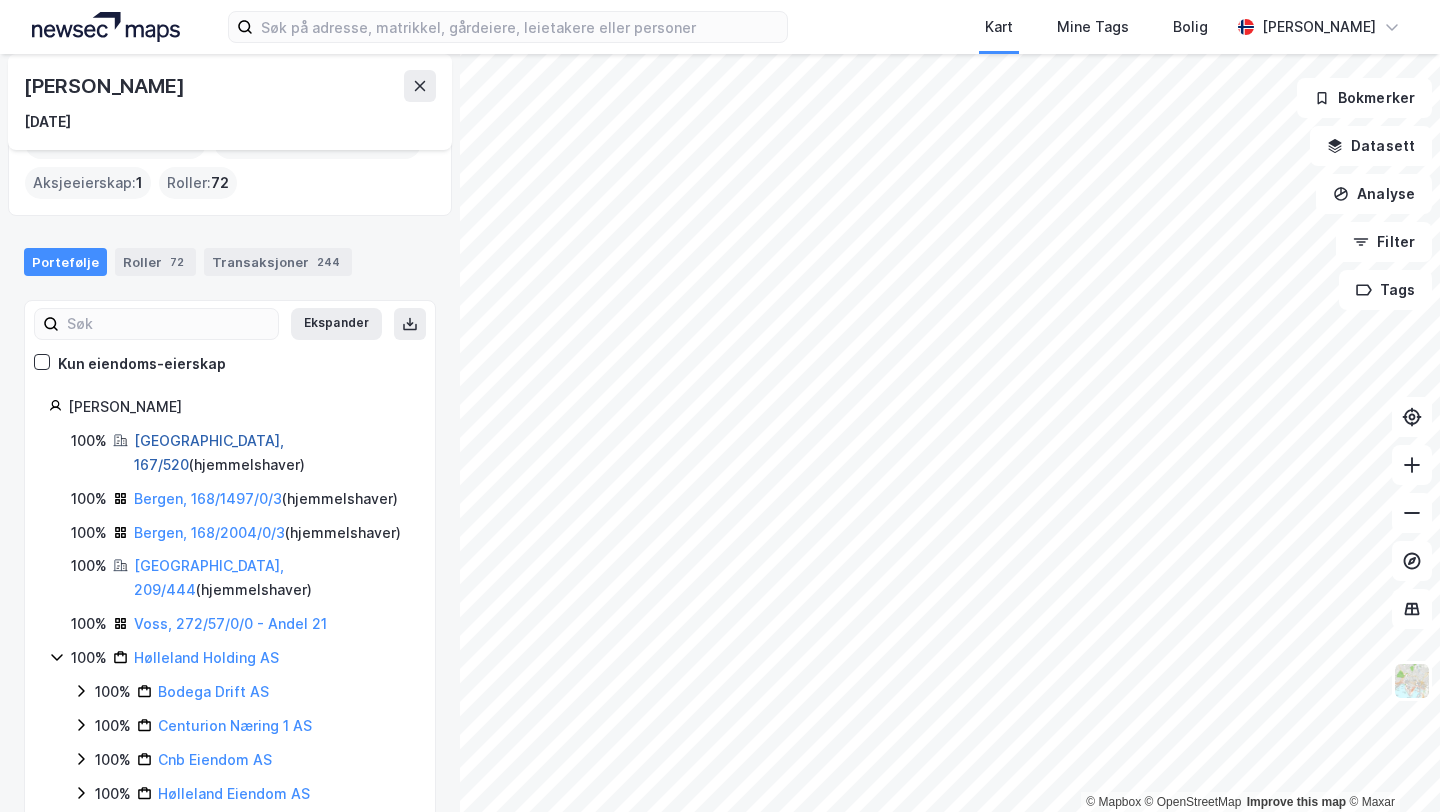click on "[GEOGRAPHIC_DATA], 167/520" at bounding box center [209, 452] 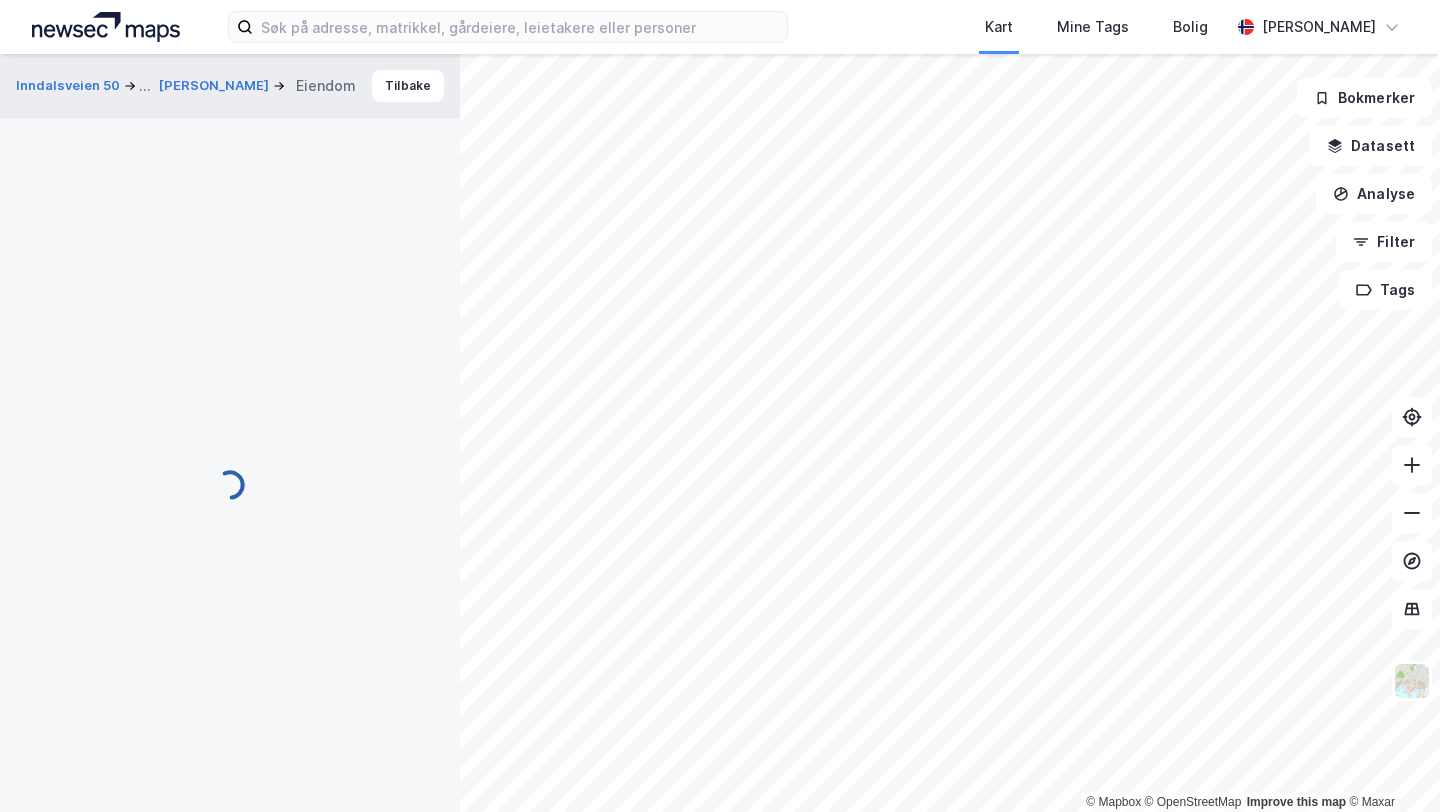 scroll, scrollTop: 12, scrollLeft: 0, axis: vertical 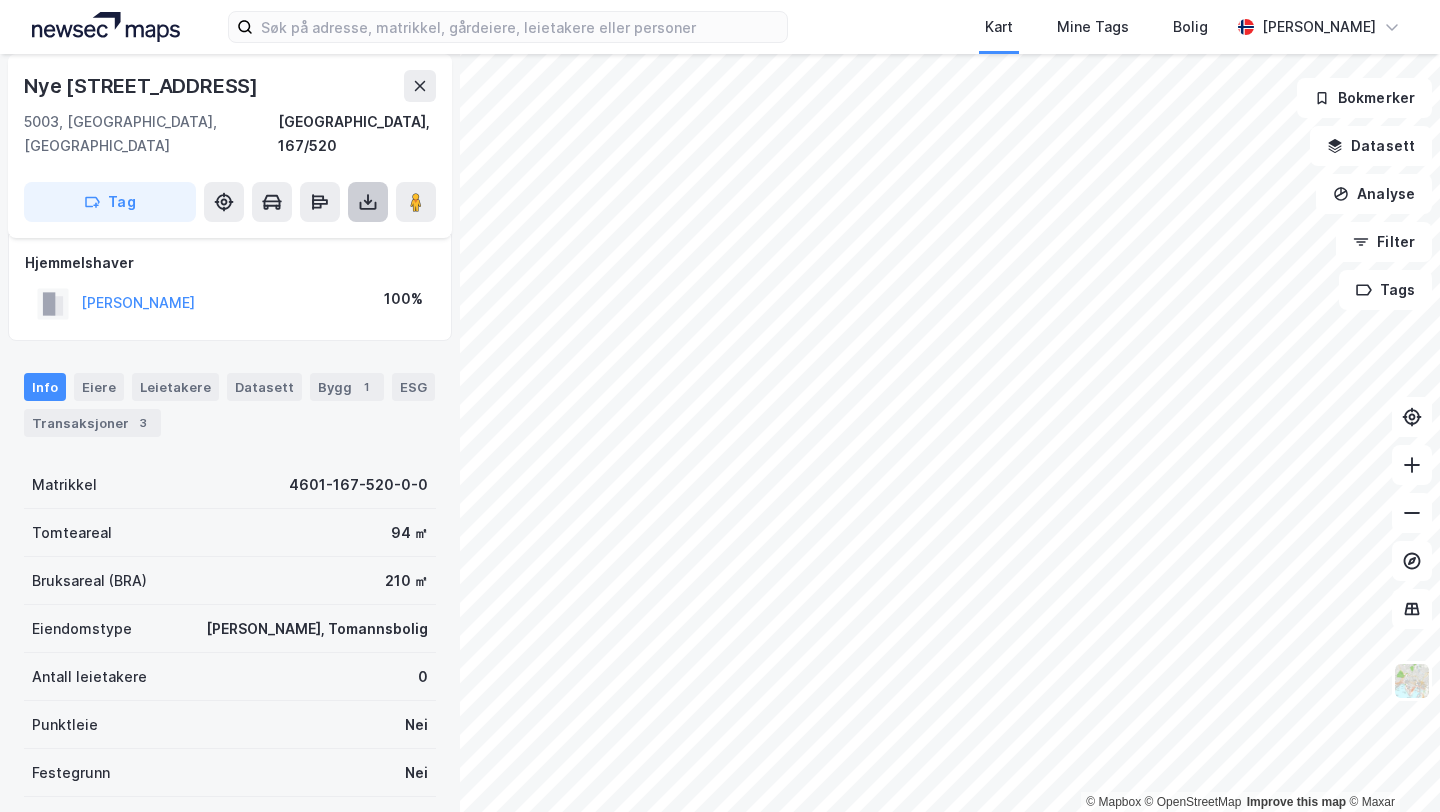 click at bounding box center [368, 202] 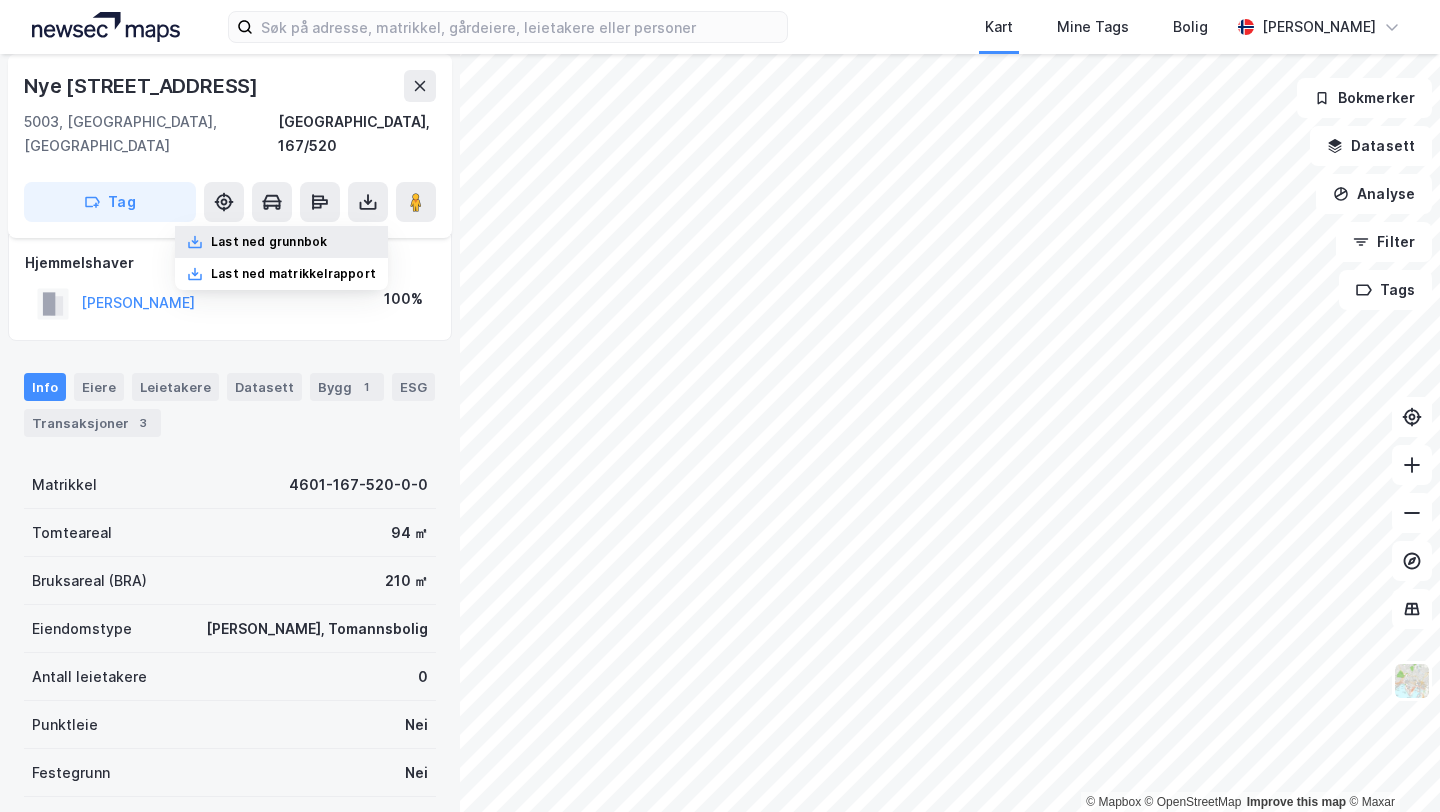 click on "Last ned grunnbok" at bounding box center [281, 242] 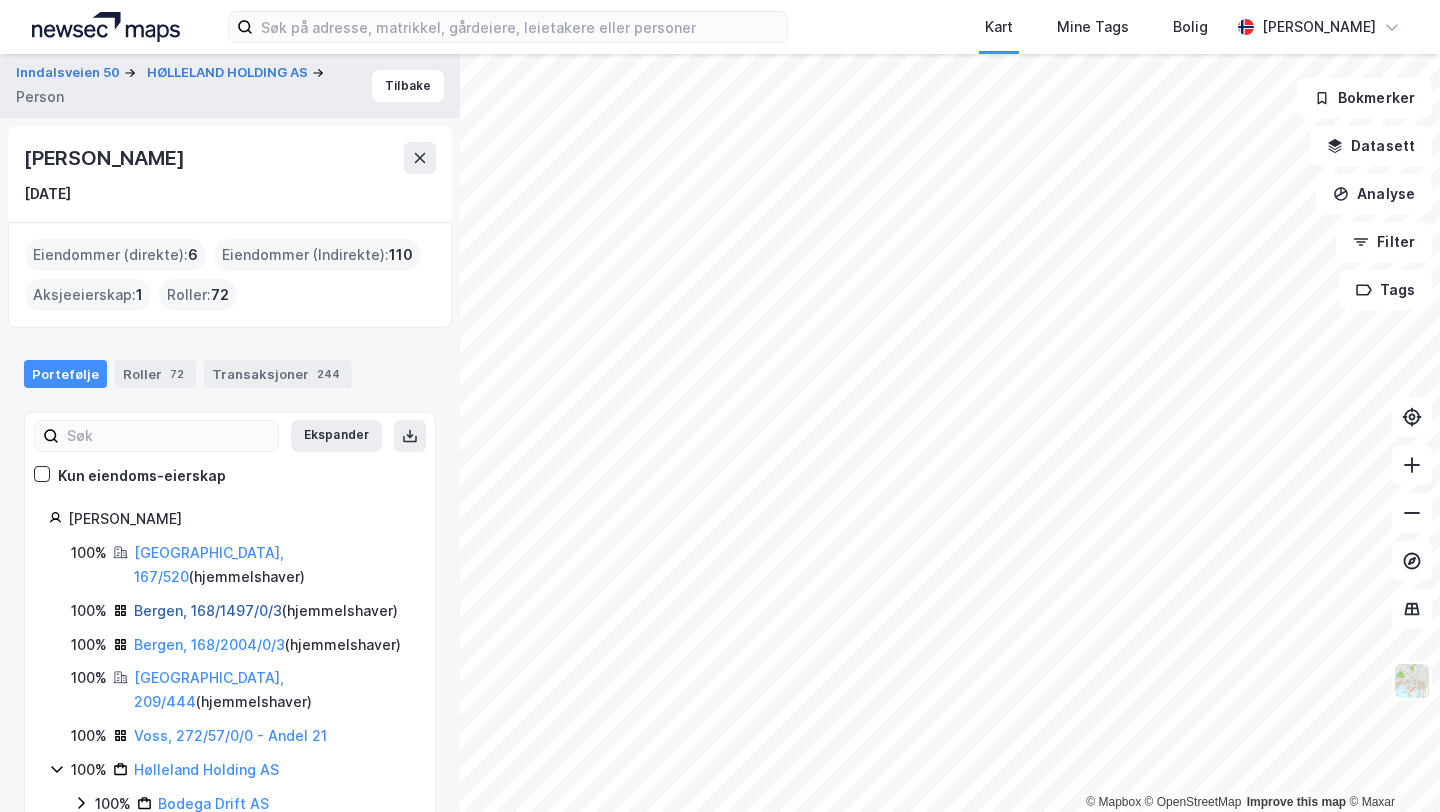click on "Bergen, 168/1497/0/3" at bounding box center [208, 610] 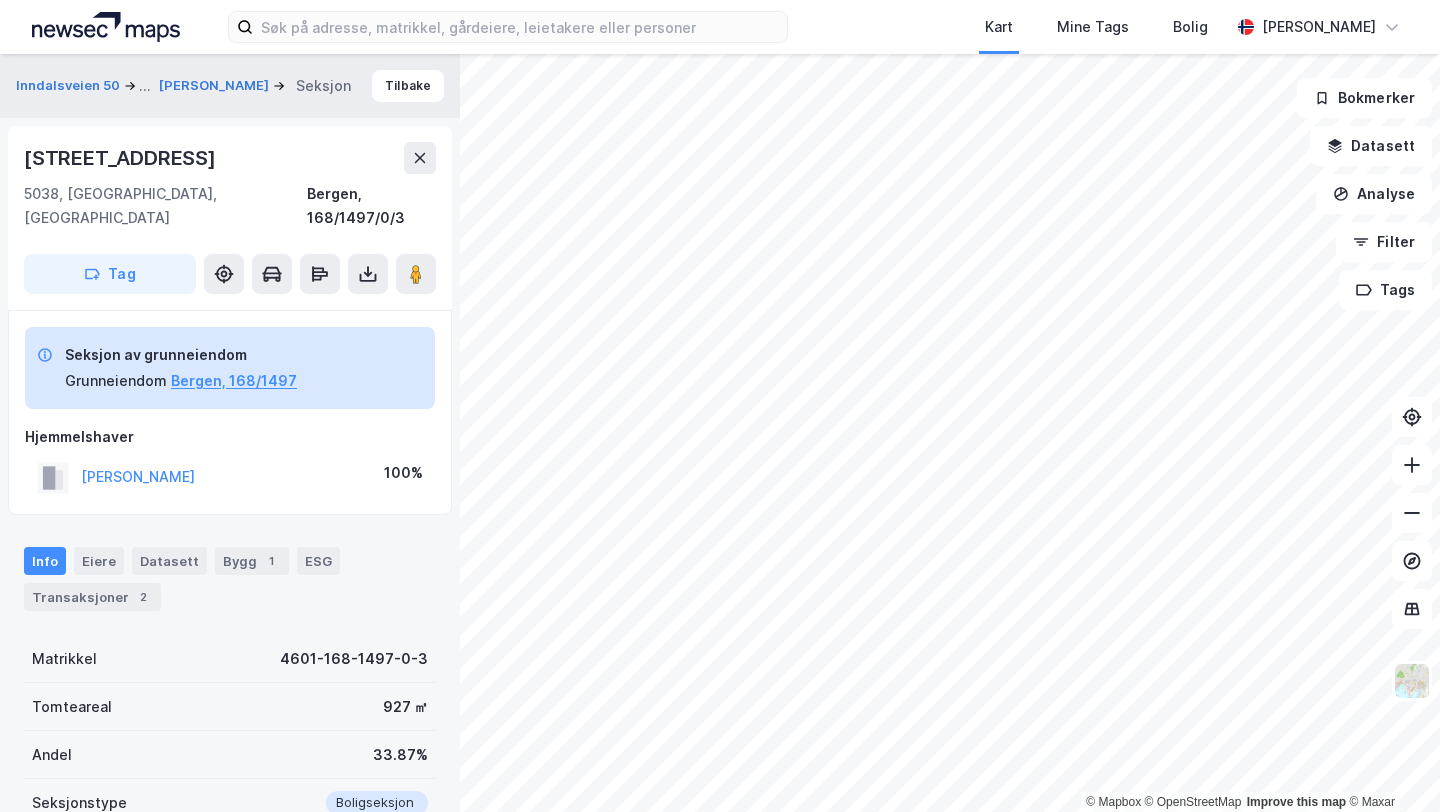 scroll, scrollTop: 12, scrollLeft: 0, axis: vertical 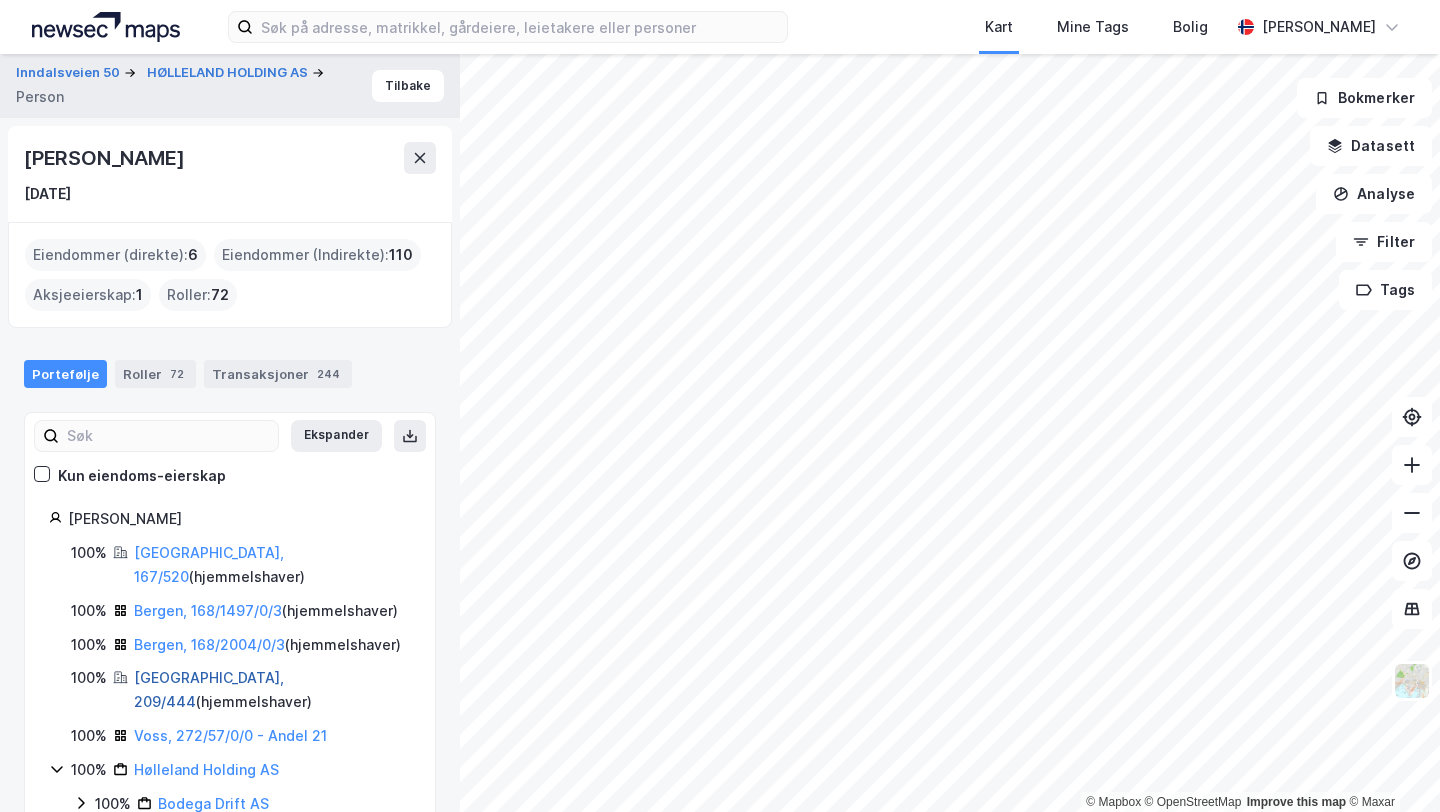 click on "[GEOGRAPHIC_DATA], 209/444" at bounding box center (209, 689) 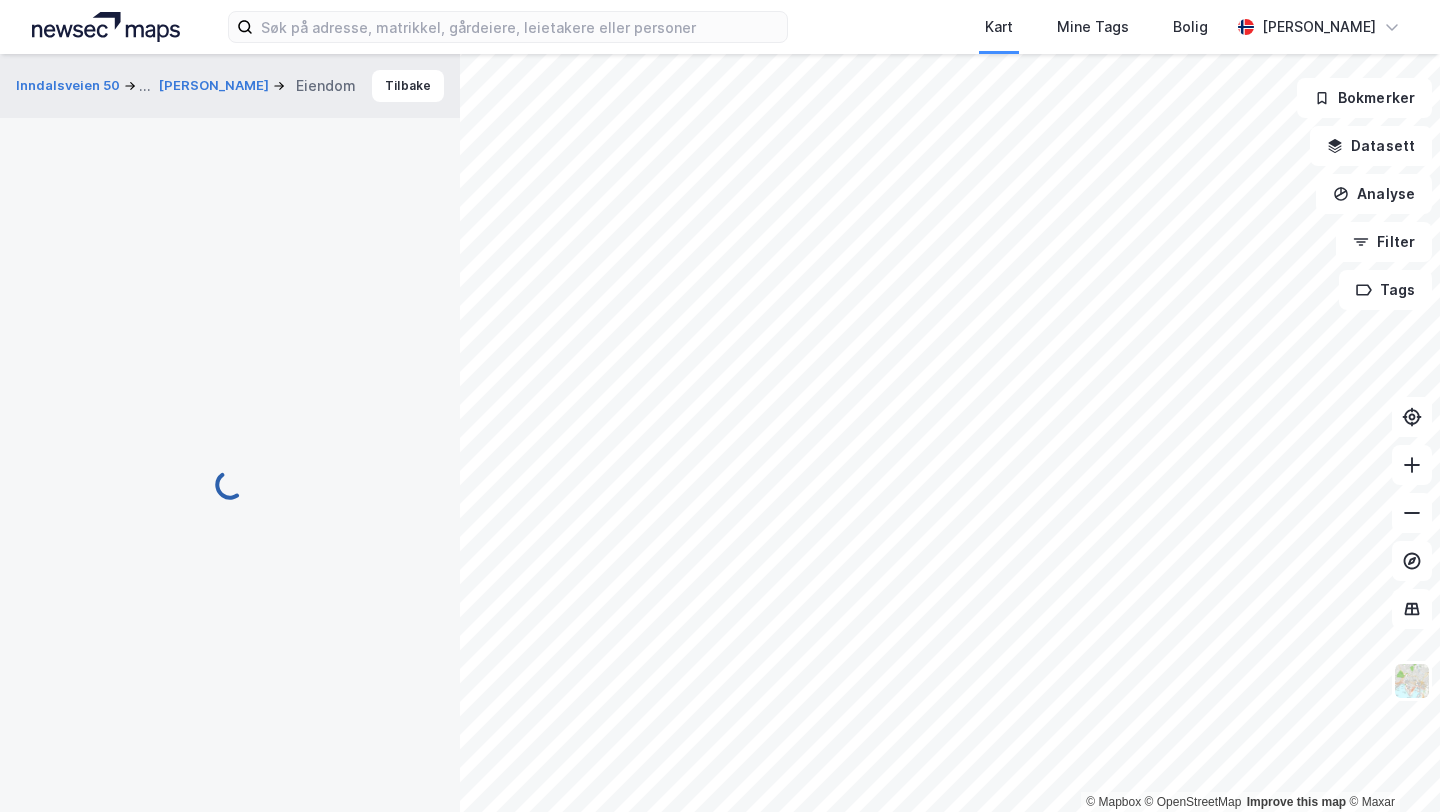 scroll, scrollTop: 12, scrollLeft: 0, axis: vertical 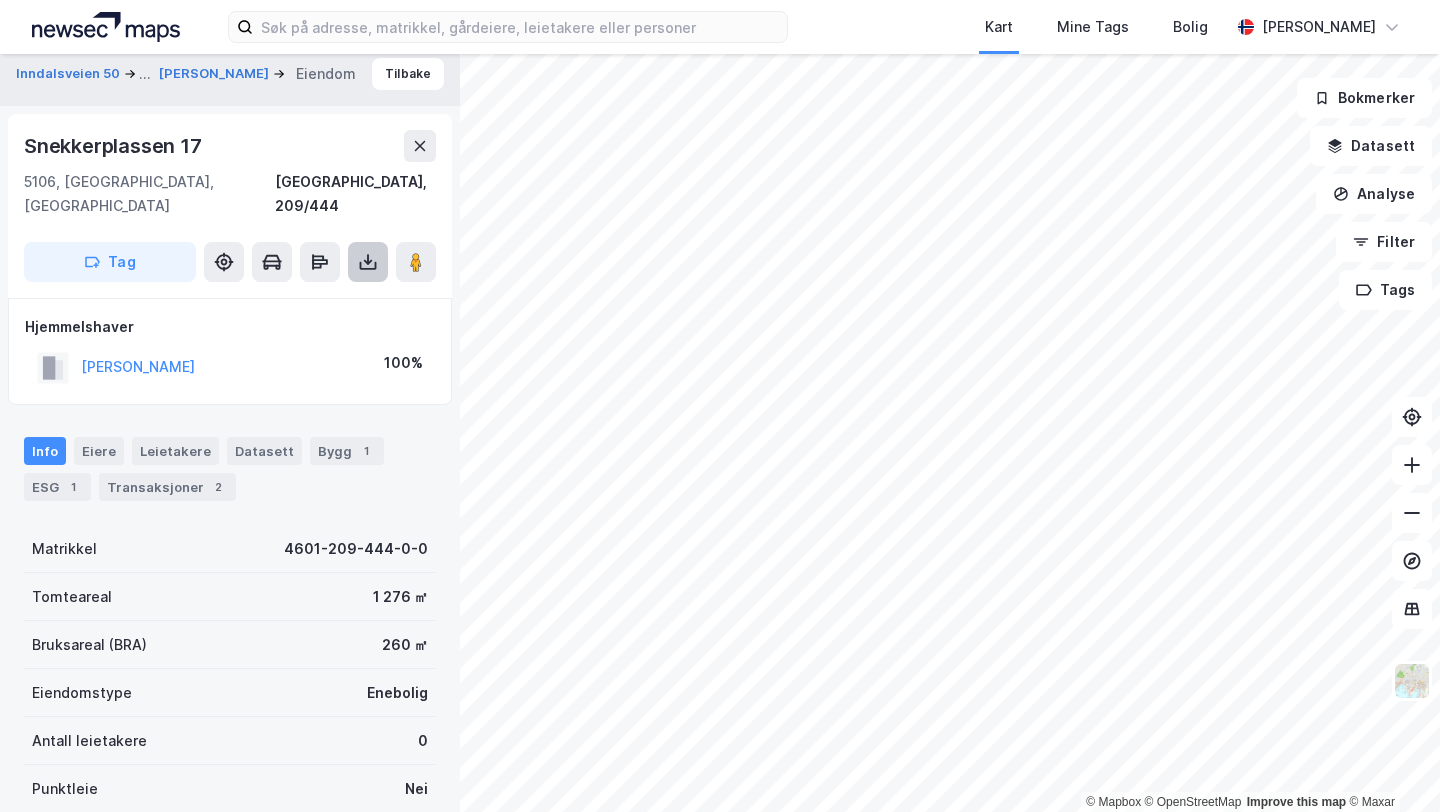 click at bounding box center (368, 262) 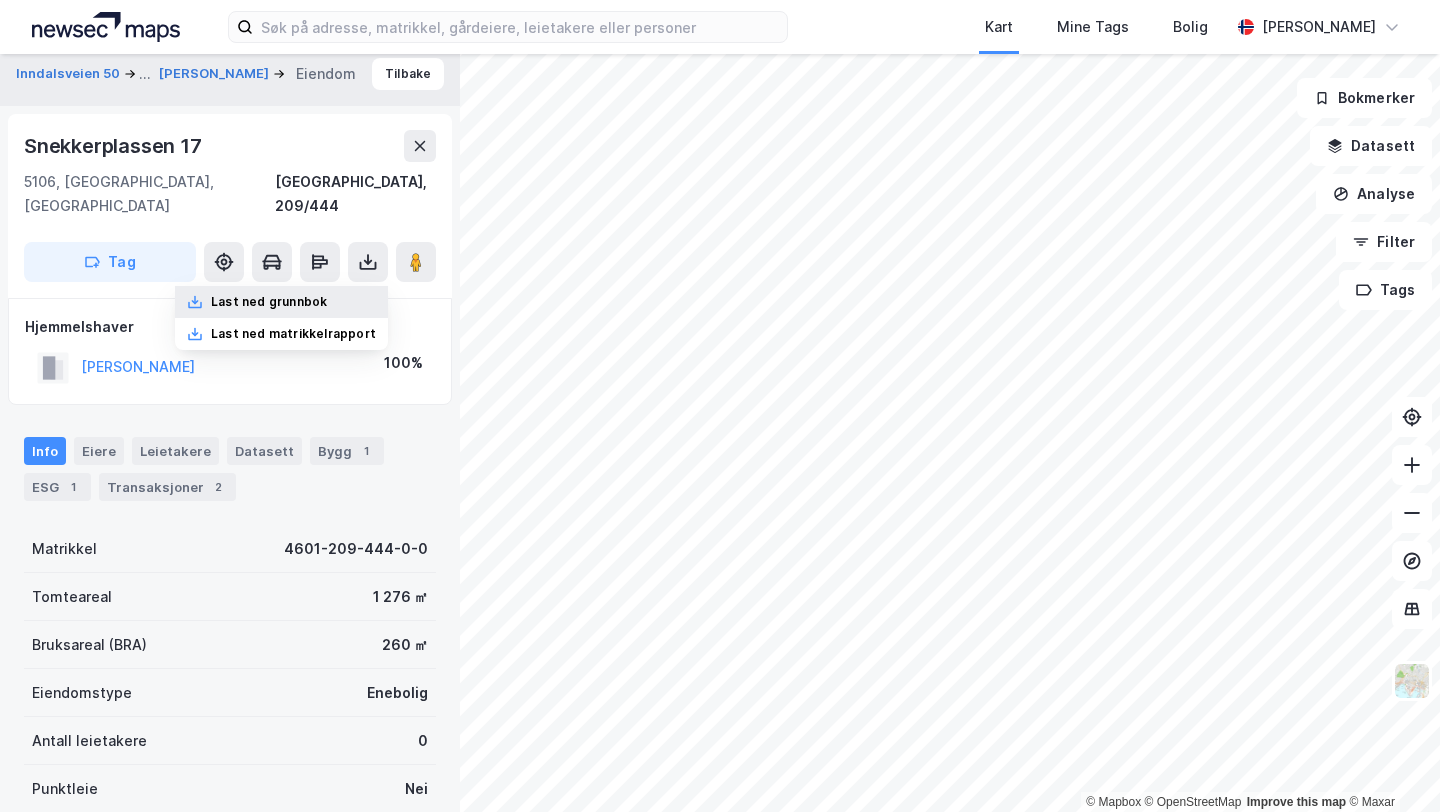 click on "Last ned grunnbok" at bounding box center (281, 302) 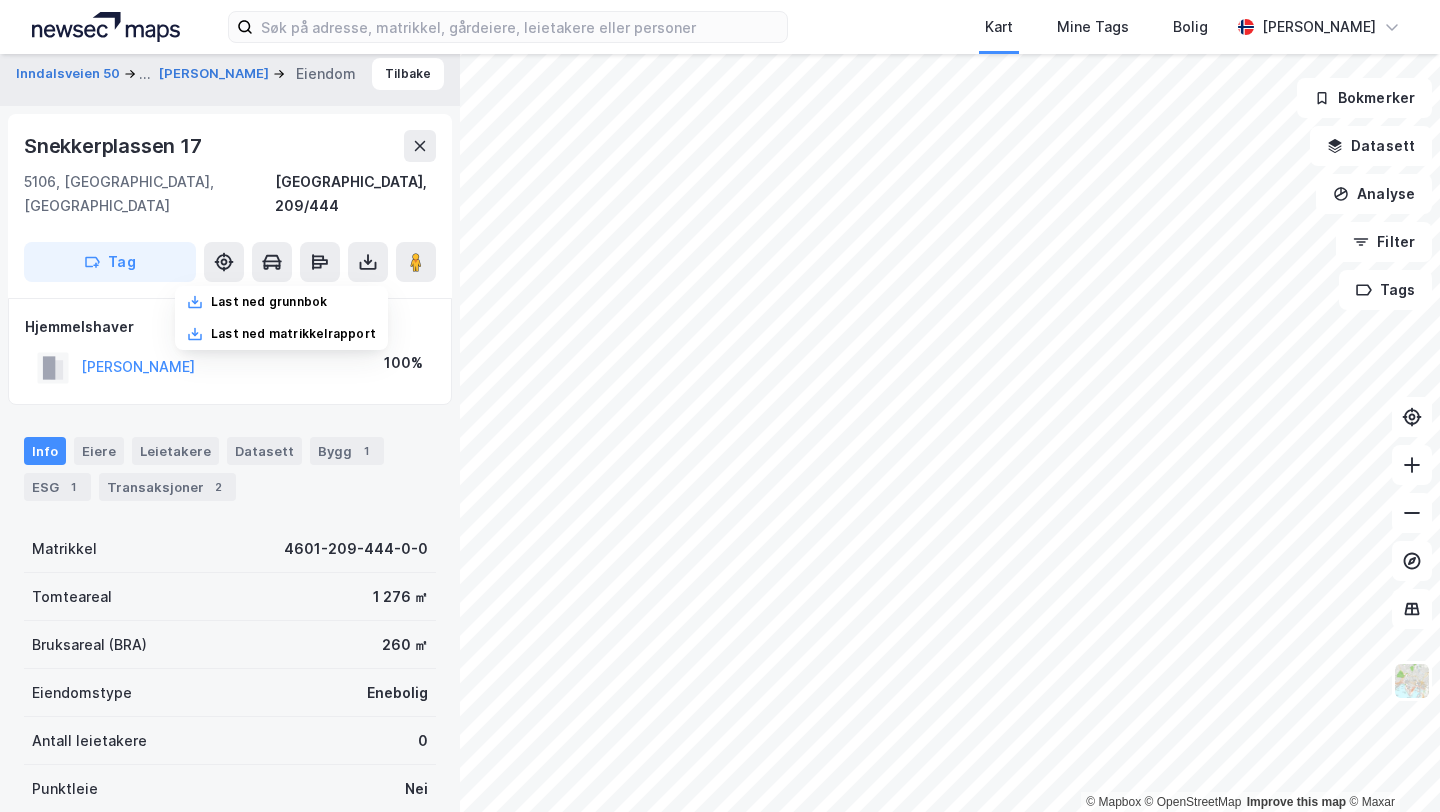 click on "Info [PERSON_NAME] Datasett Bygg 1 ESG 1 Transaksjoner 2" at bounding box center [230, 461] 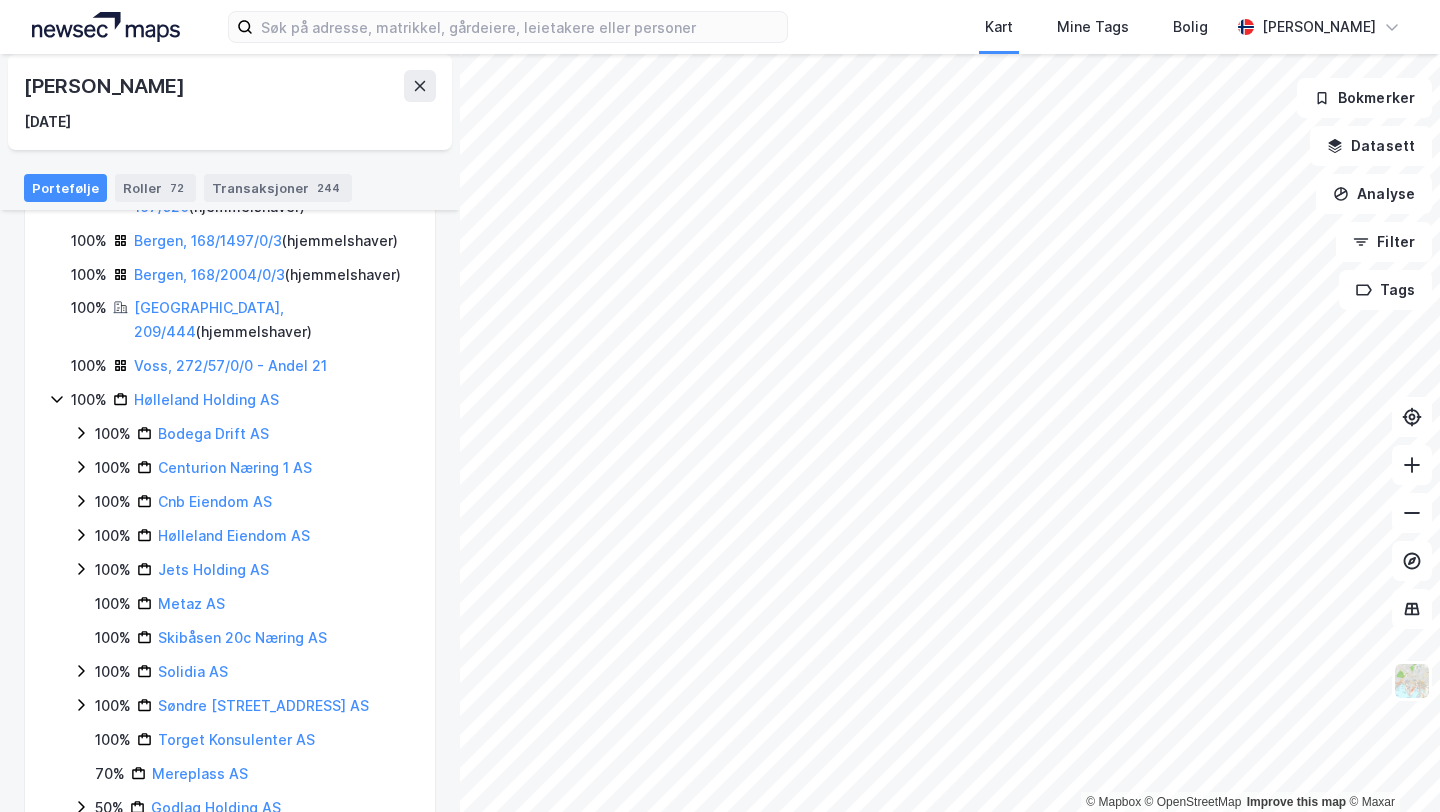 scroll, scrollTop: 349, scrollLeft: 0, axis: vertical 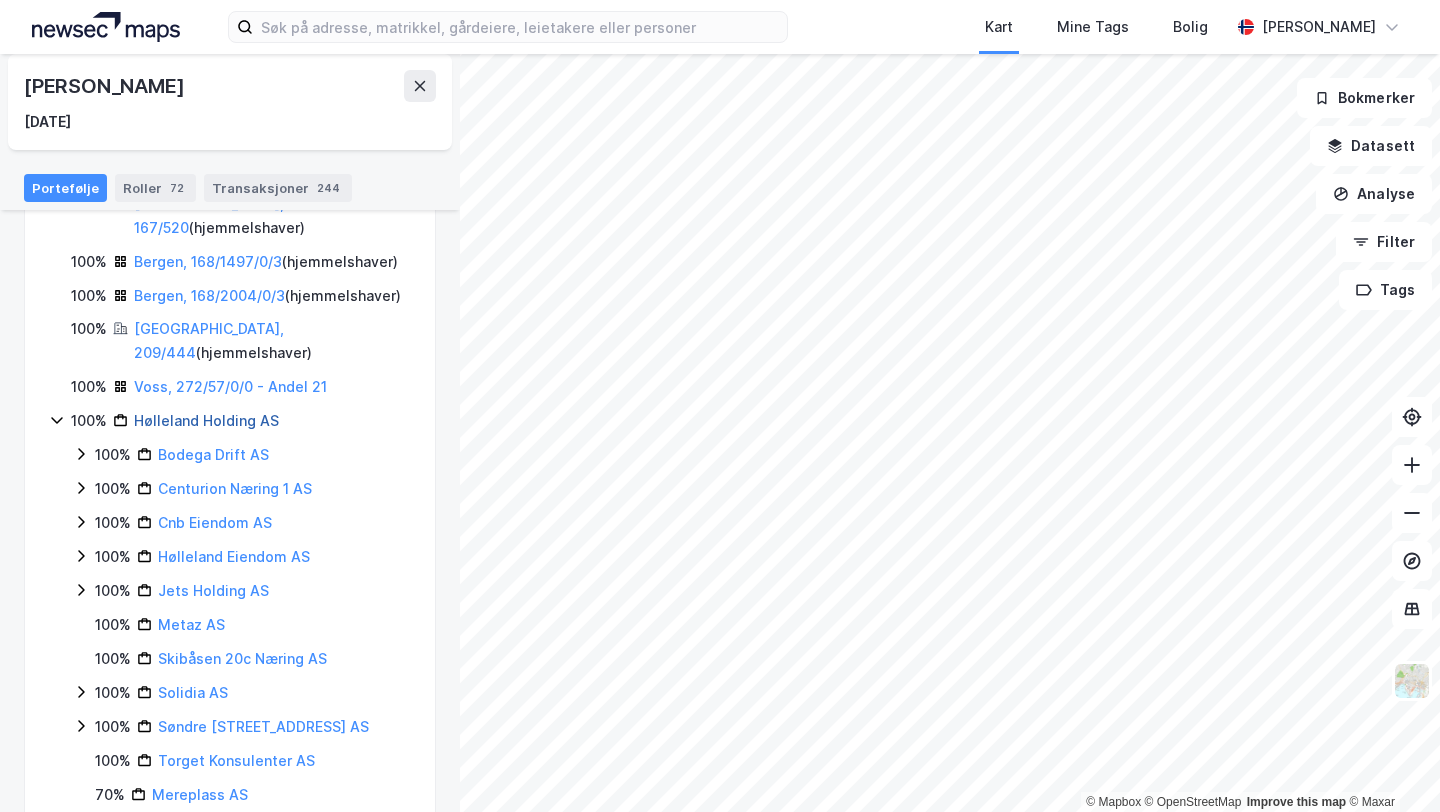 click on "Hølleland Holding AS" at bounding box center [206, 420] 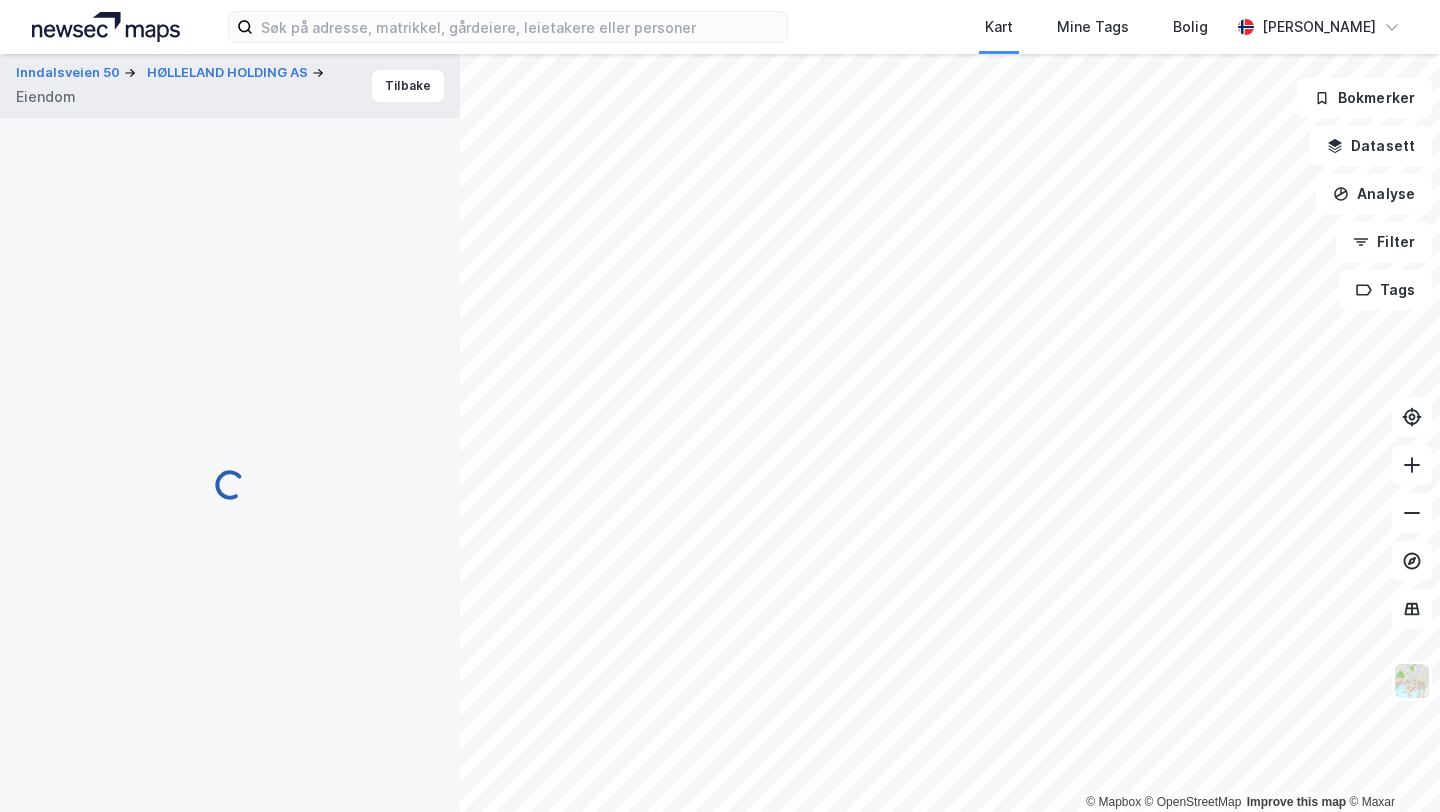 scroll, scrollTop: 12, scrollLeft: 0, axis: vertical 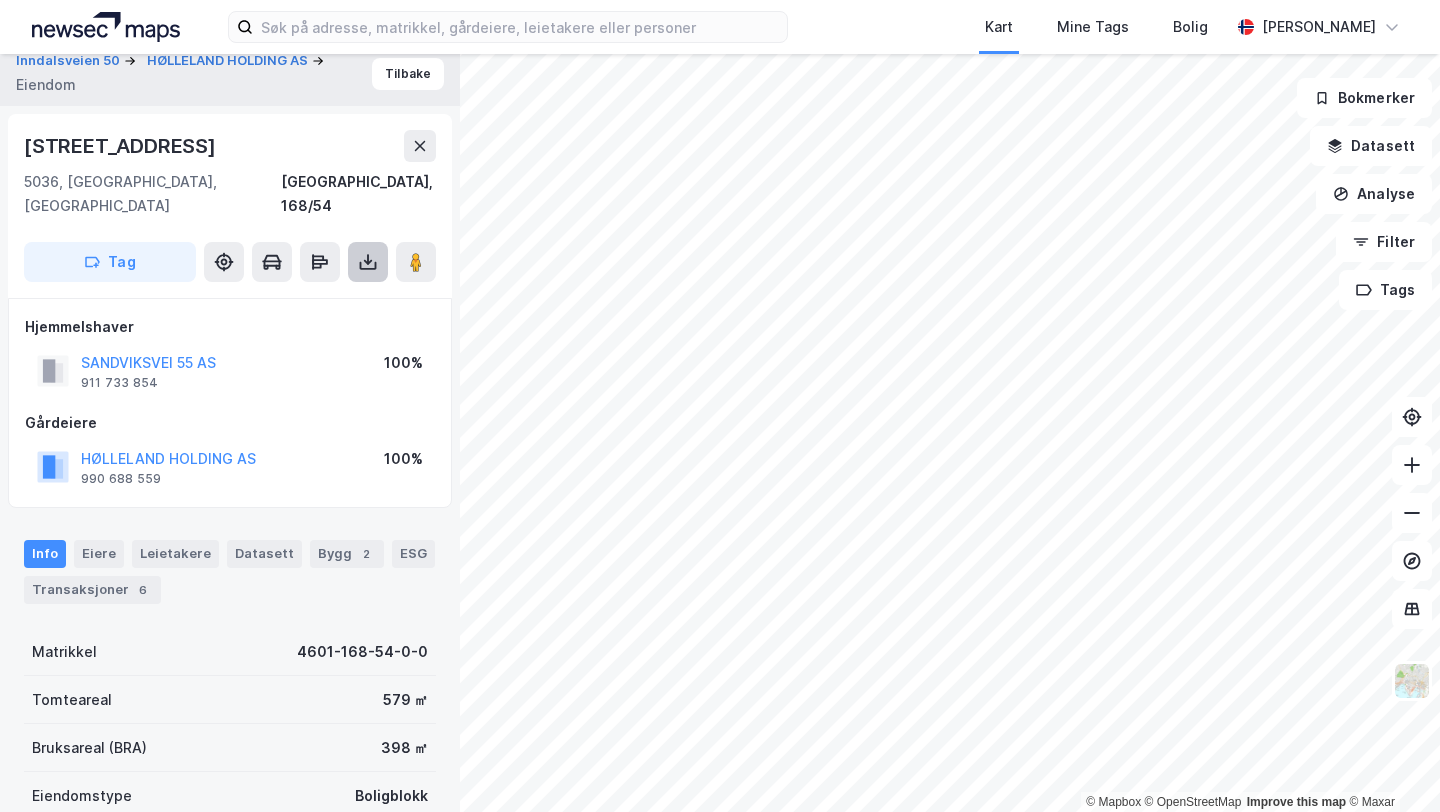 click 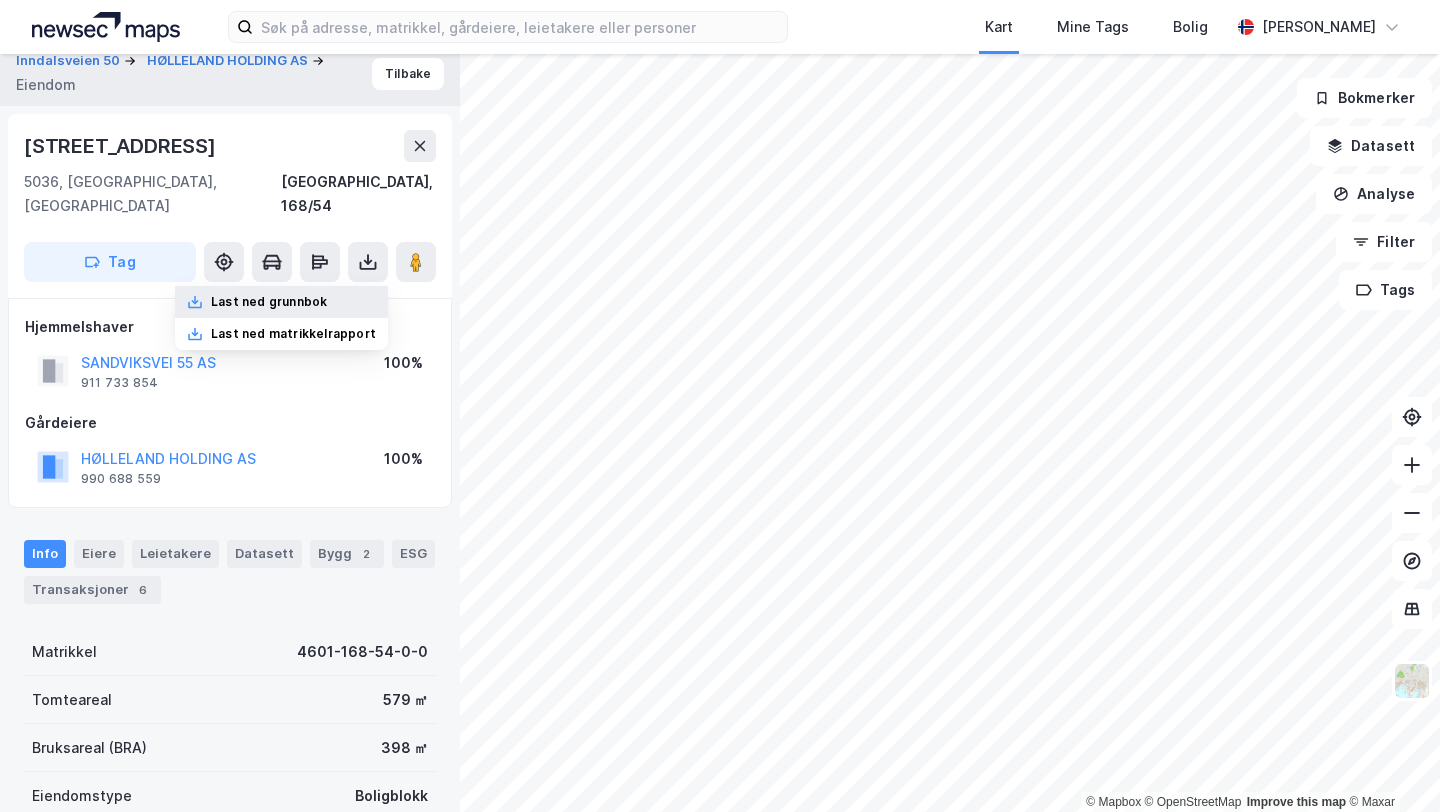 click on "Last ned grunnbok" at bounding box center [281, 302] 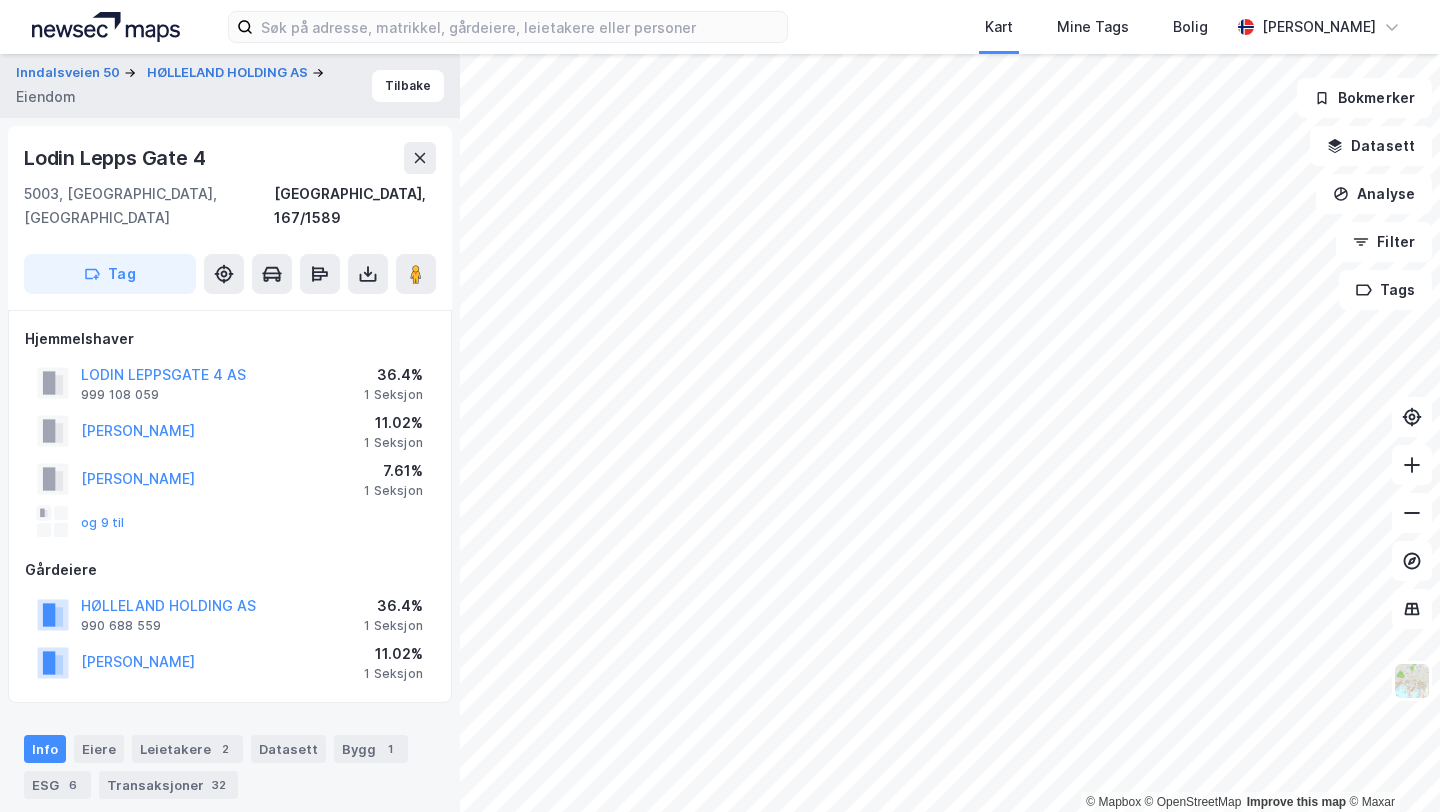 scroll, scrollTop: 12, scrollLeft: 0, axis: vertical 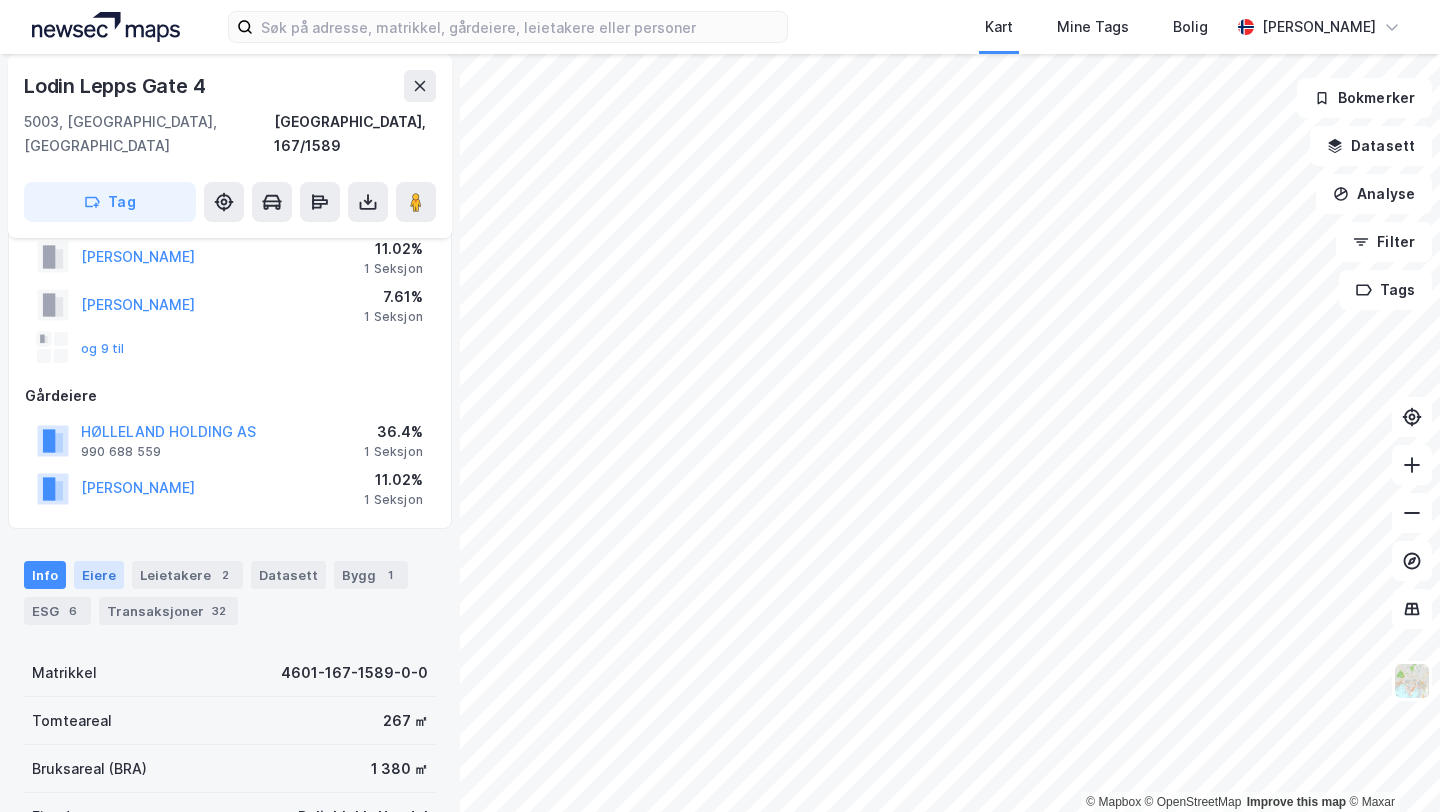 click on "Eiere" at bounding box center [99, 575] 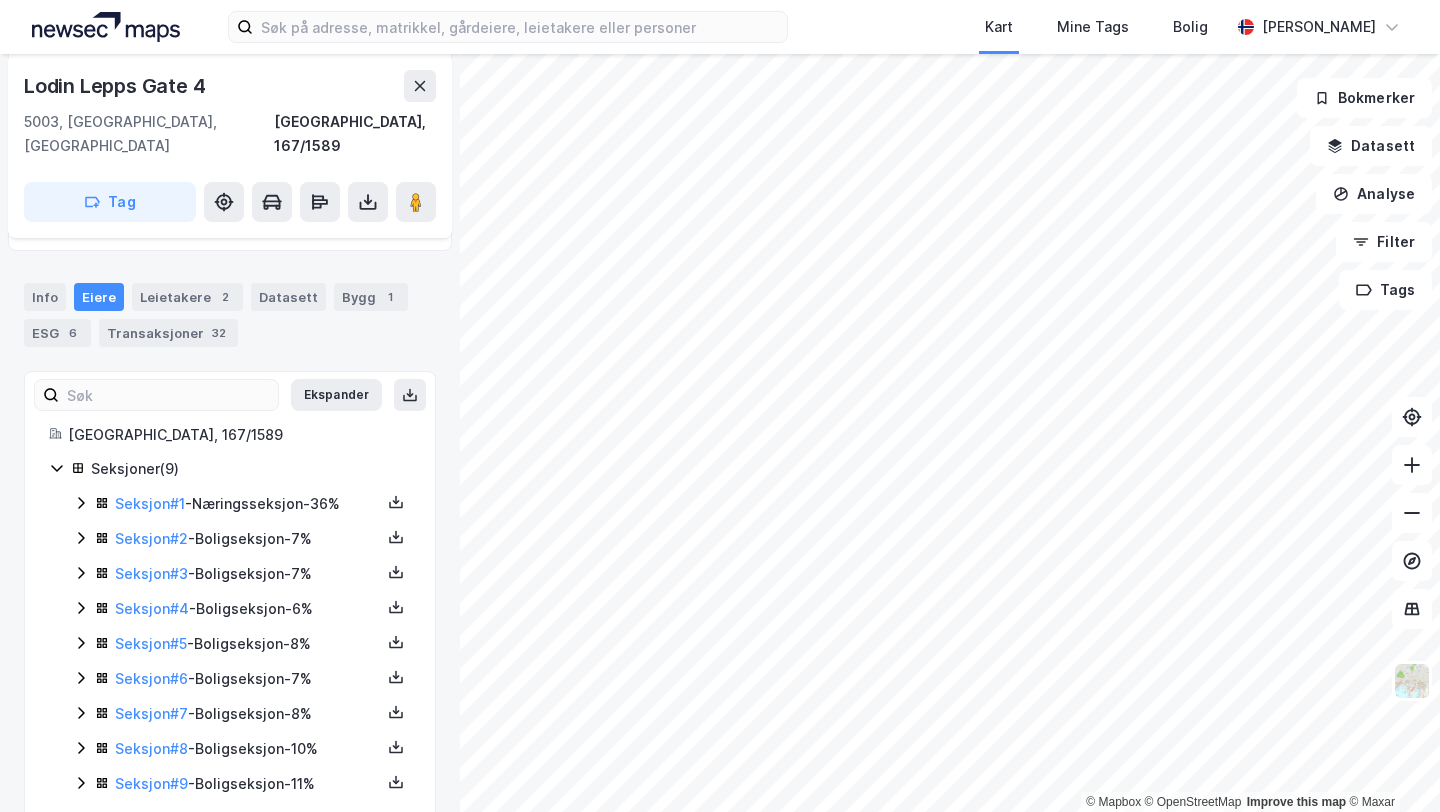 scroll, scrollTop: 455, scrollLeft: 0, axis: vertical 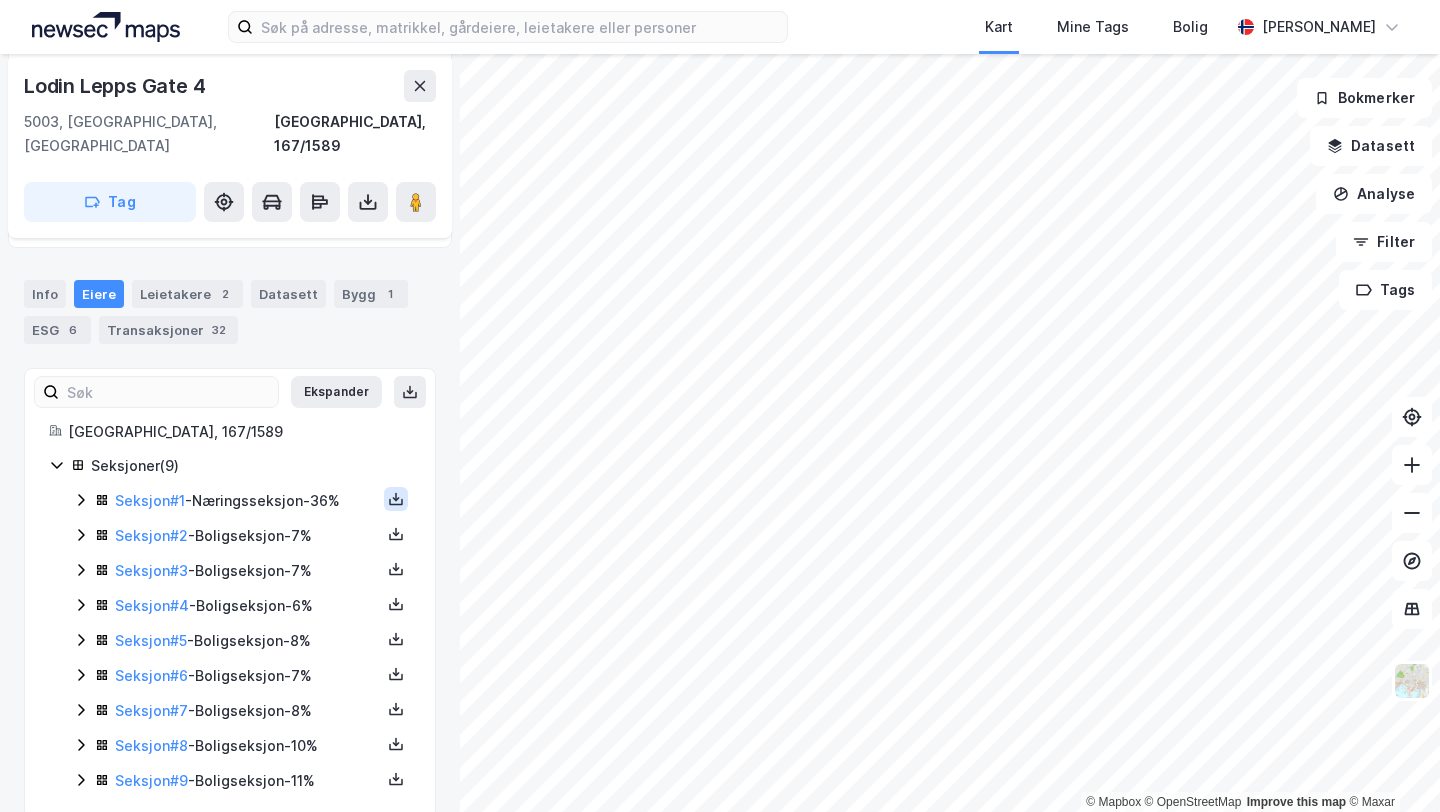 click 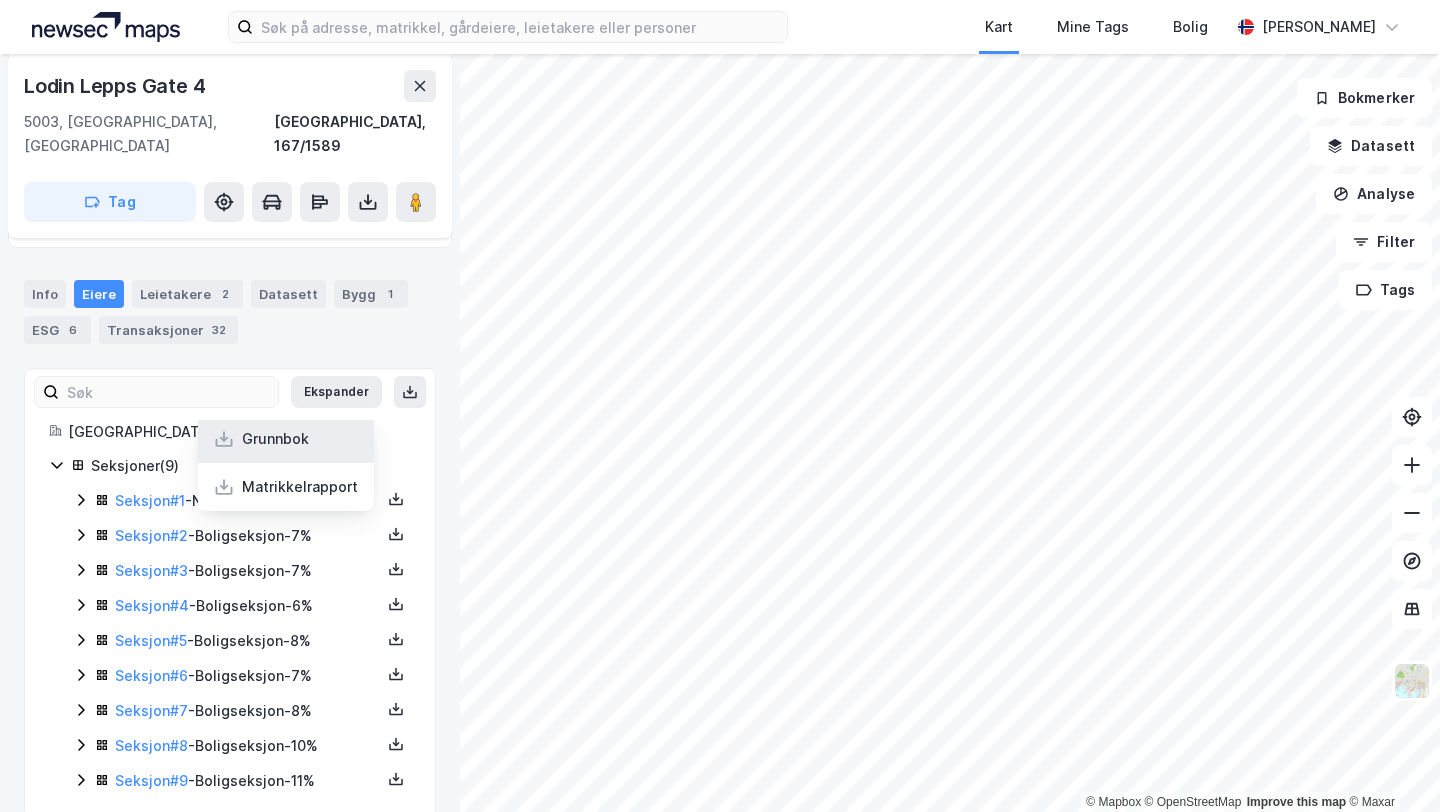 click on "Grunnbok" at bounding box center (275, 439) 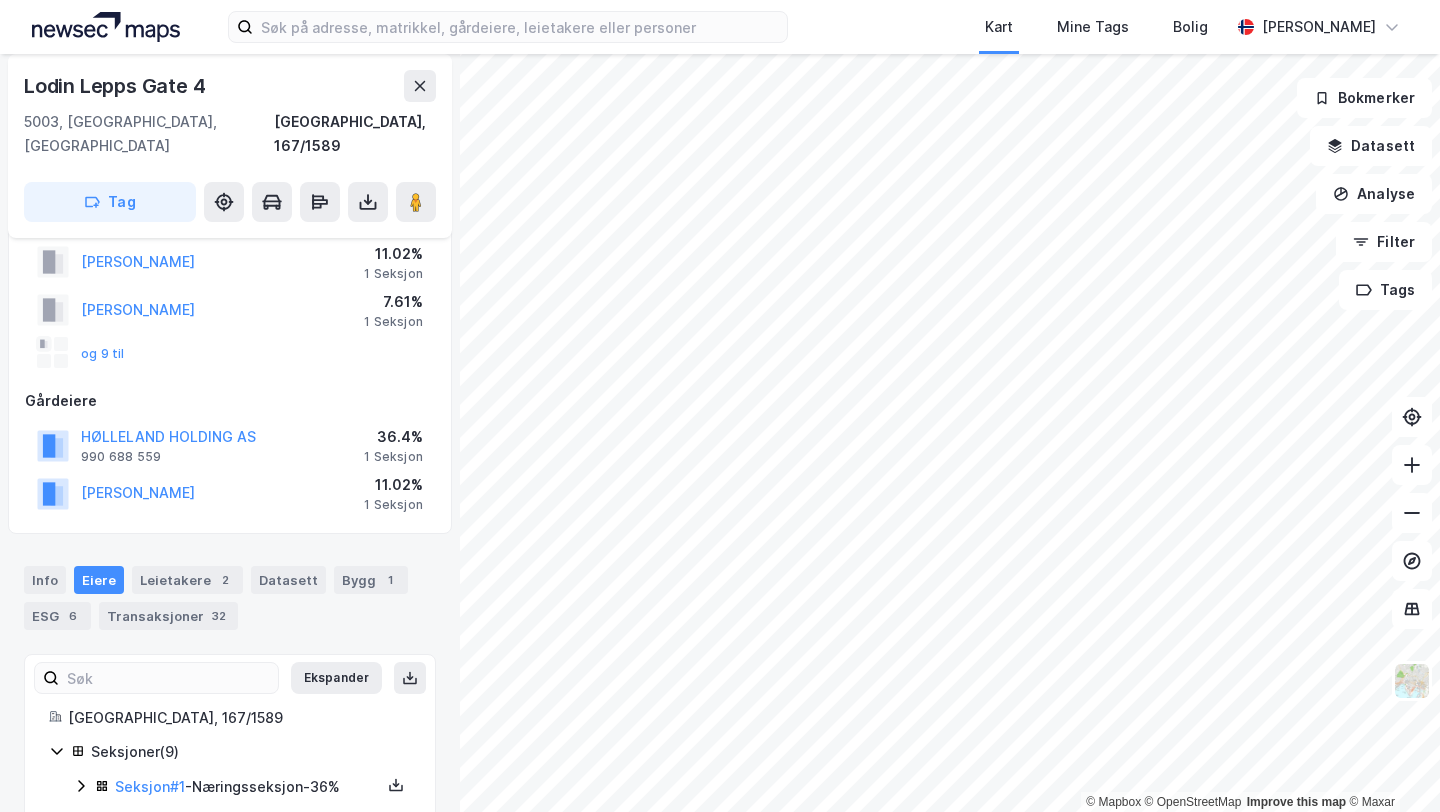 scroll, scrollTop: 0, scrollLeft: 0, axis: both 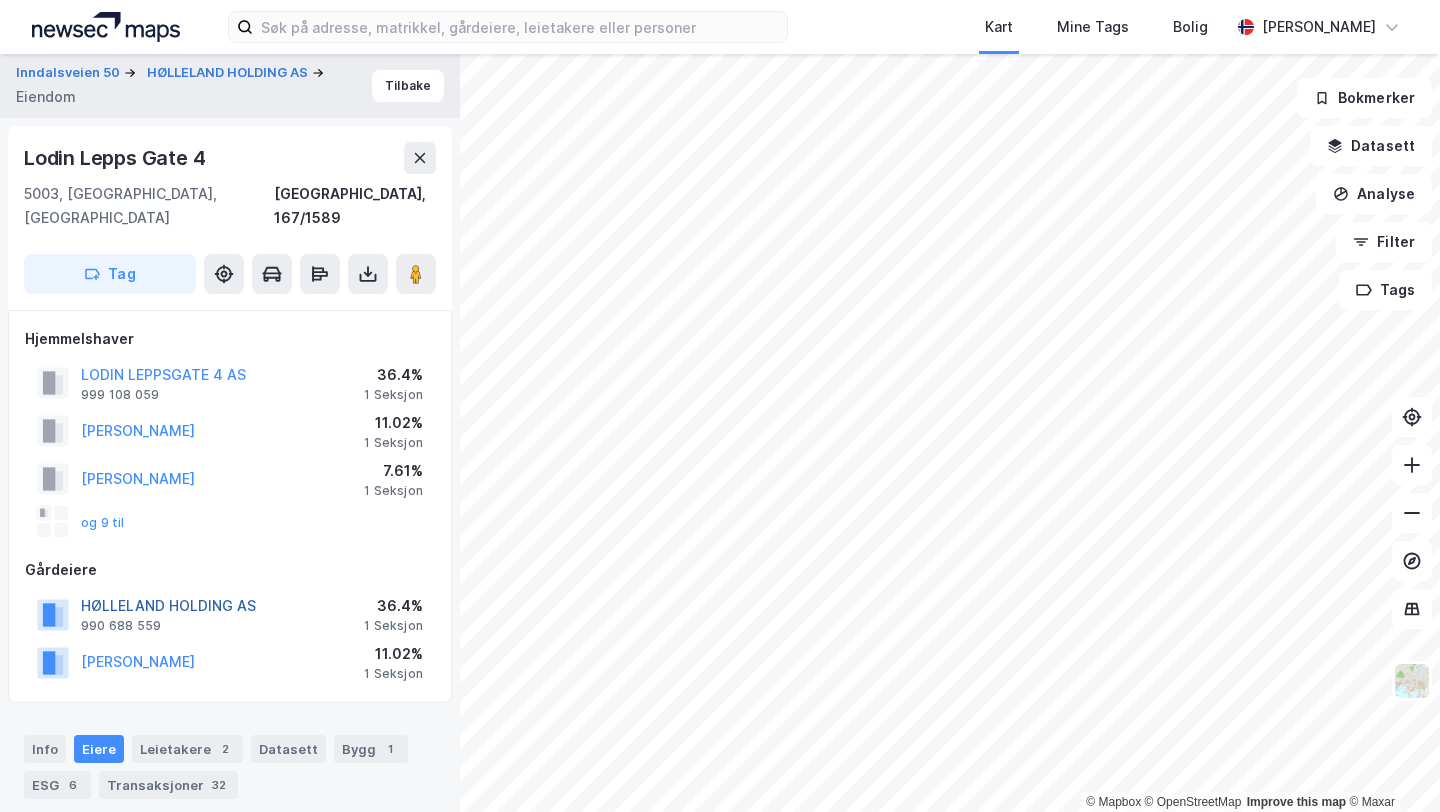 click on "HØLLELAND HOLDING AS" at bounding box center [0, 0] 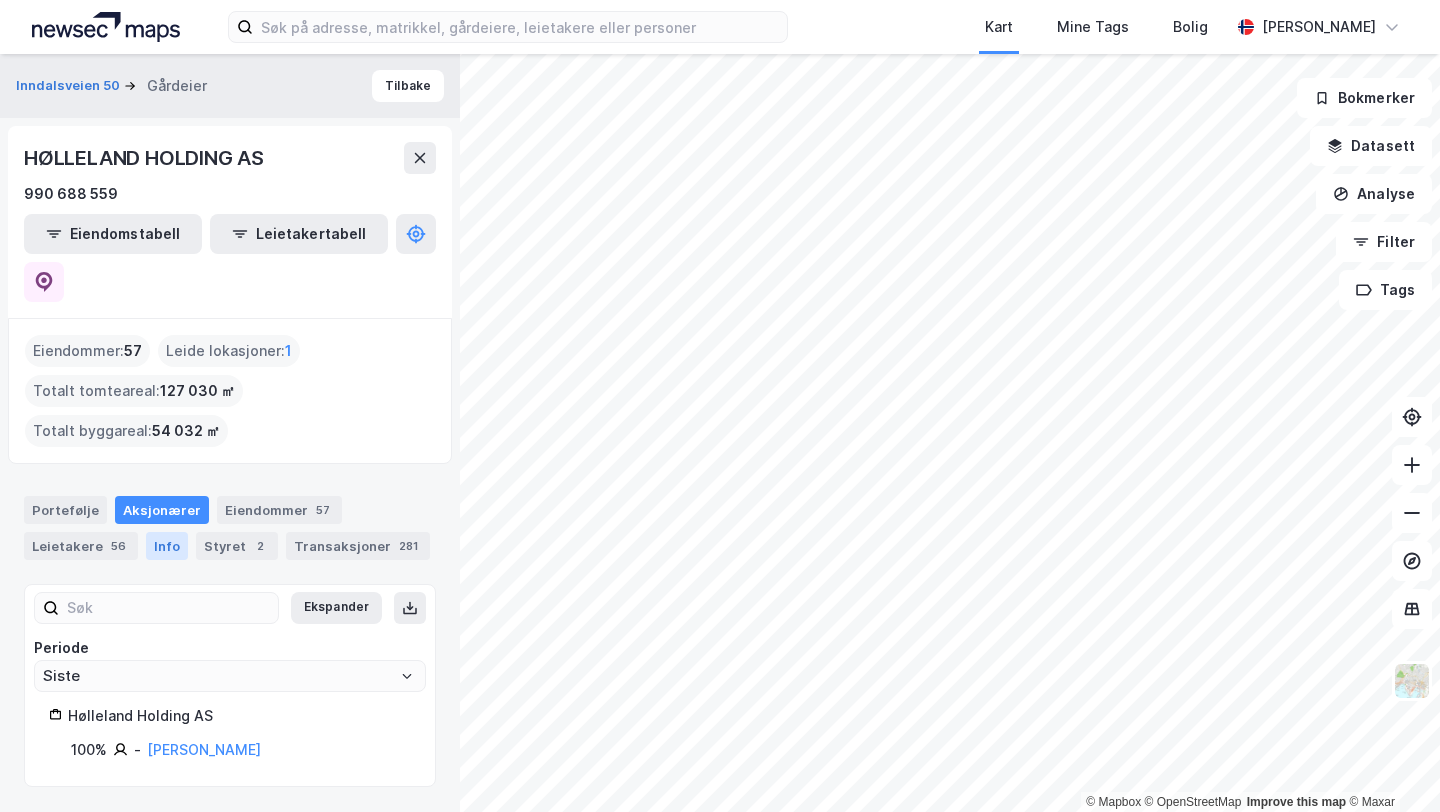 click on "Info" at bounding box center (167, 546) 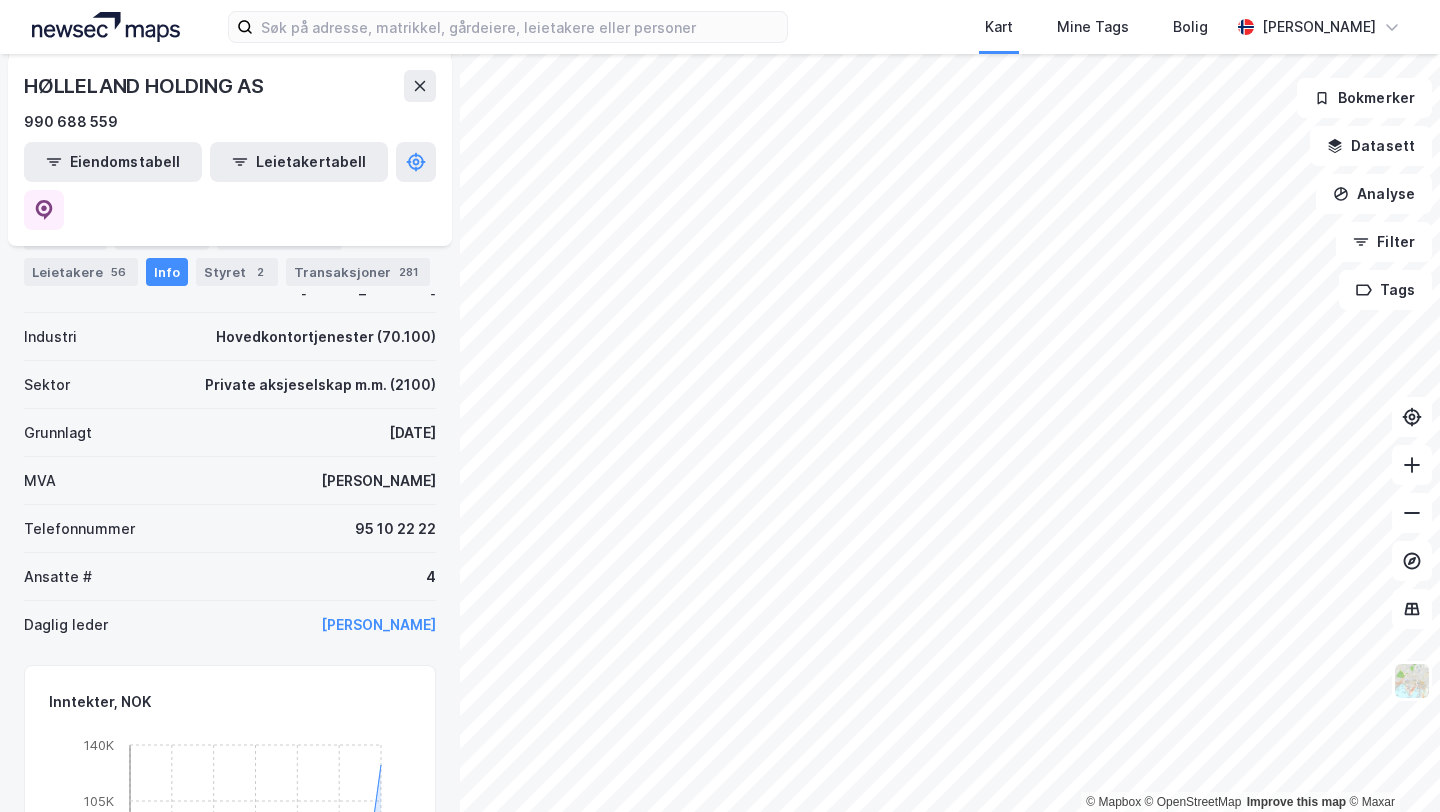 scroll, scrollTop: 0, scrollLeft: 0, axis: both 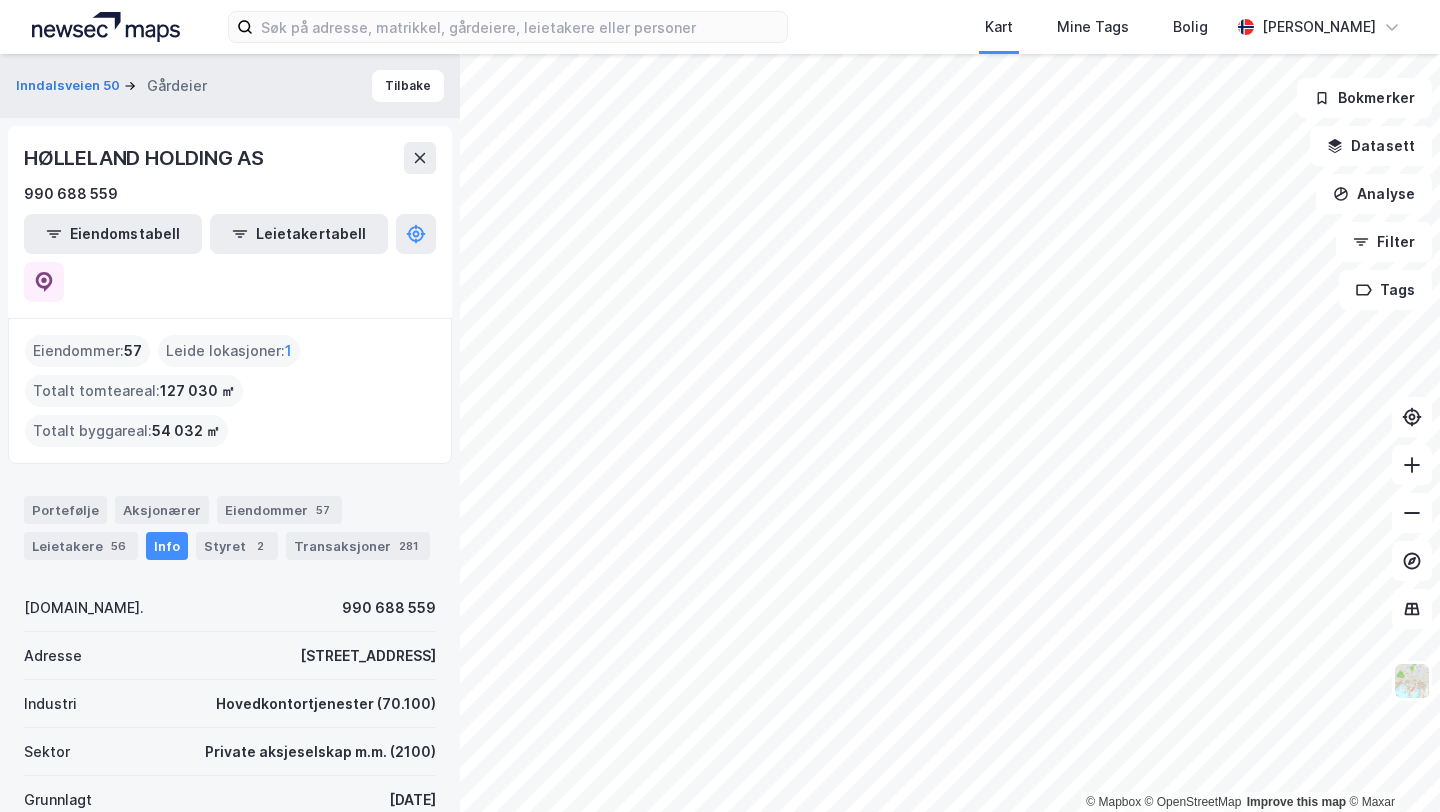 click on "Portefølje Aksjonærer Eiendommer 57 Leietakere 56 Info Styret 2 Transaksjoner 281" at bounding box center (230, 528) 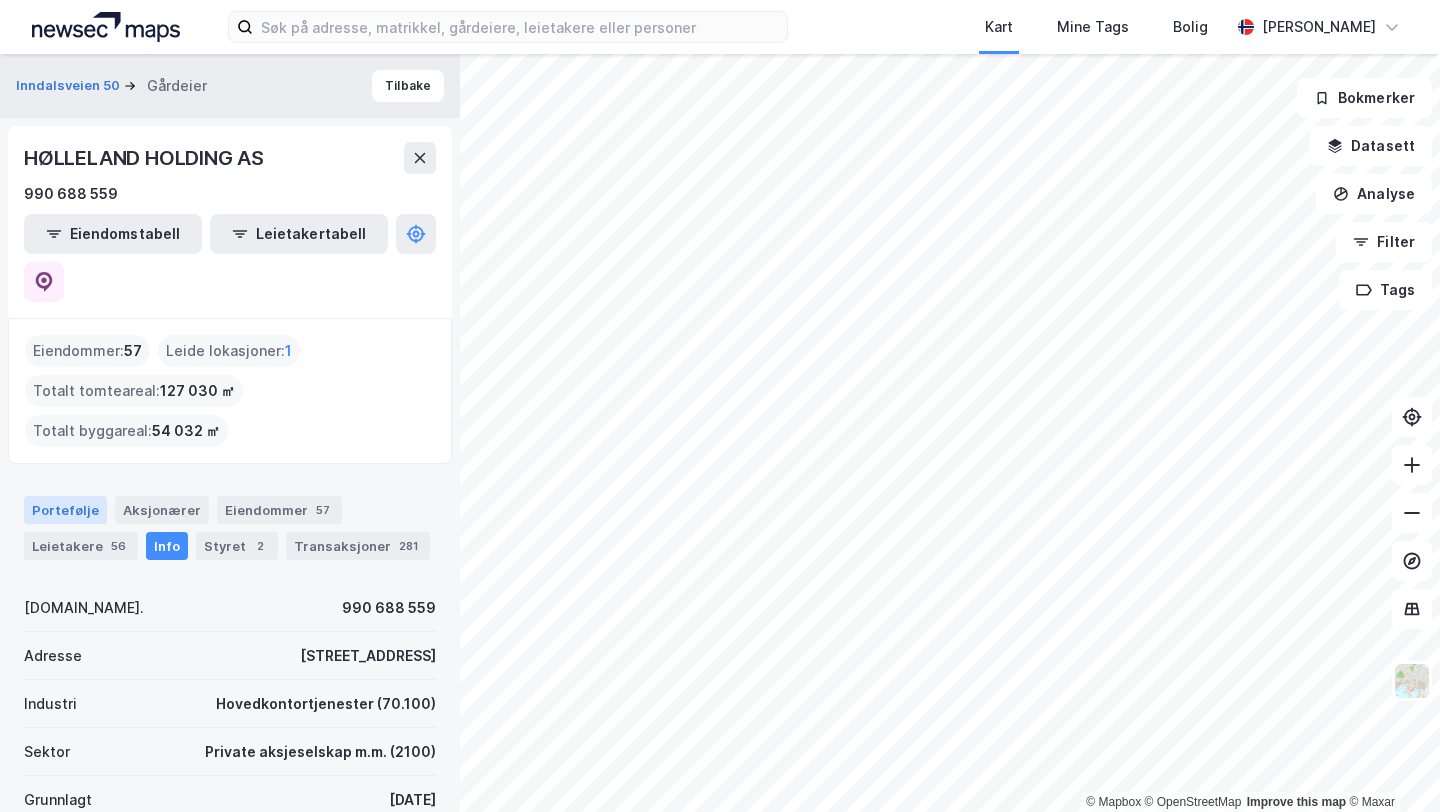 click on "Portefølje" at bounding box center (65, 510) 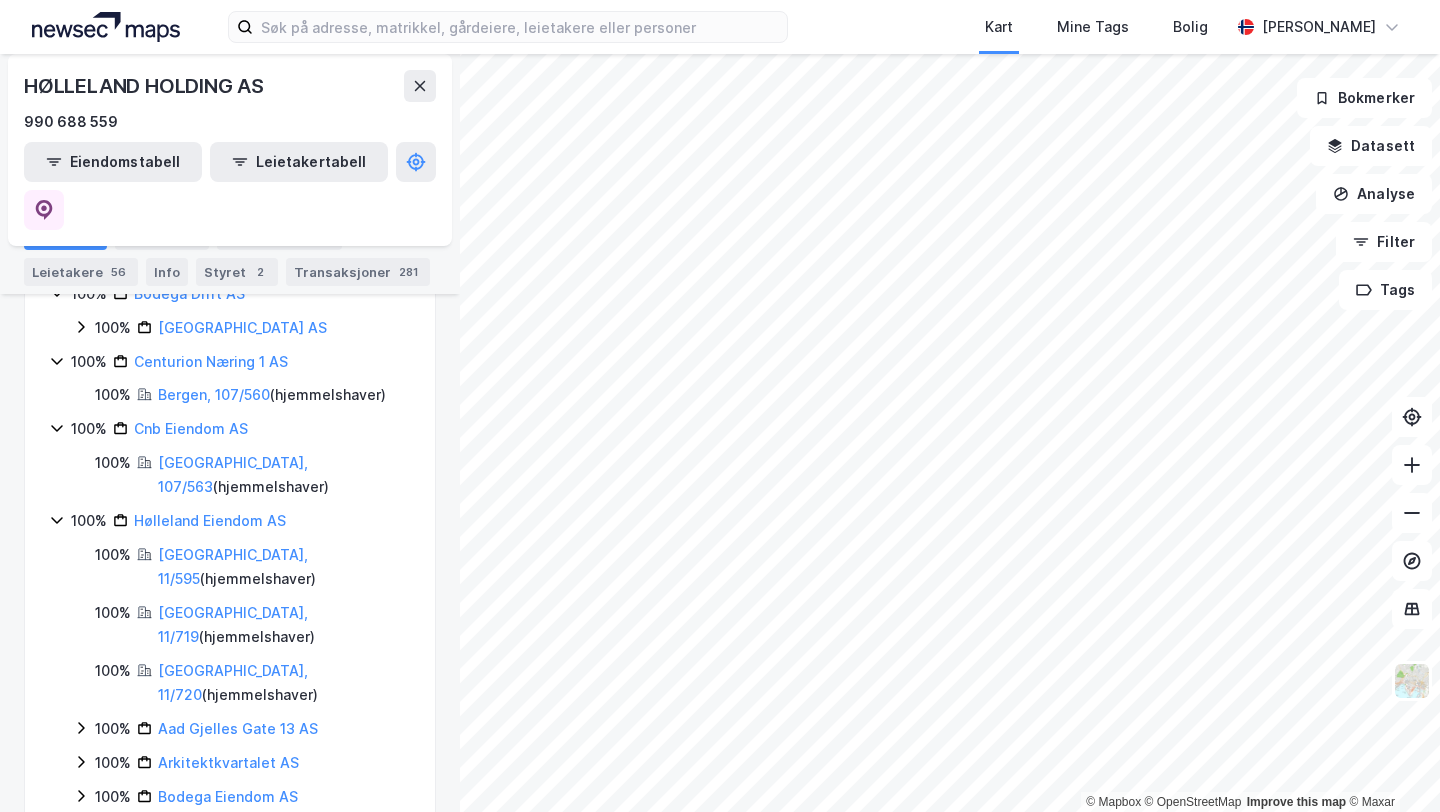 scroll, scrollTop: 433, scrollLeft: 0, axis: vertical 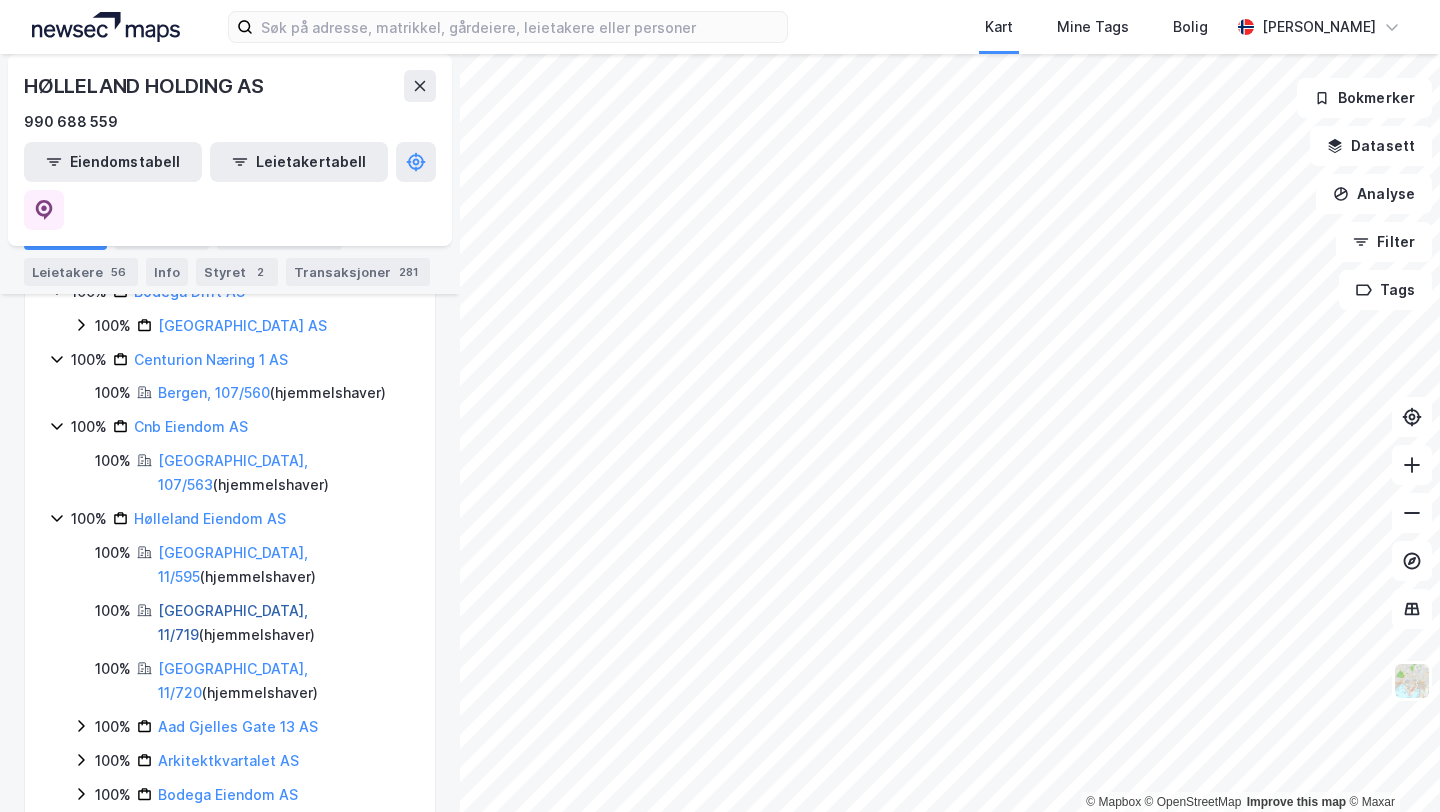 click on "[GEOGRAPHIC_DATA], 11/719" at bounding box center [233, 622] 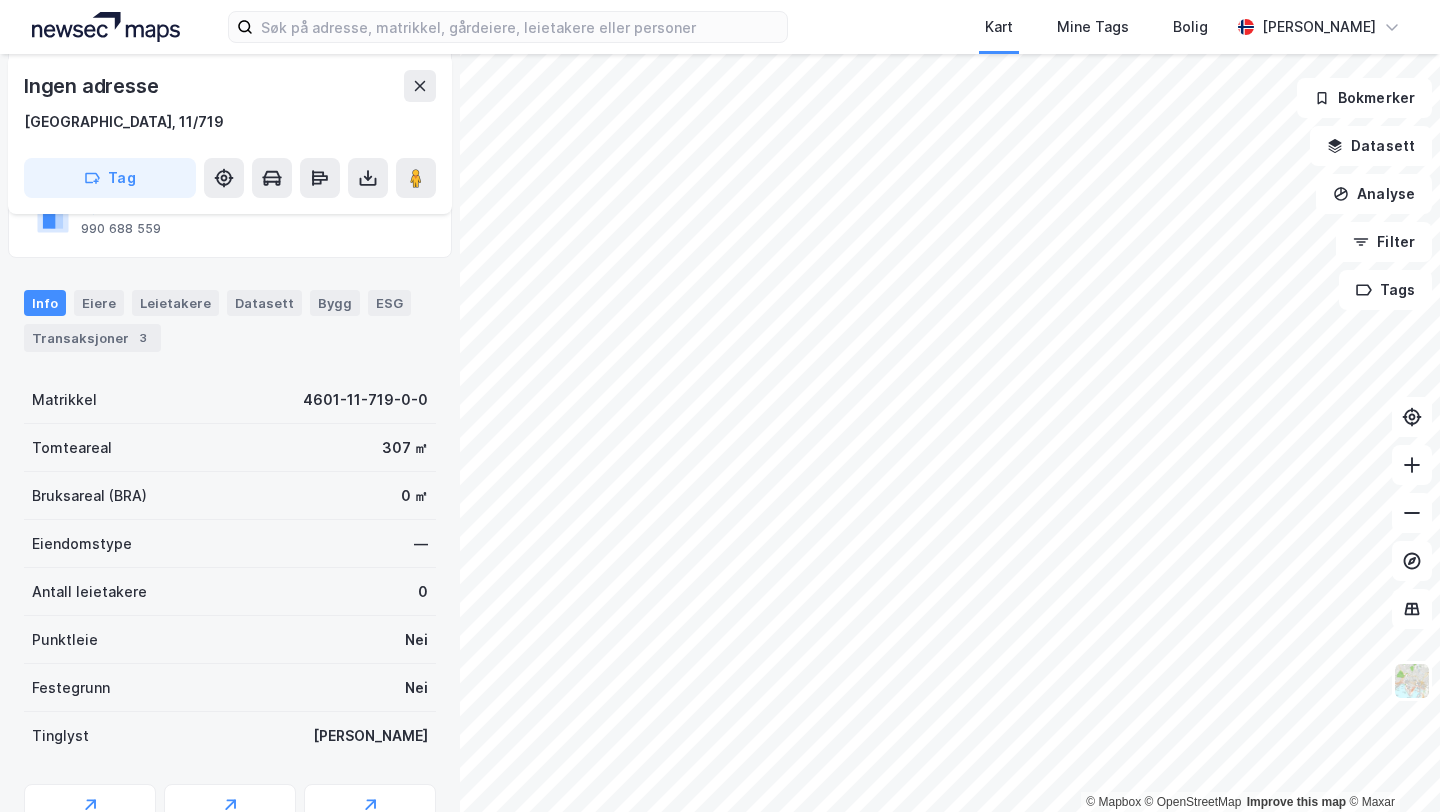 scroll, scrollTop: 242, scrollLeft: 0, axis: vertical 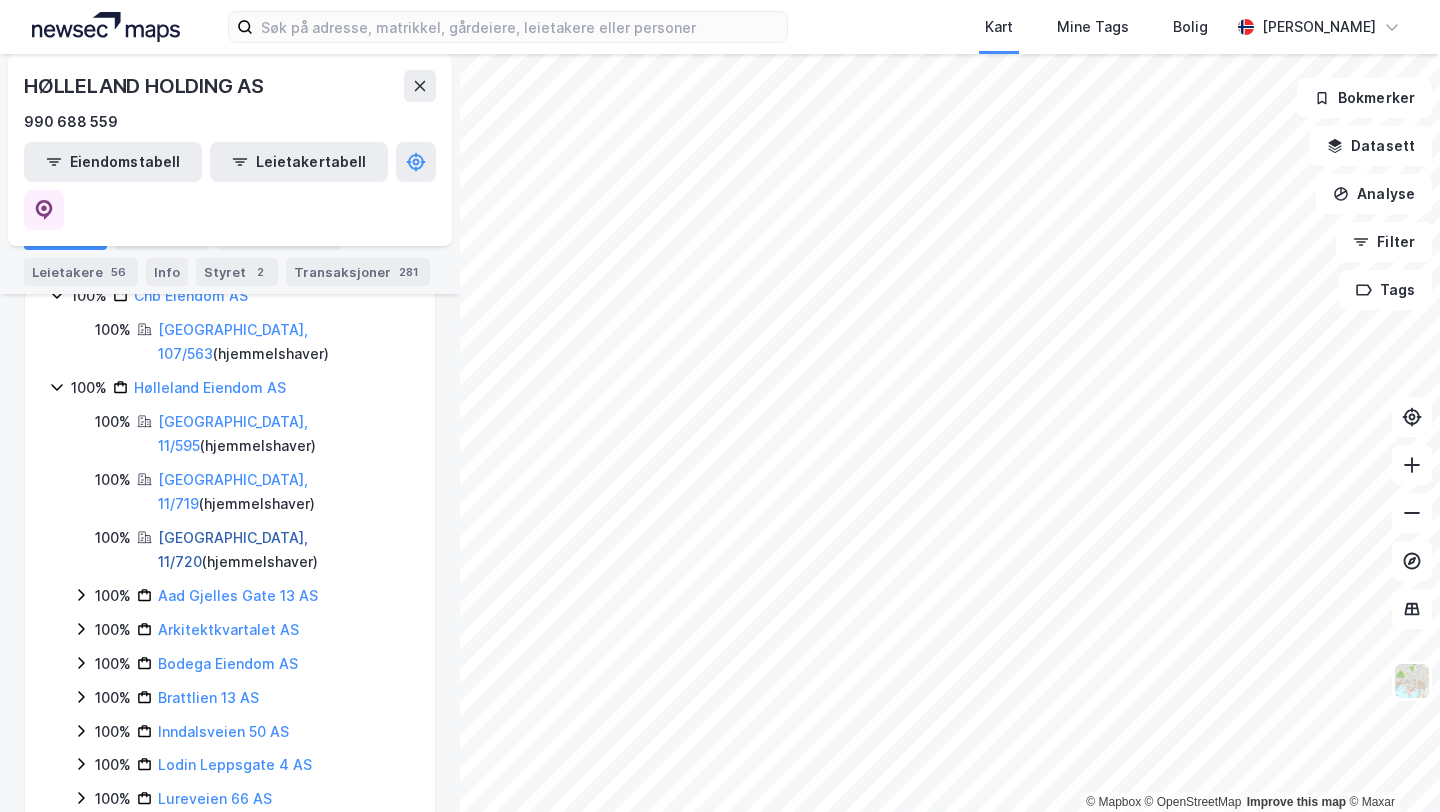 click on "[GEOGRAPHIC_DATA], 11/720" at bounding box center [233, 549] 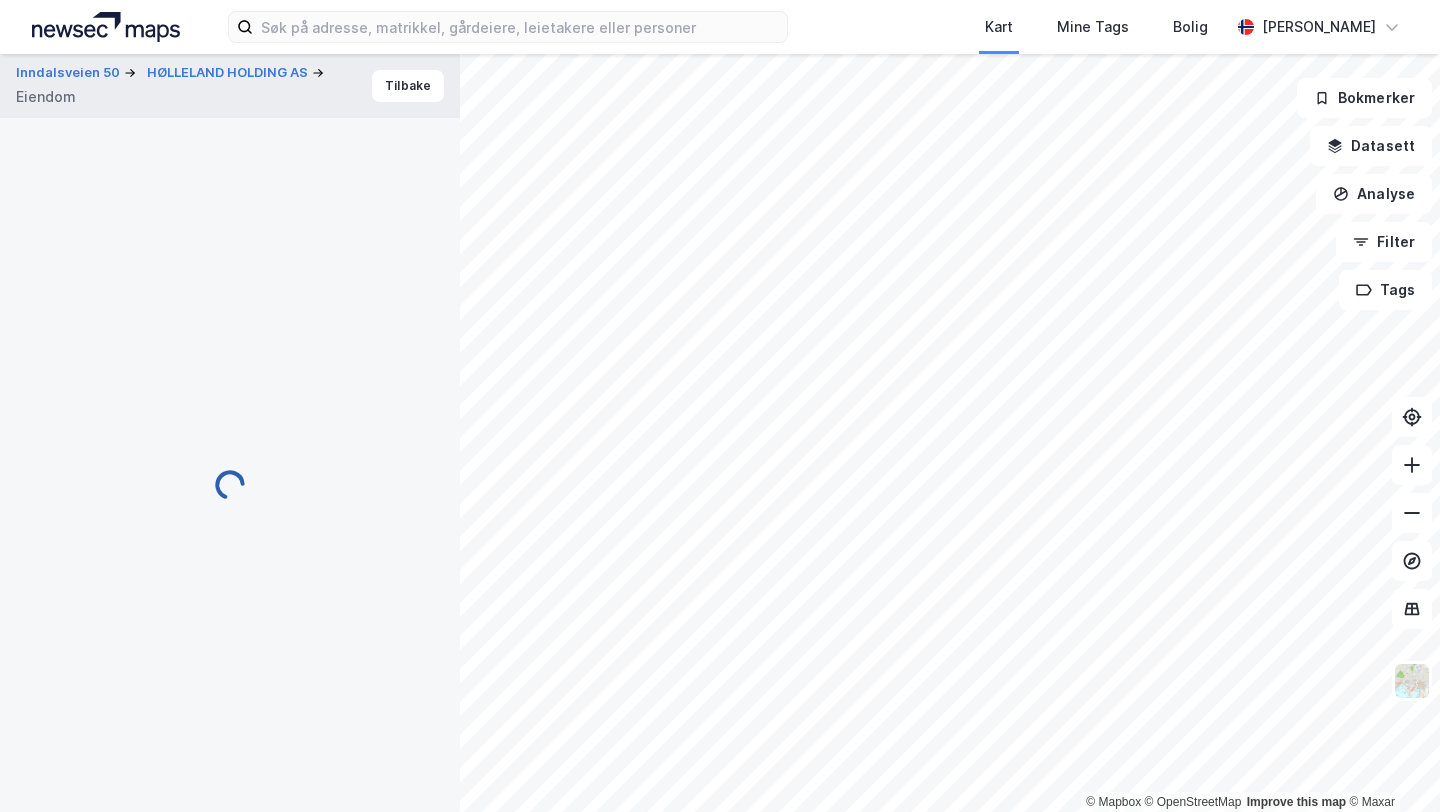 scroll, scrollTop: 242, scrollLeft: 0, axis: vertical 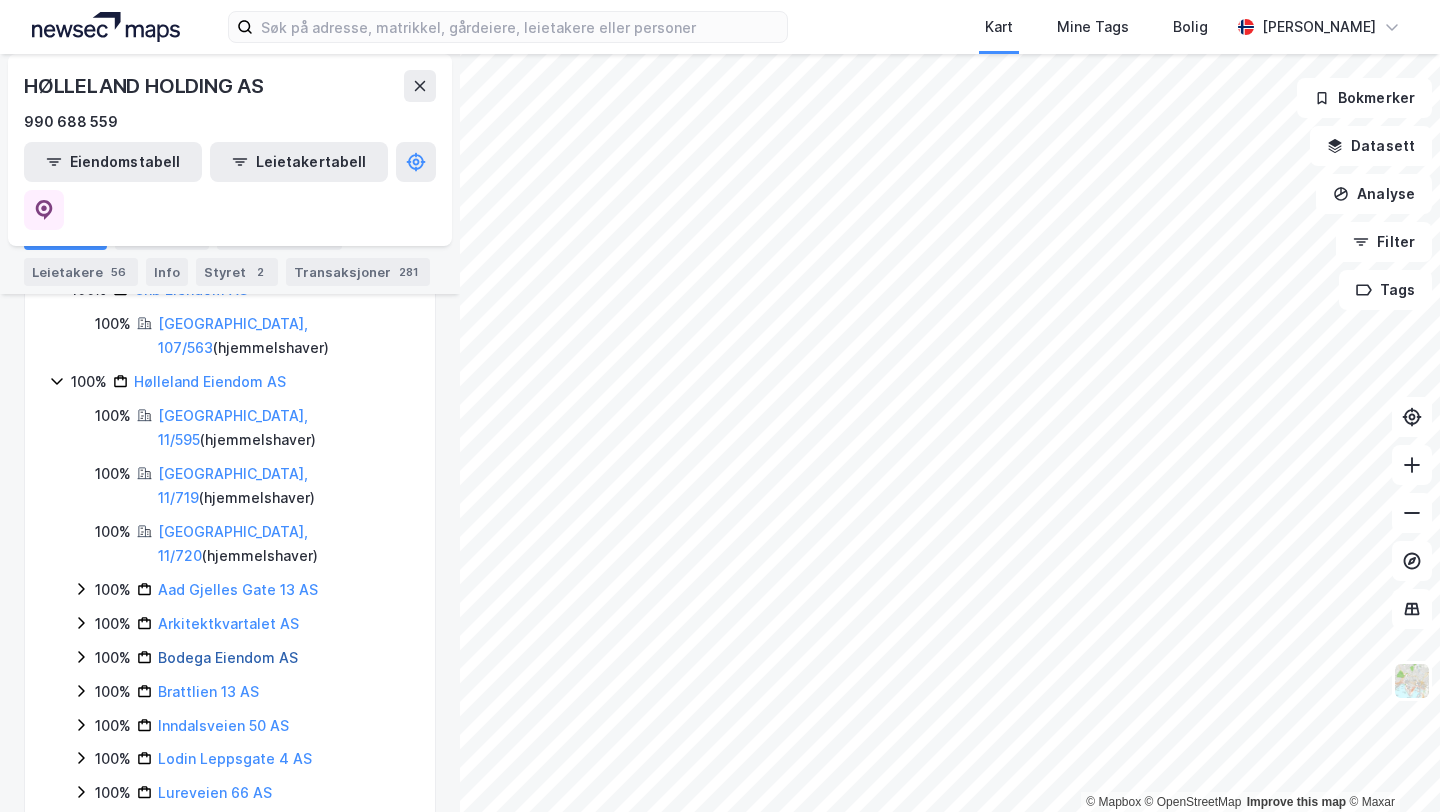 click on "Bodega Eiendom AS" at bounding box center (228, 657) 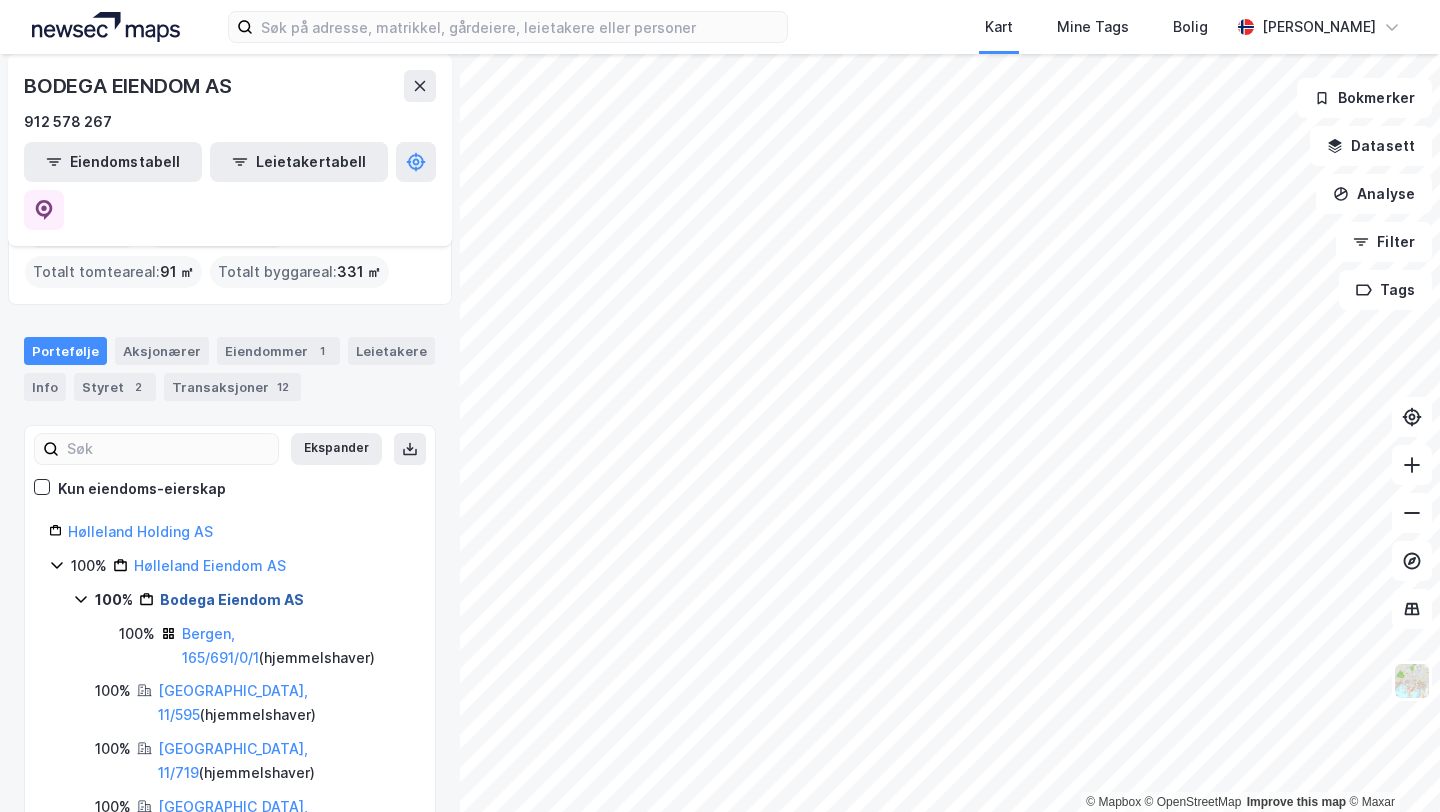 scroll, scrollTop: 137, scrollLeft: 0, axis: vertical 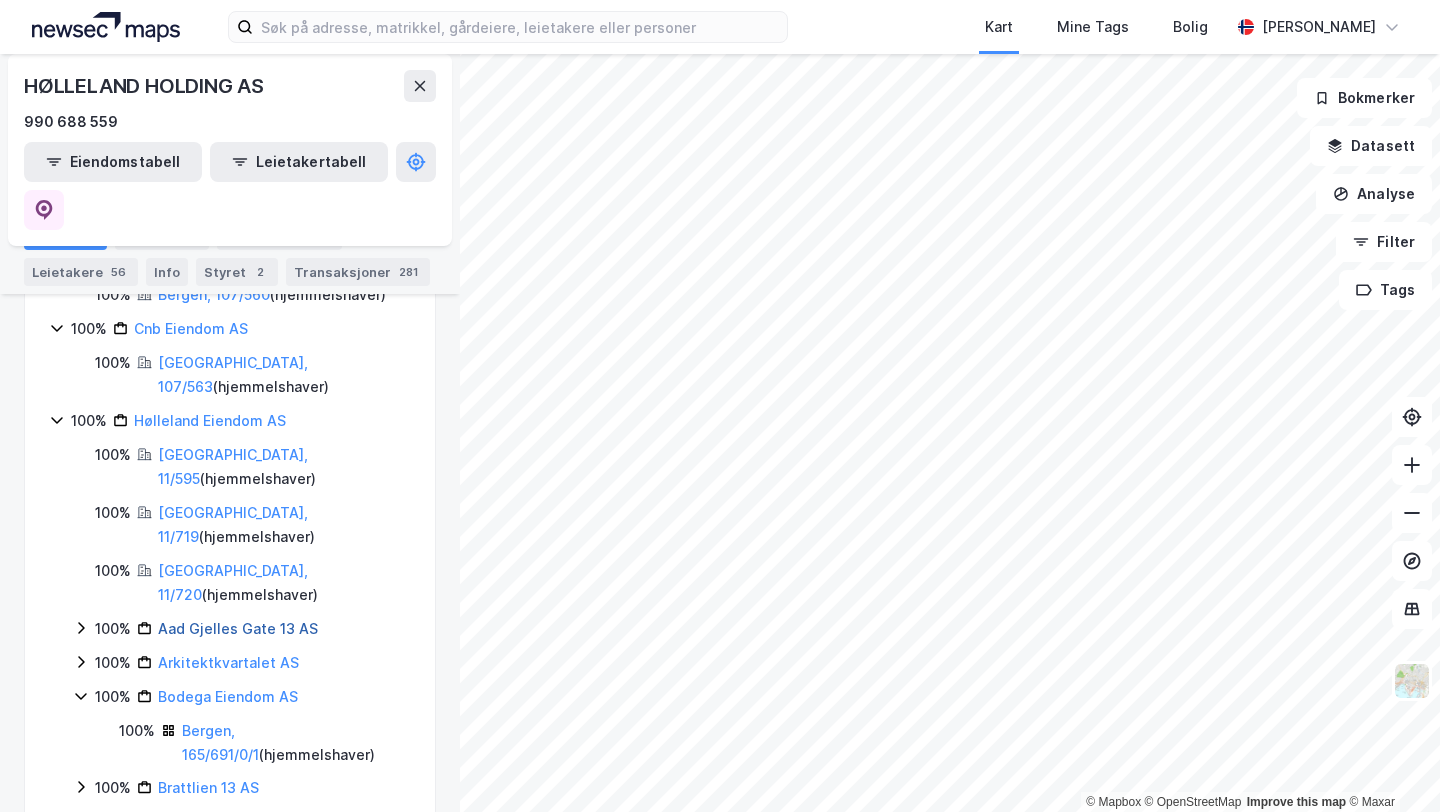 click on "Aad Gjelles Gate 13 AS" at bounding box center [238, 628] 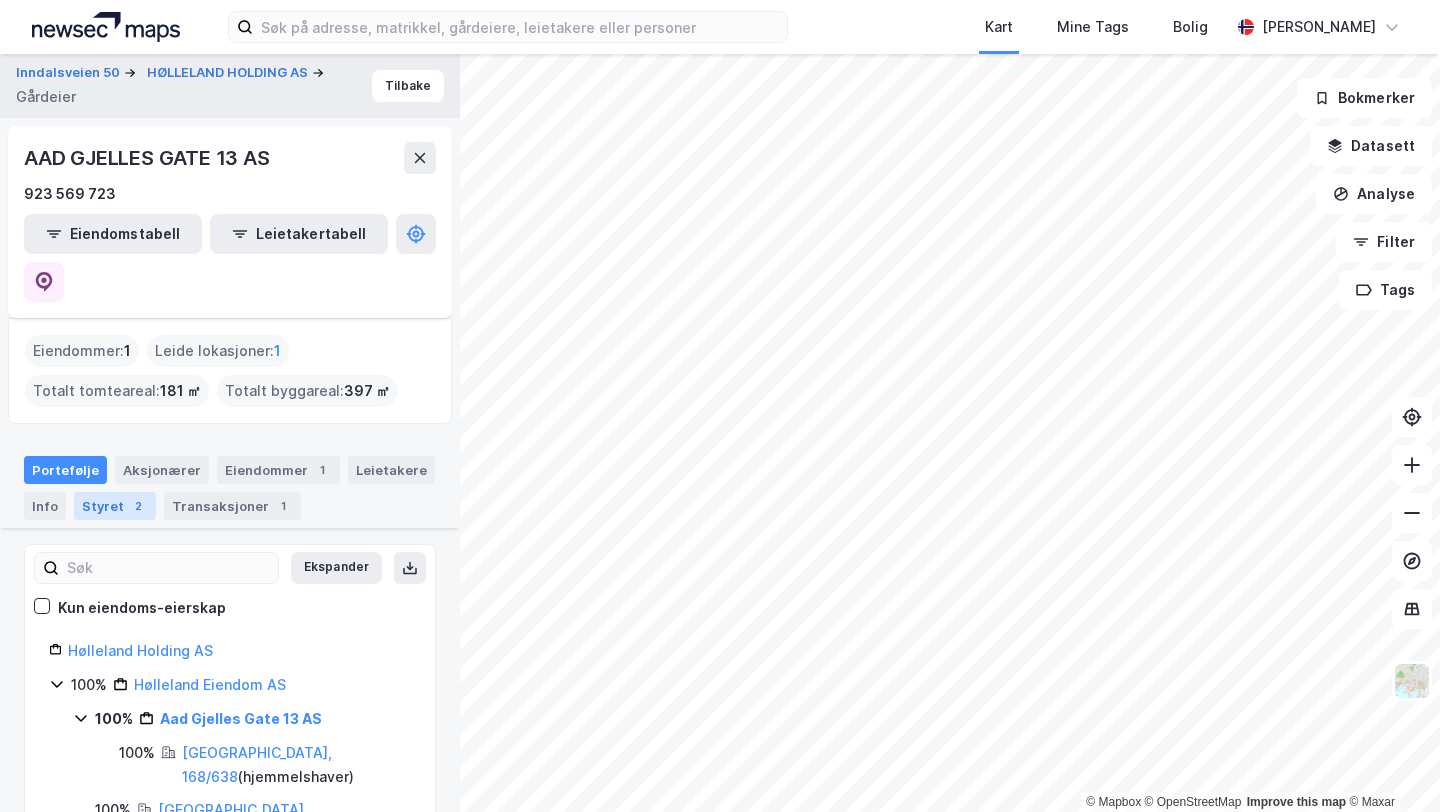 click on "Styret 2" at bounding box center (115, 506) 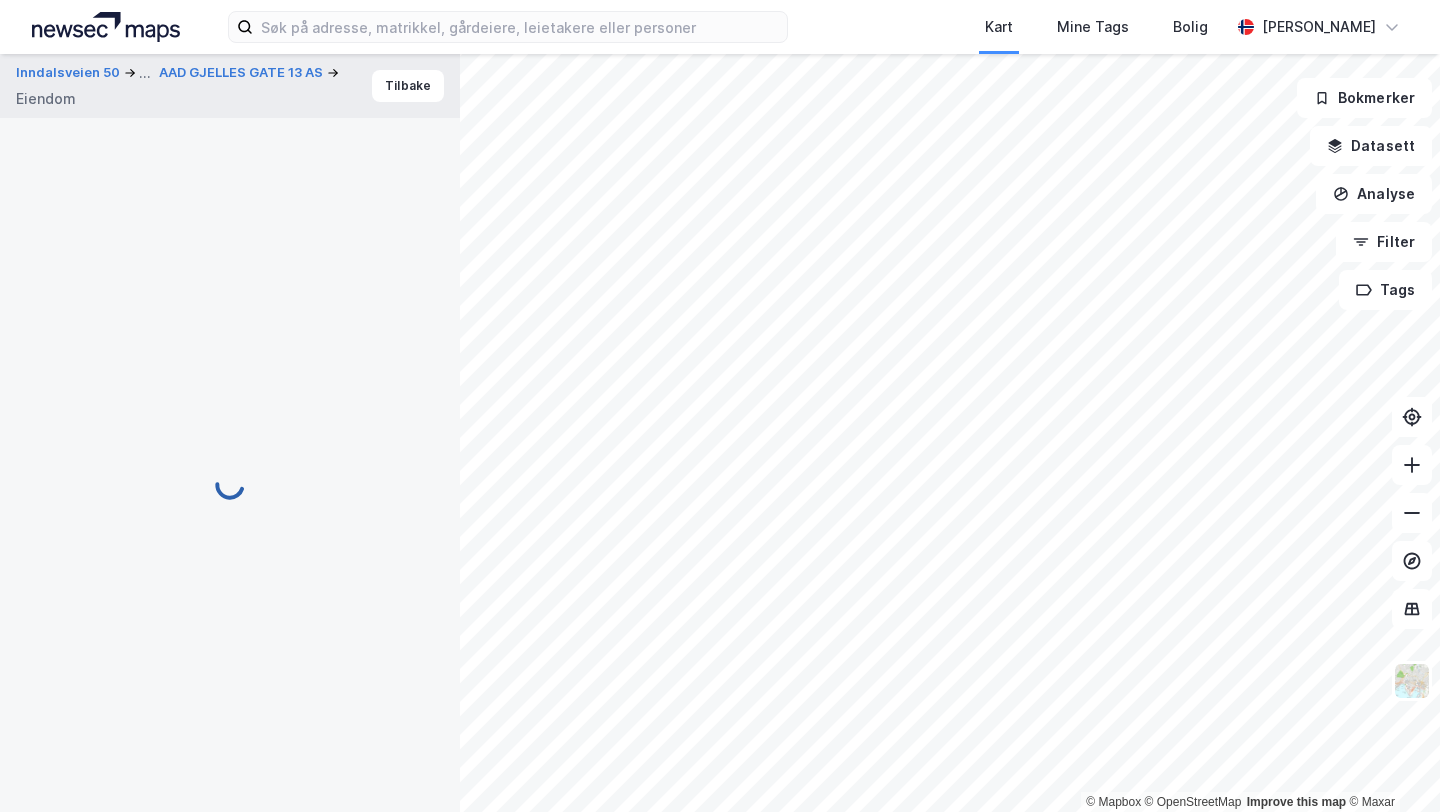 scroll, scrollTop: 242, scrollLeft: 0, axis: vertical 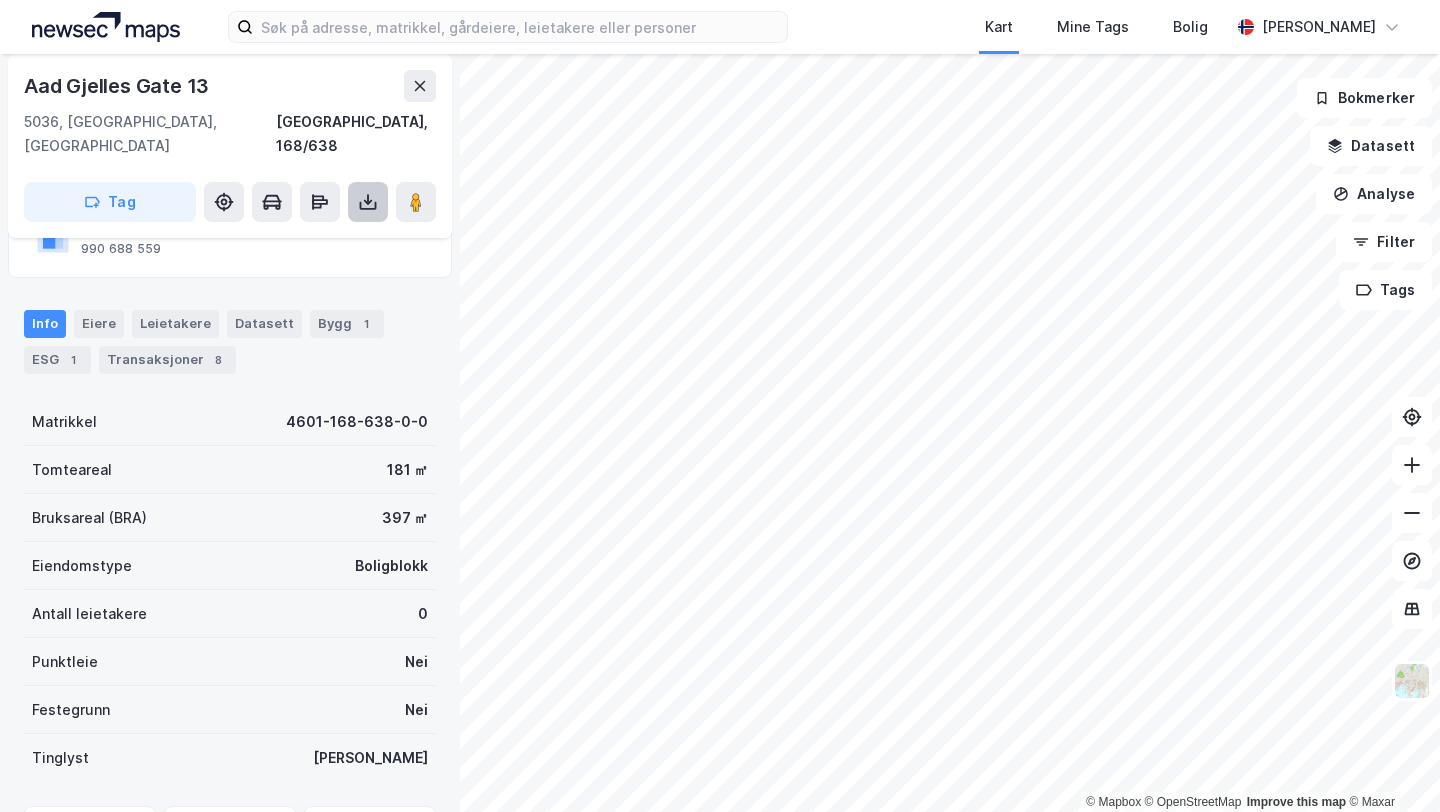 click 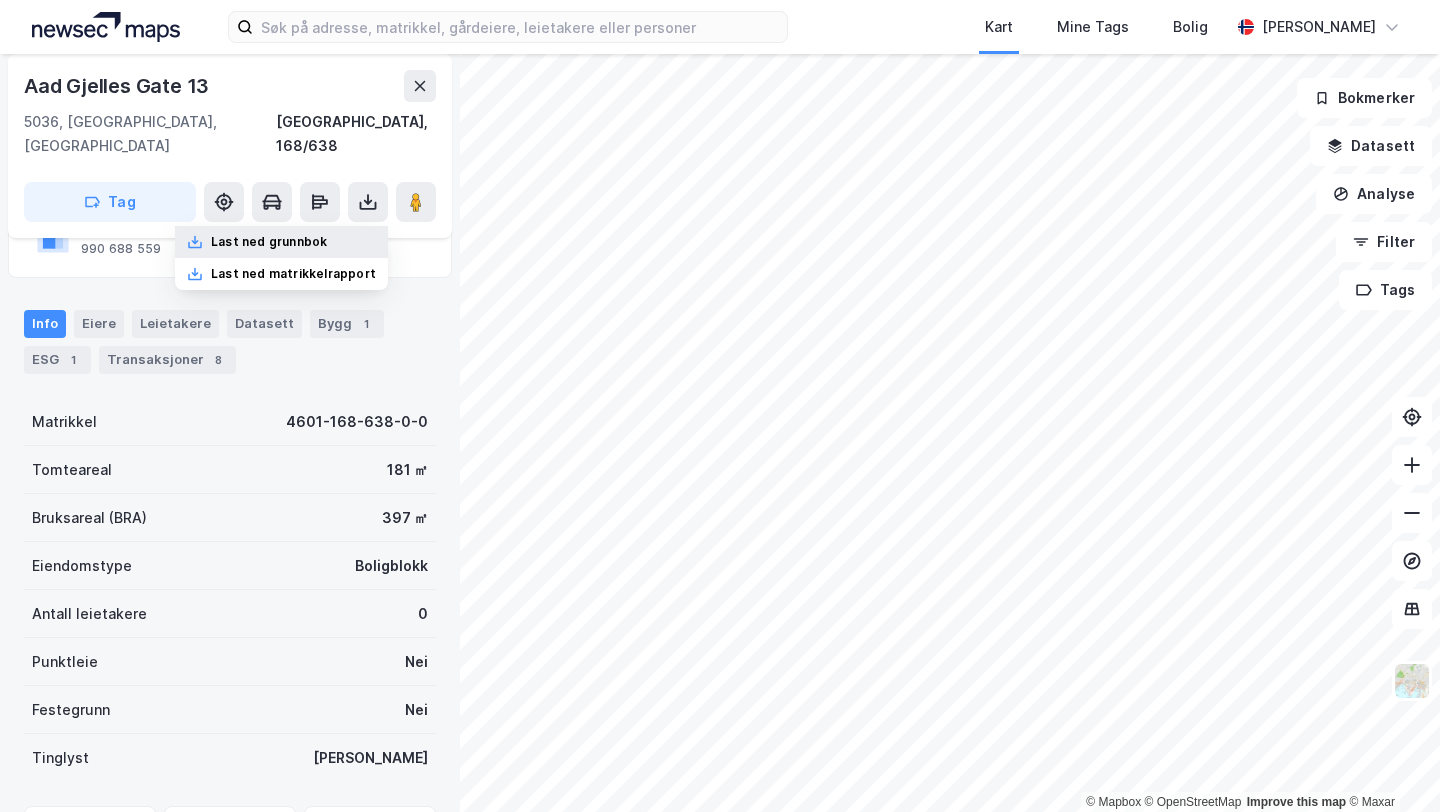 click on "Last ned grunnbok" at bounding box center (269, 242) 